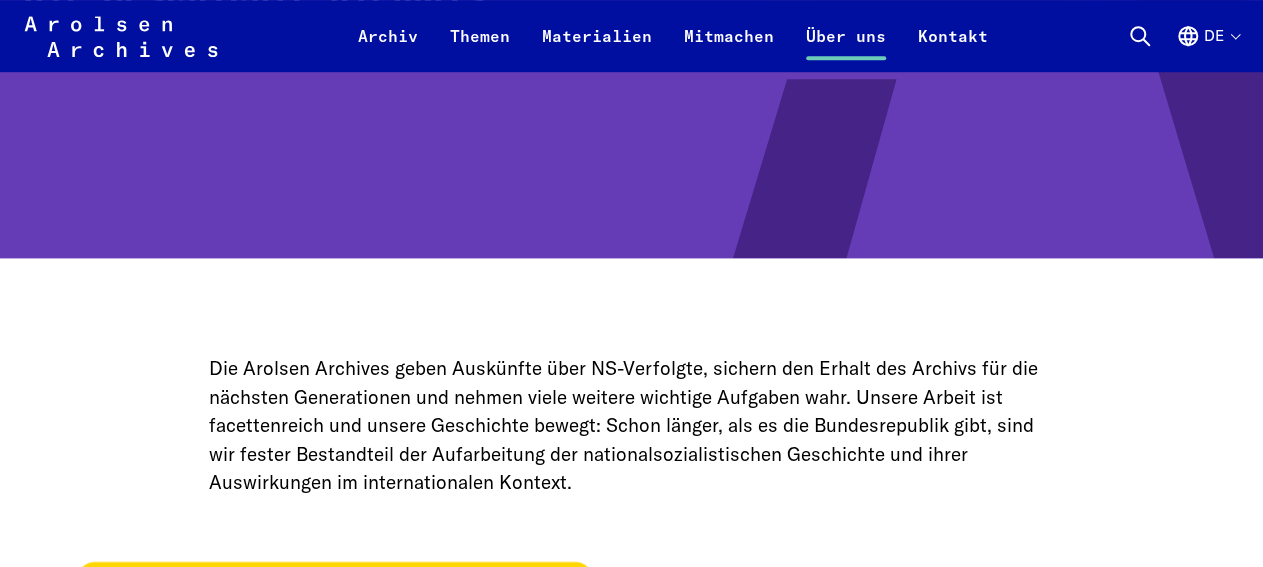 scroll, scrollTop: 0, scrollLeft: 0, axis: both 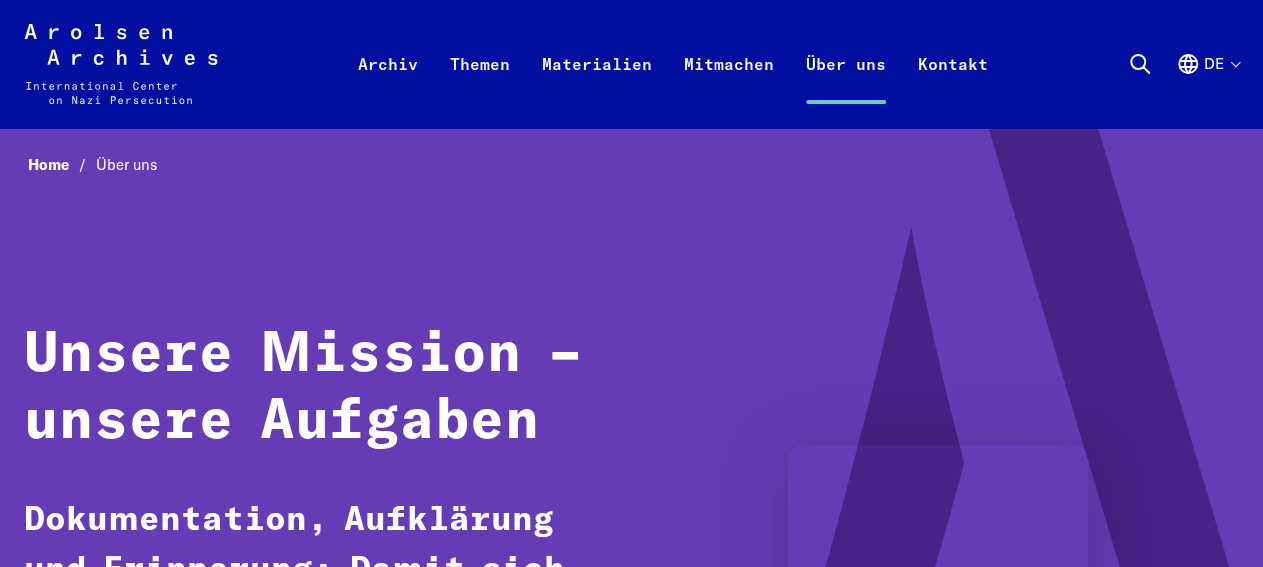 click on "Arolsen Archives - International Center on Nazi Persecution | Zurück zur Startseite" 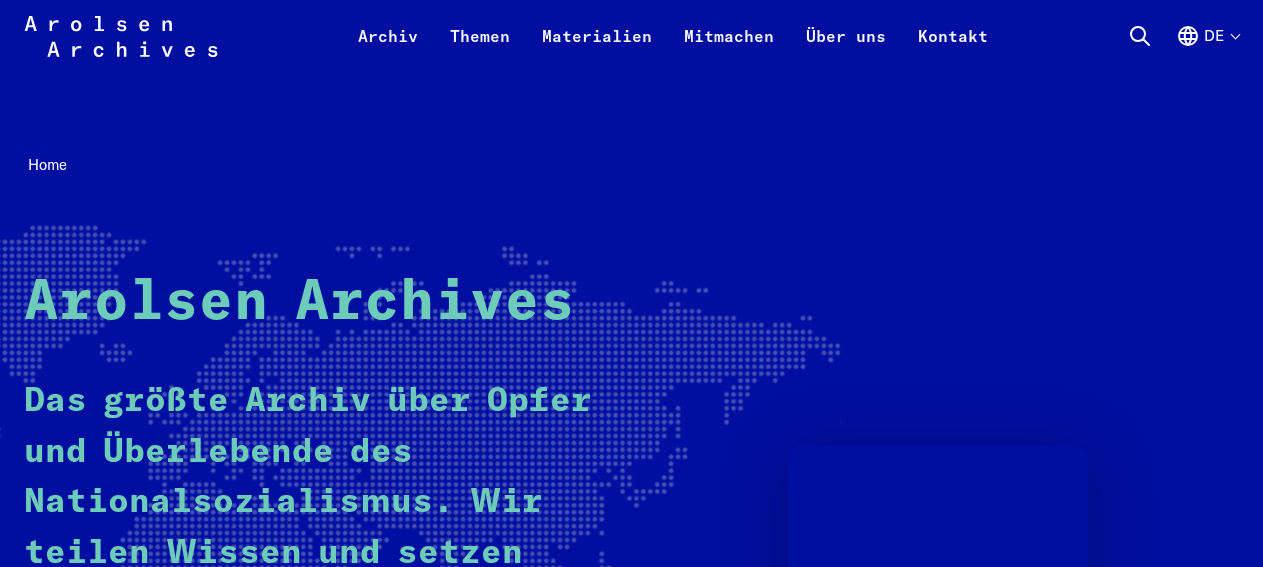 scroll, scrollTop: 416, scrollLeft: 0, axis: vertical 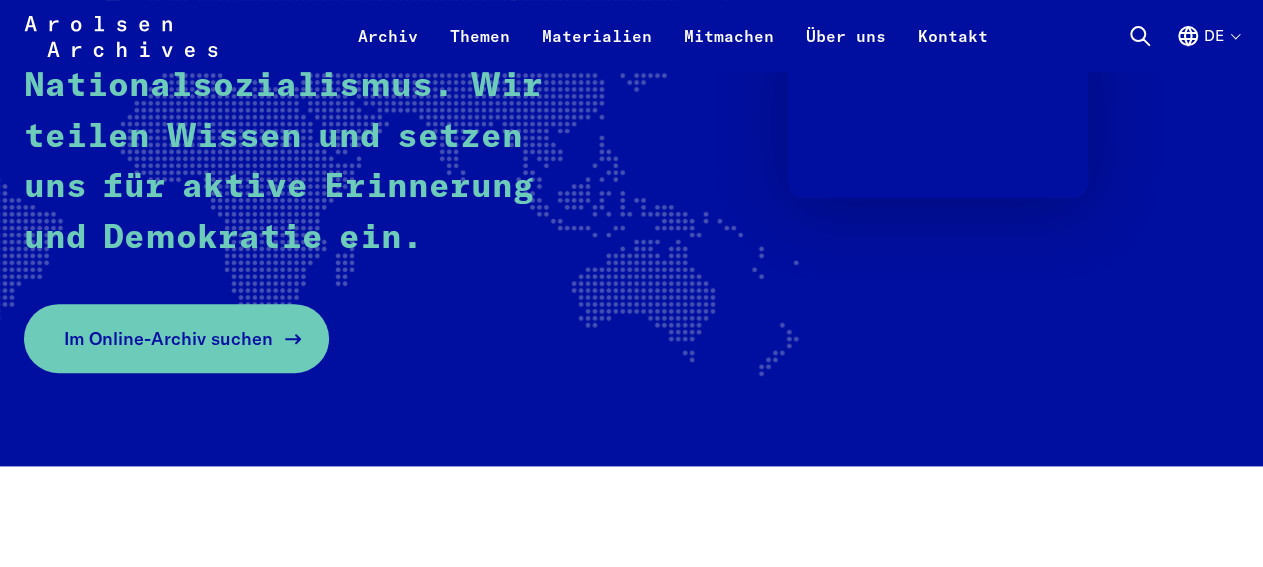 click on "Im Online-Archiv suchen" at bounding box center (168, 338) 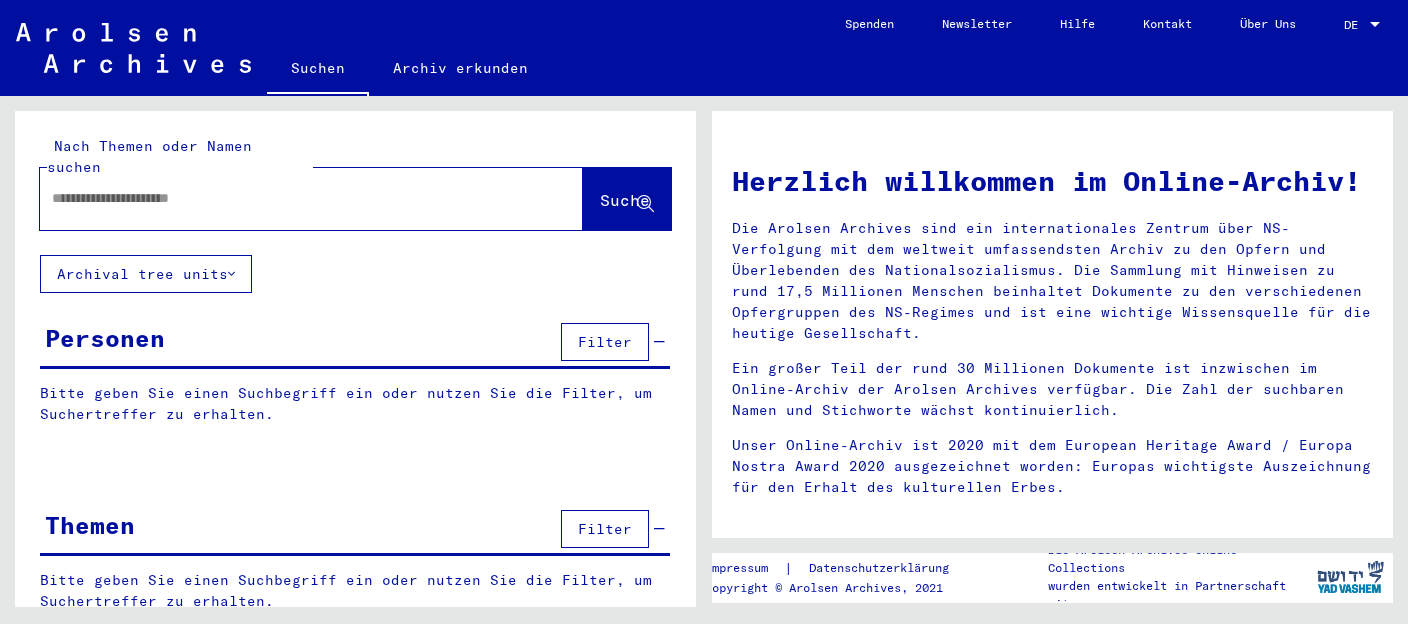 scroll, scrollTop: 0, scrollLeft: 0, axis: both 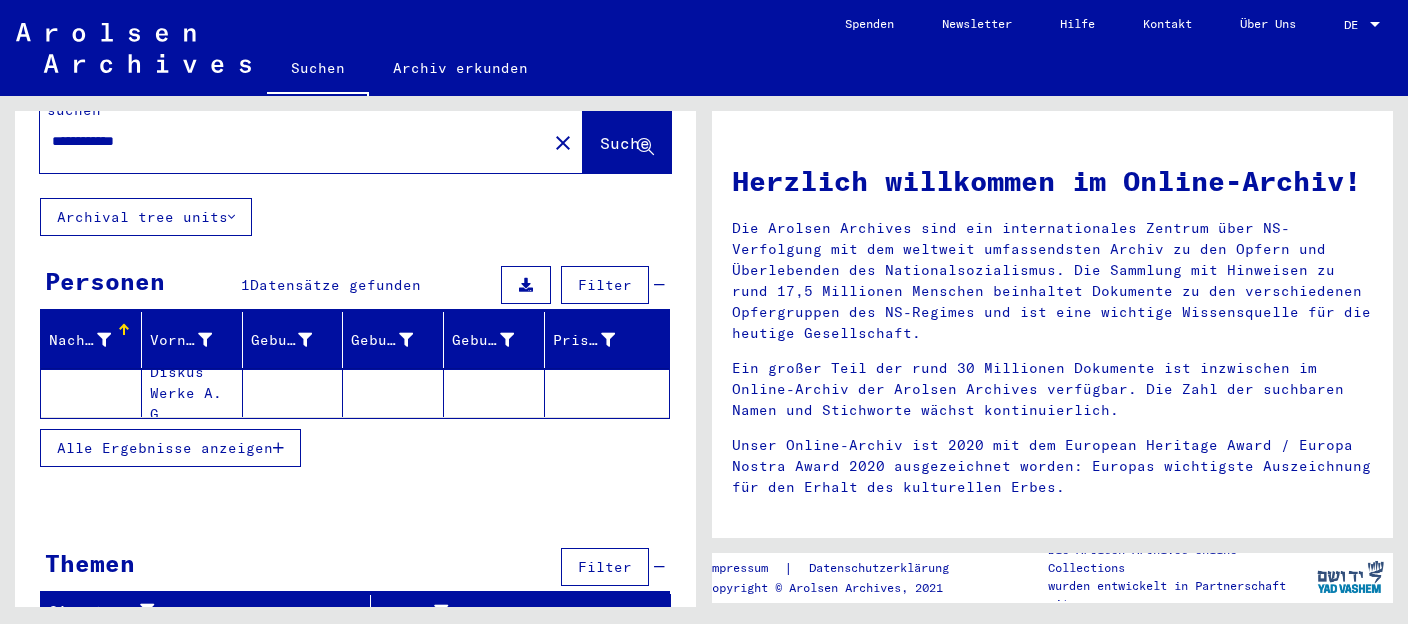 click on "Signature" at bounding box center [197, 611] 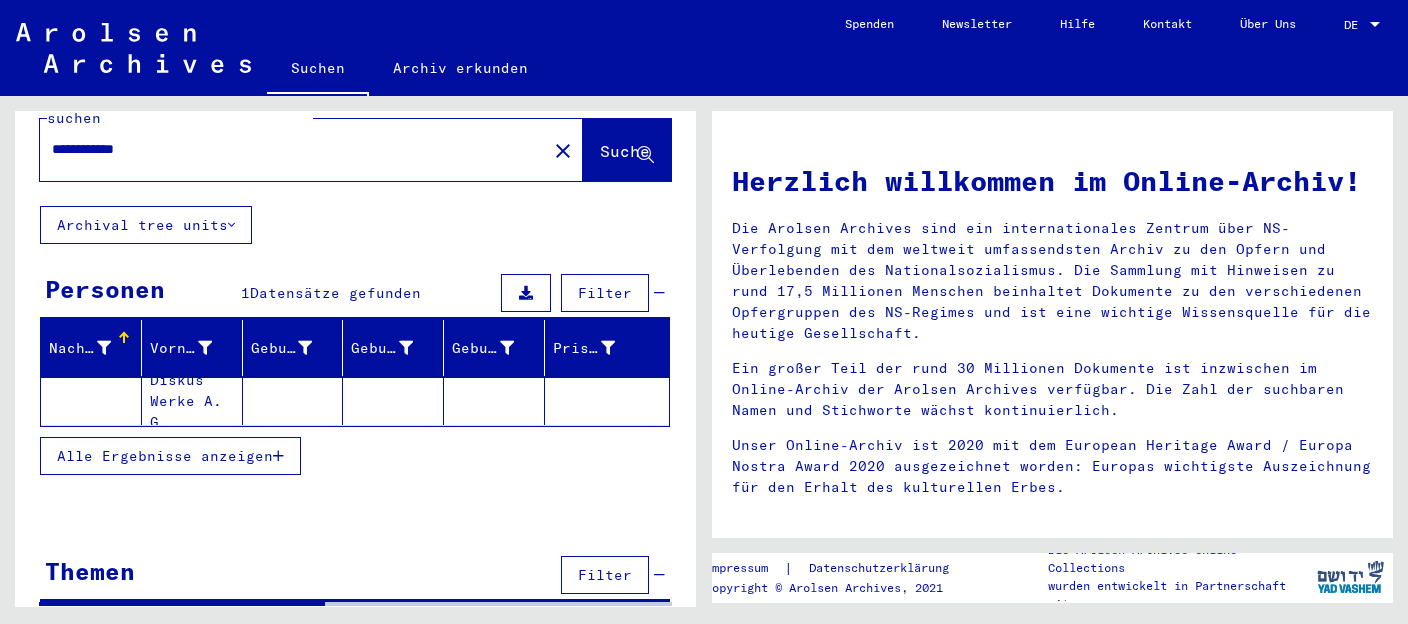 scroll, scrollTop: 25, scrollLeft: 0, axis: vertical 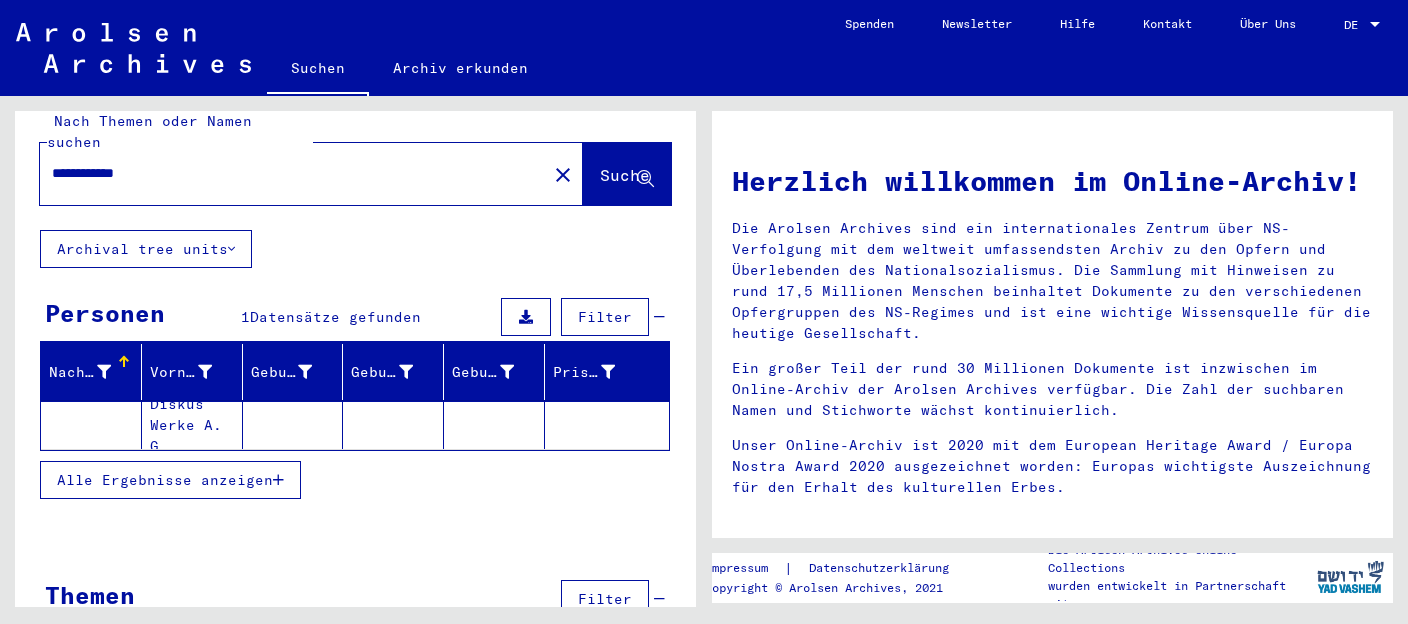 click on "Diskus Werke A. G." 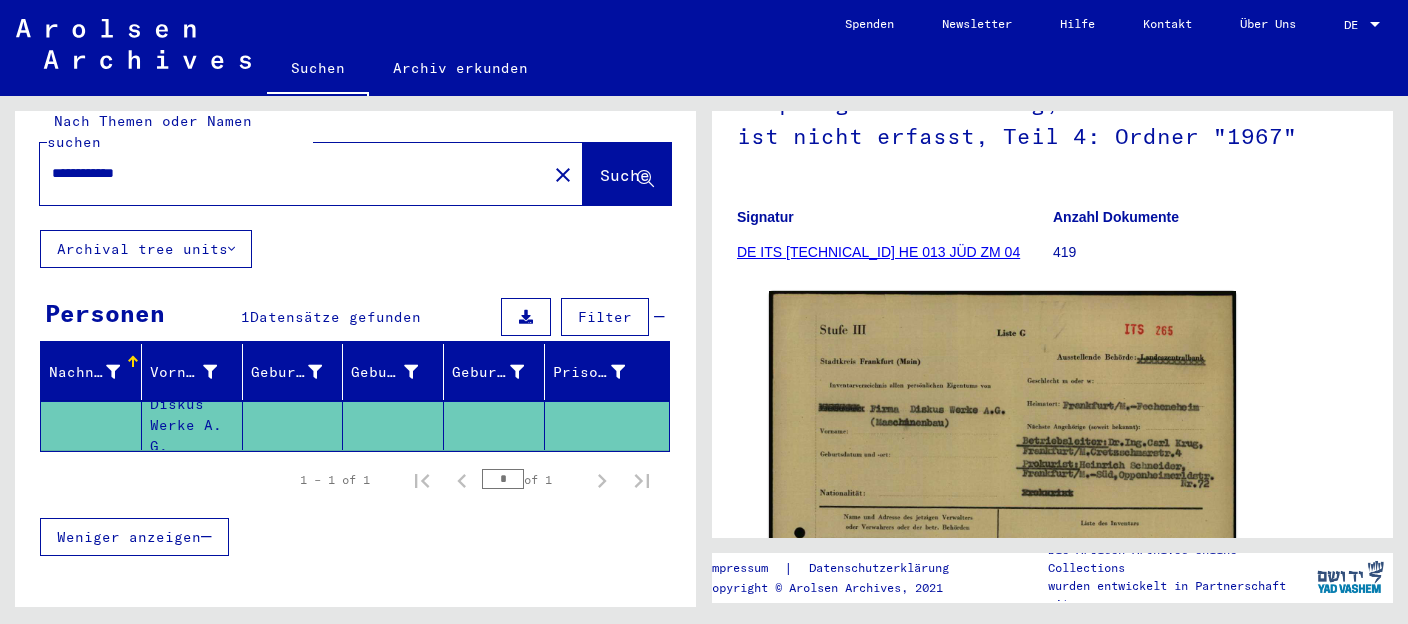 scroll, scrollTop: 422, scrollLeft: 0, axis: vertical 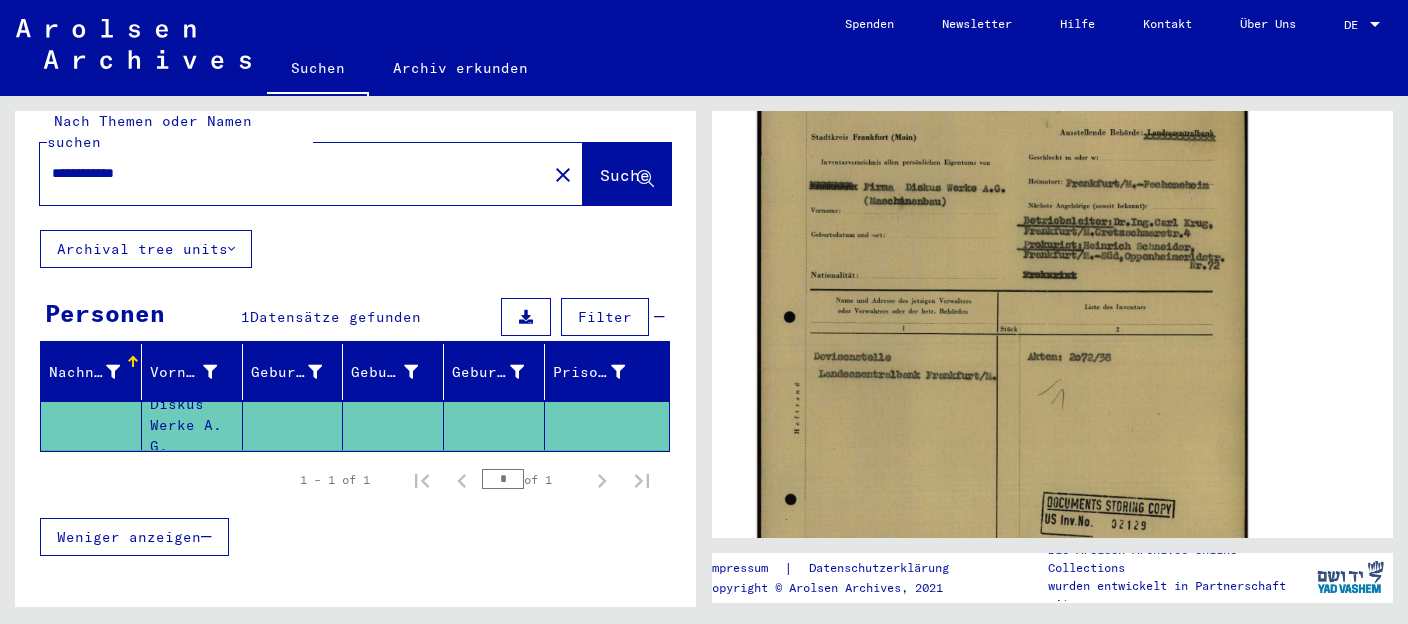 click 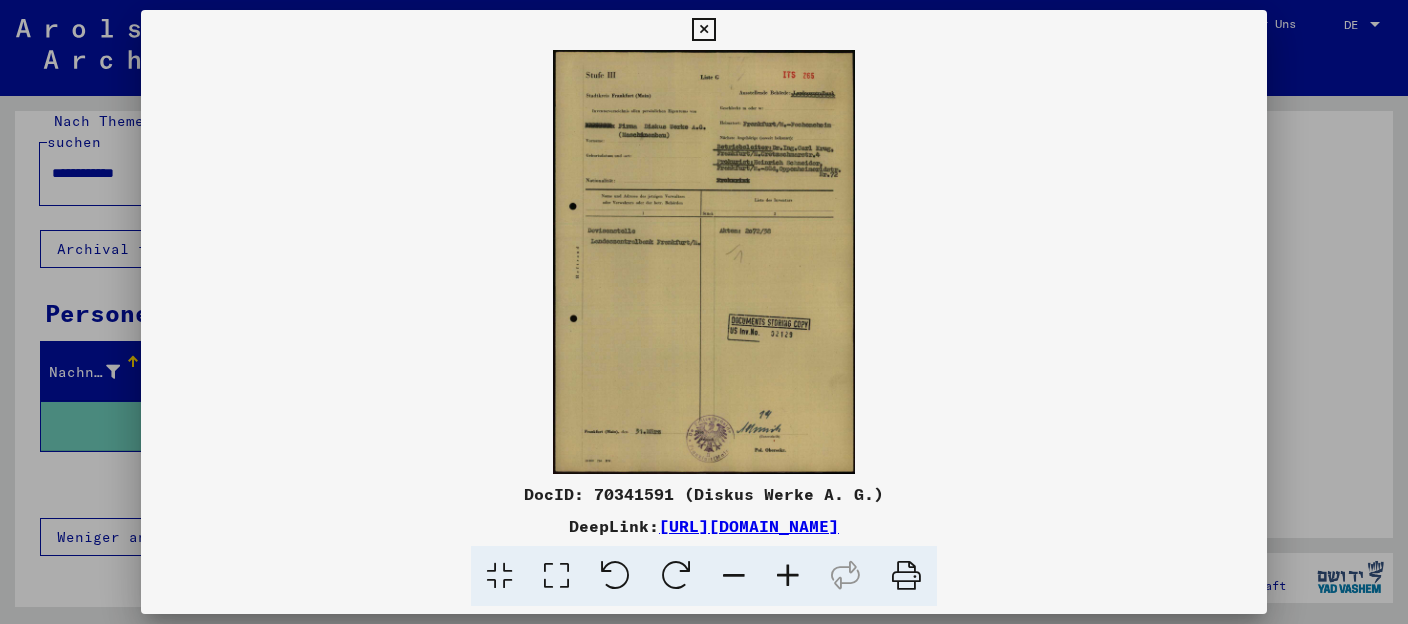 scroll, scrollTop: 422, scrollLeft: 0, axis: vertical 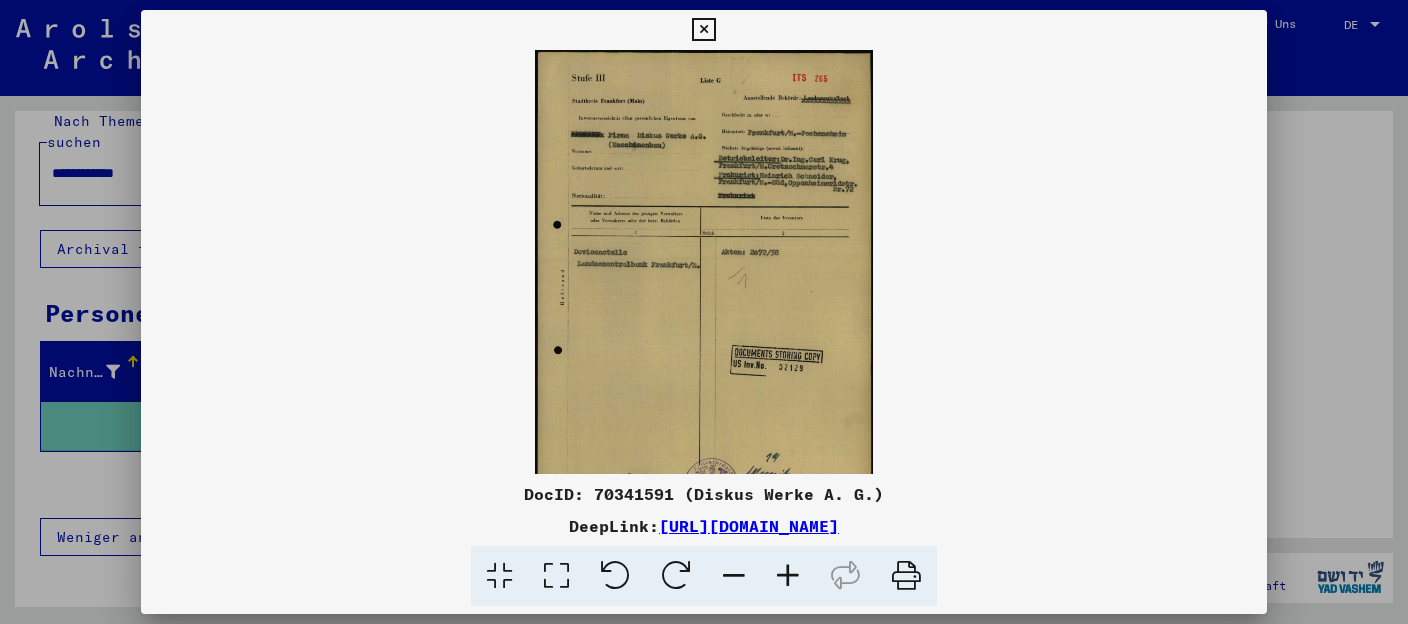 click at bounding box center [788, 576] 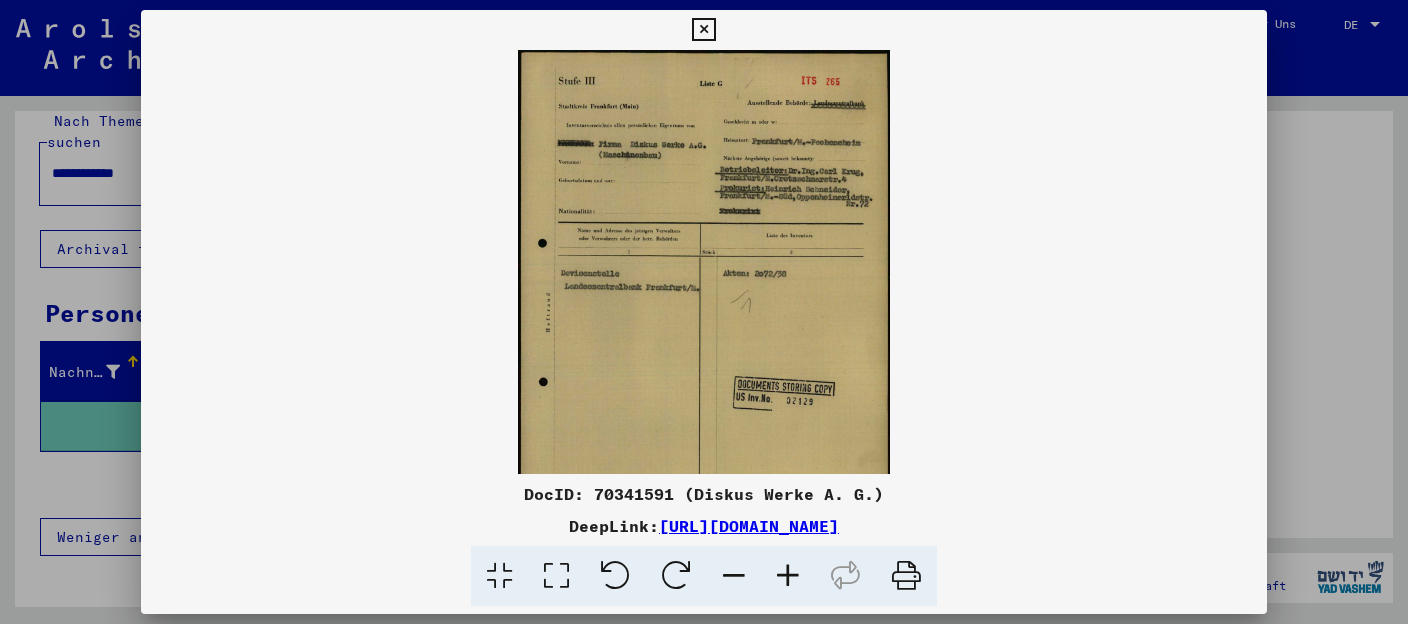 click at bounding box center [788, 576] 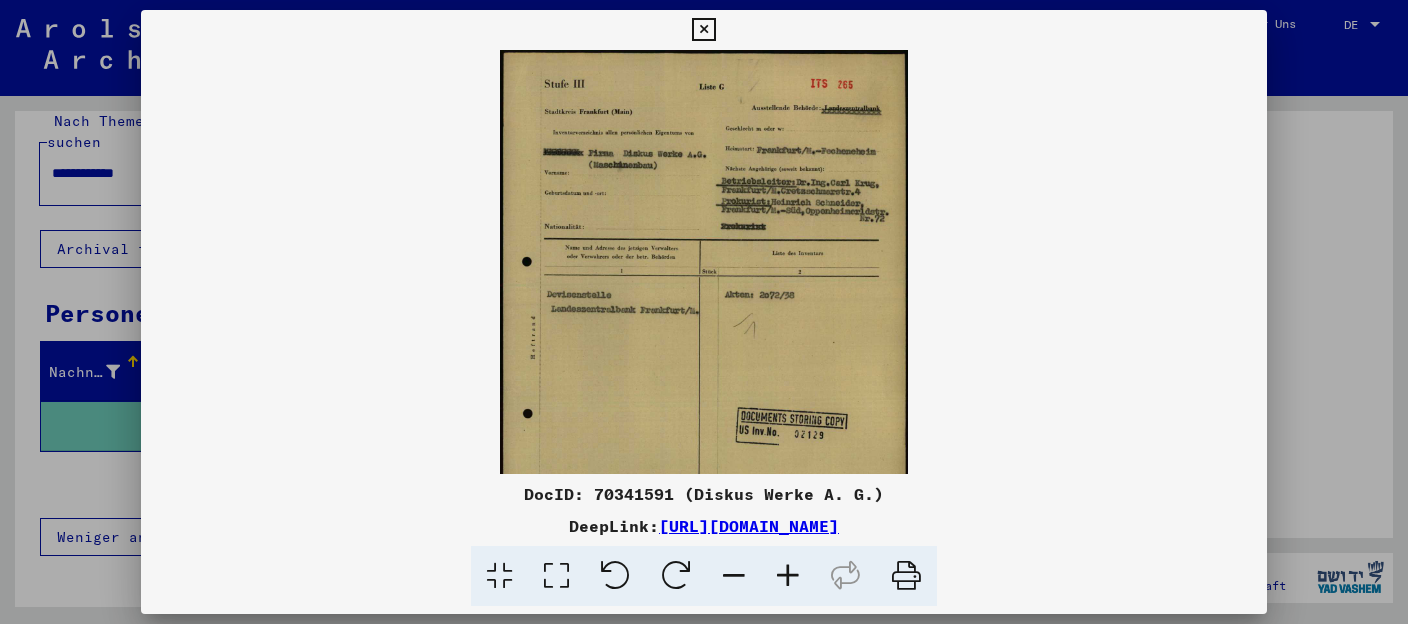click at bounding box center (788, 576) 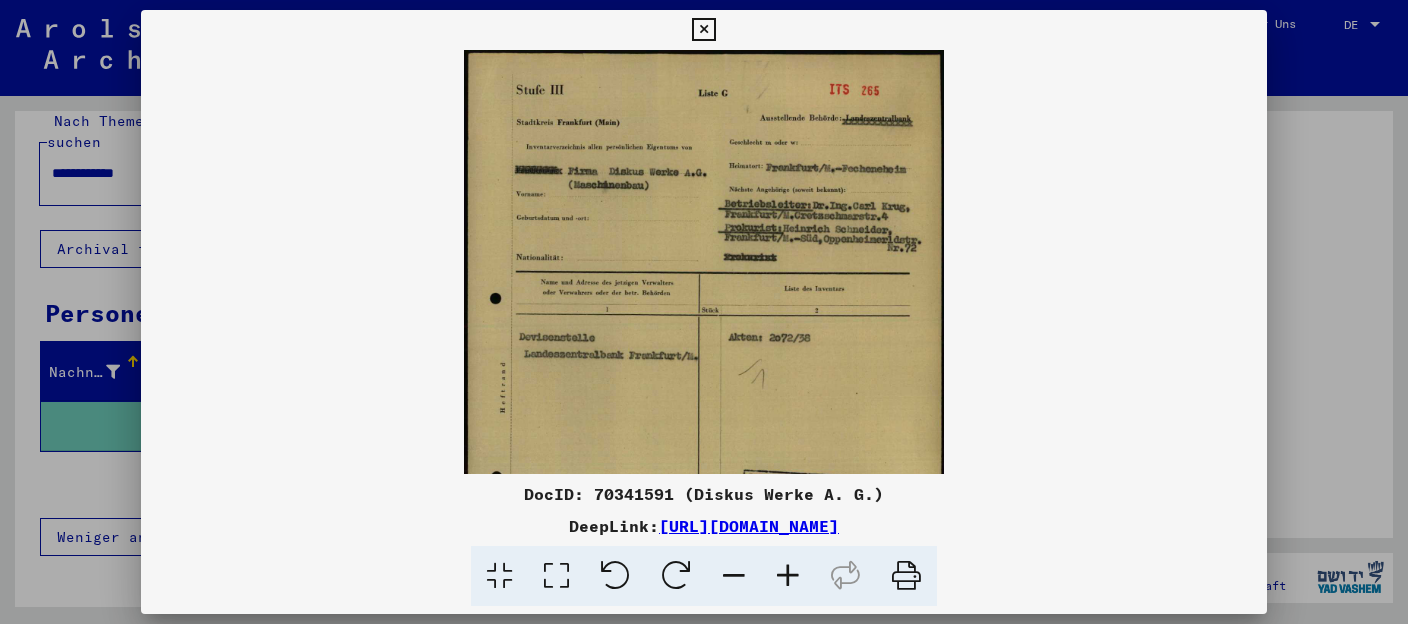 click at bounding box center (788, 576) 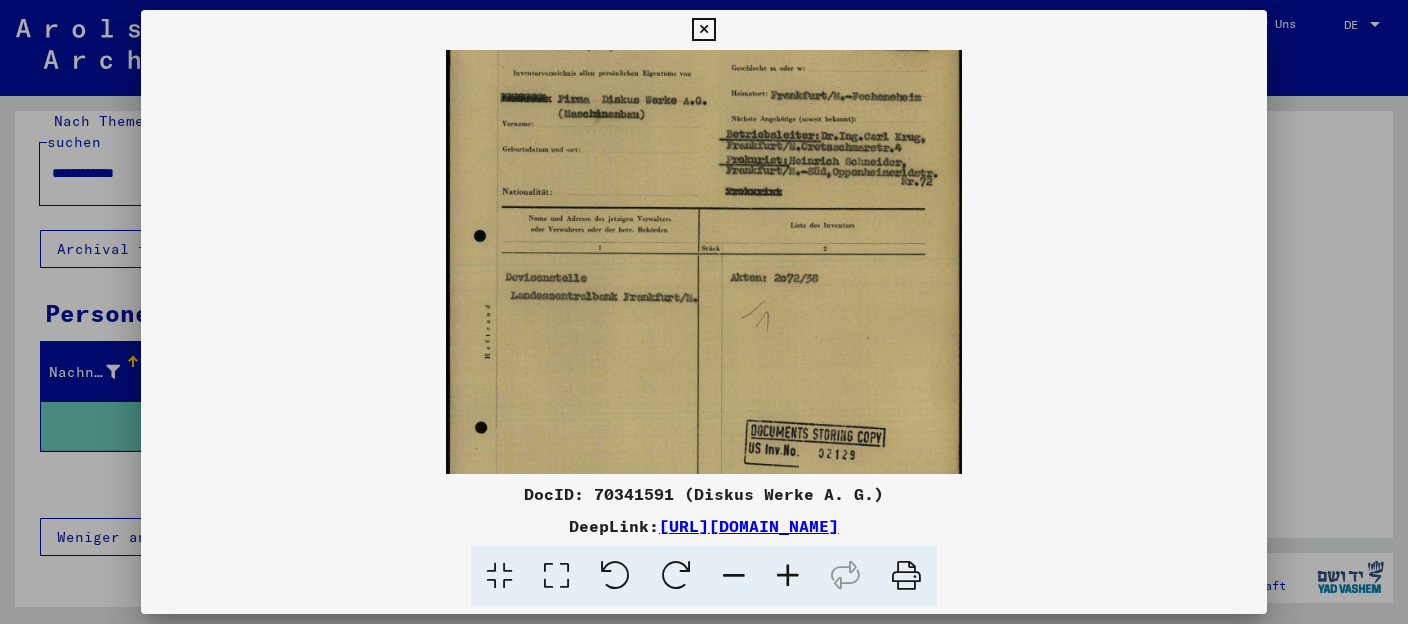 drag, startPoint x: 843, startPoint y: 403, endPoint x: 837, endPoint y: 240, distance: 163.1104 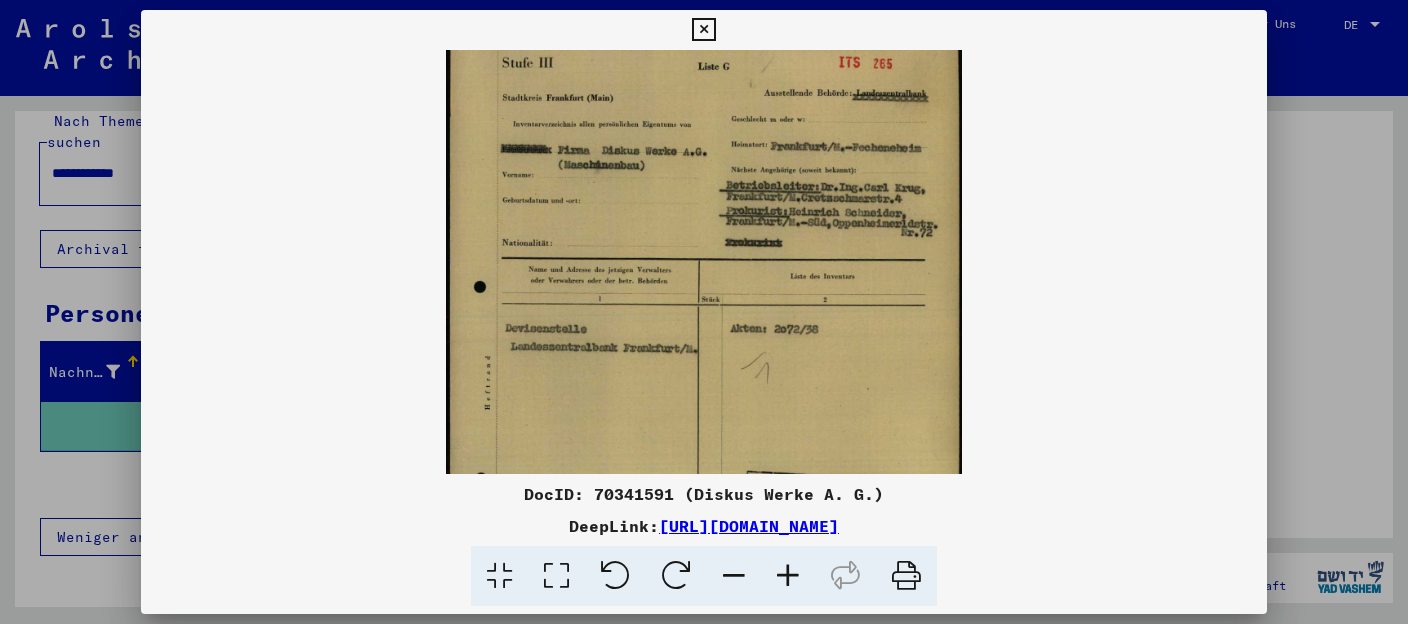 scroll, scrollTop: 0, scrollLeft: 0, axis: both 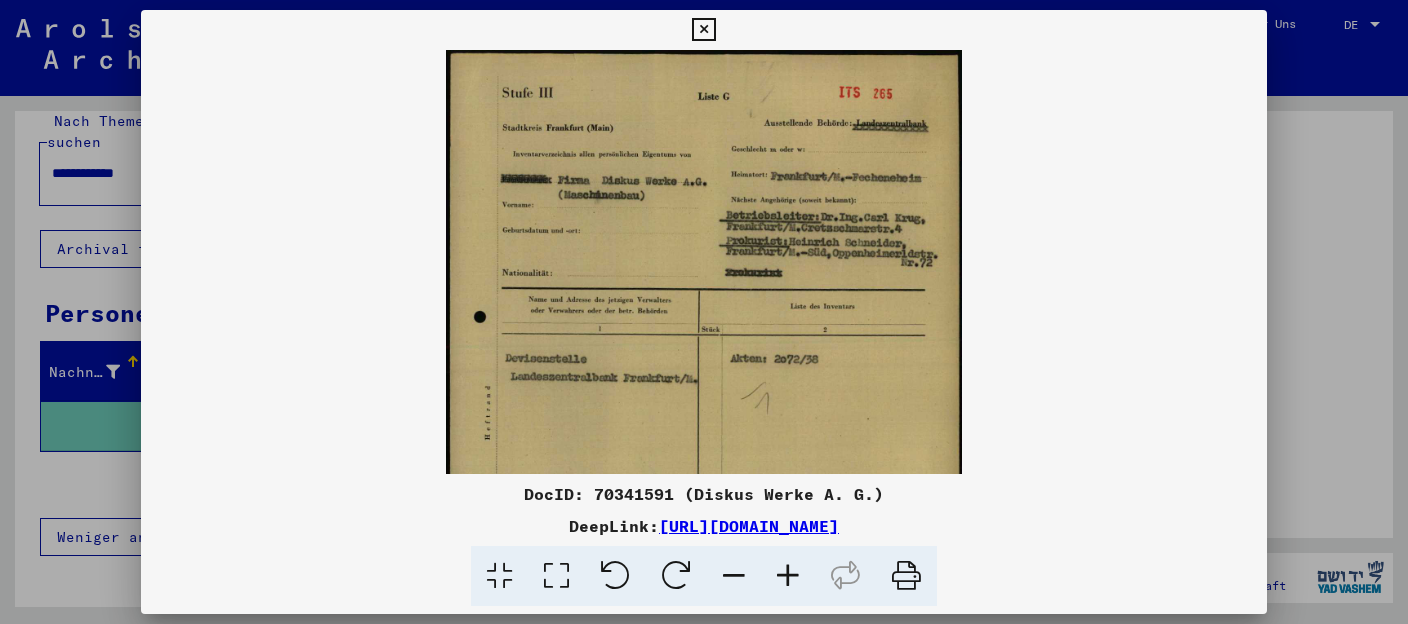 drag, startPoint x: 802, startPoint y: 286, endPoint x: 817, endPoint y: 459, distance: 173.64908 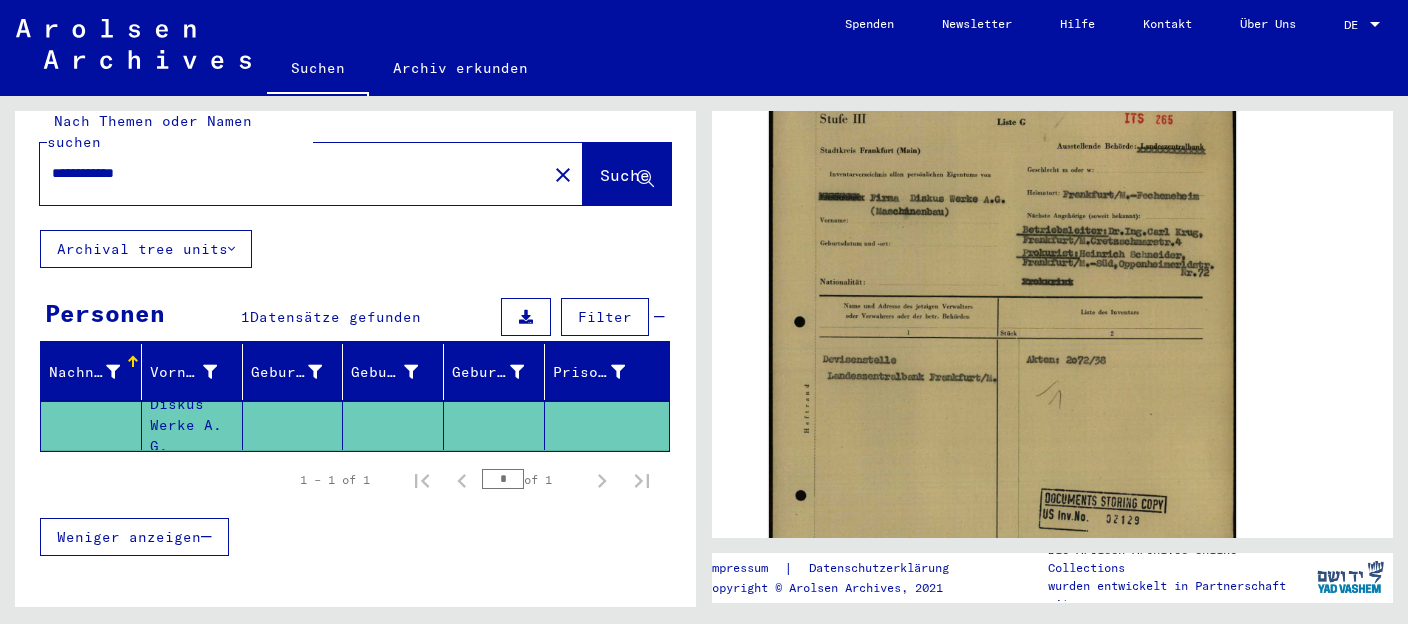 scroll, scrollTop: 98, scrollLeft: 0, axis: vertical 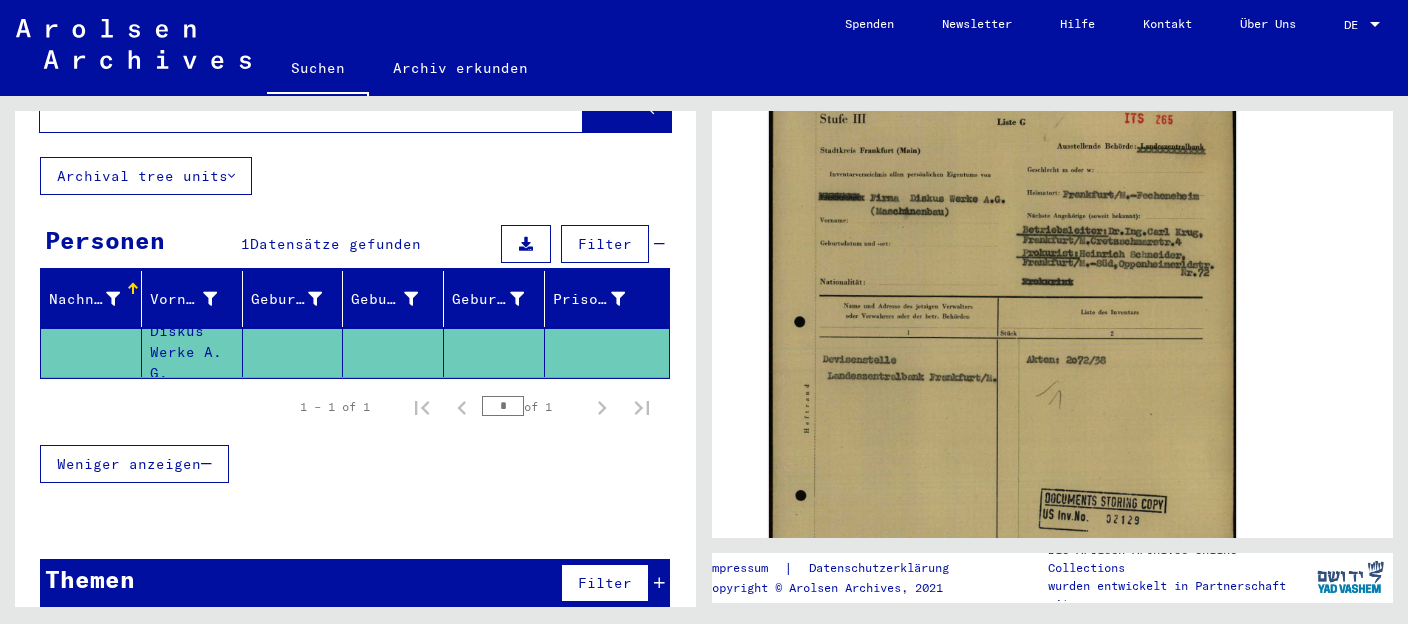 click on "Themen  Filter" at bounding box center [355, 584] 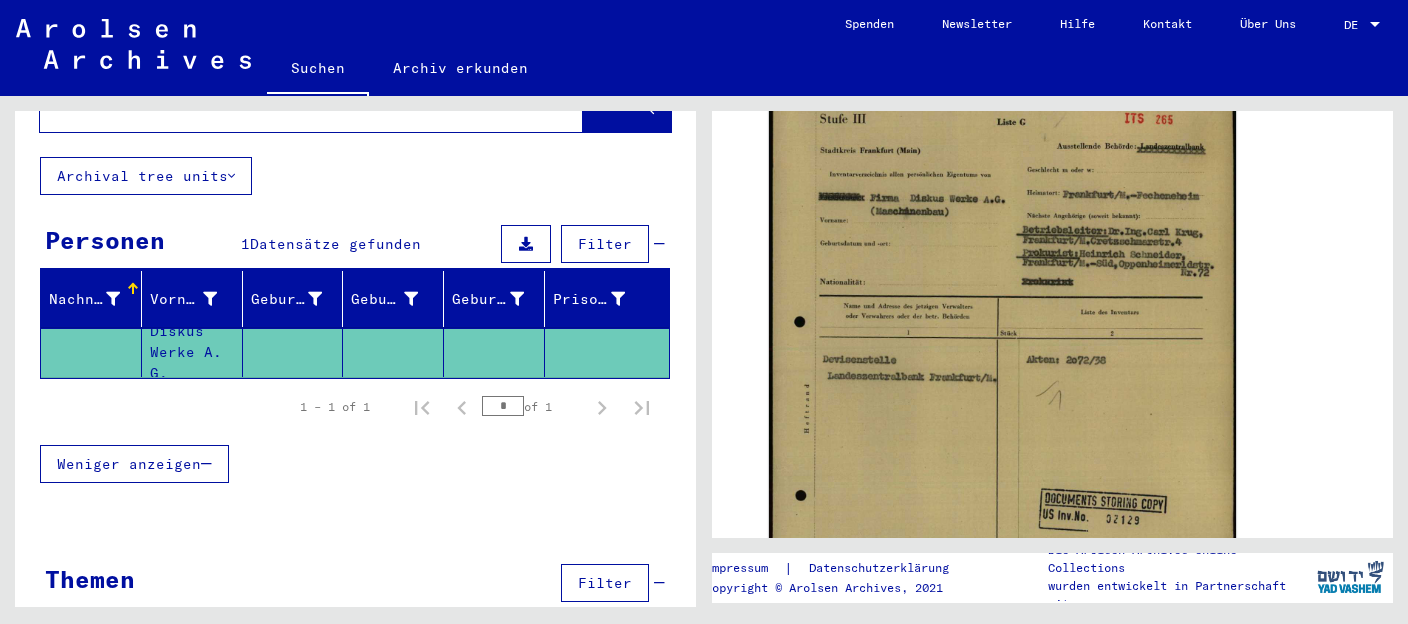scroll, scrollTop: 114, scrollLeft: 0, axis: vertical 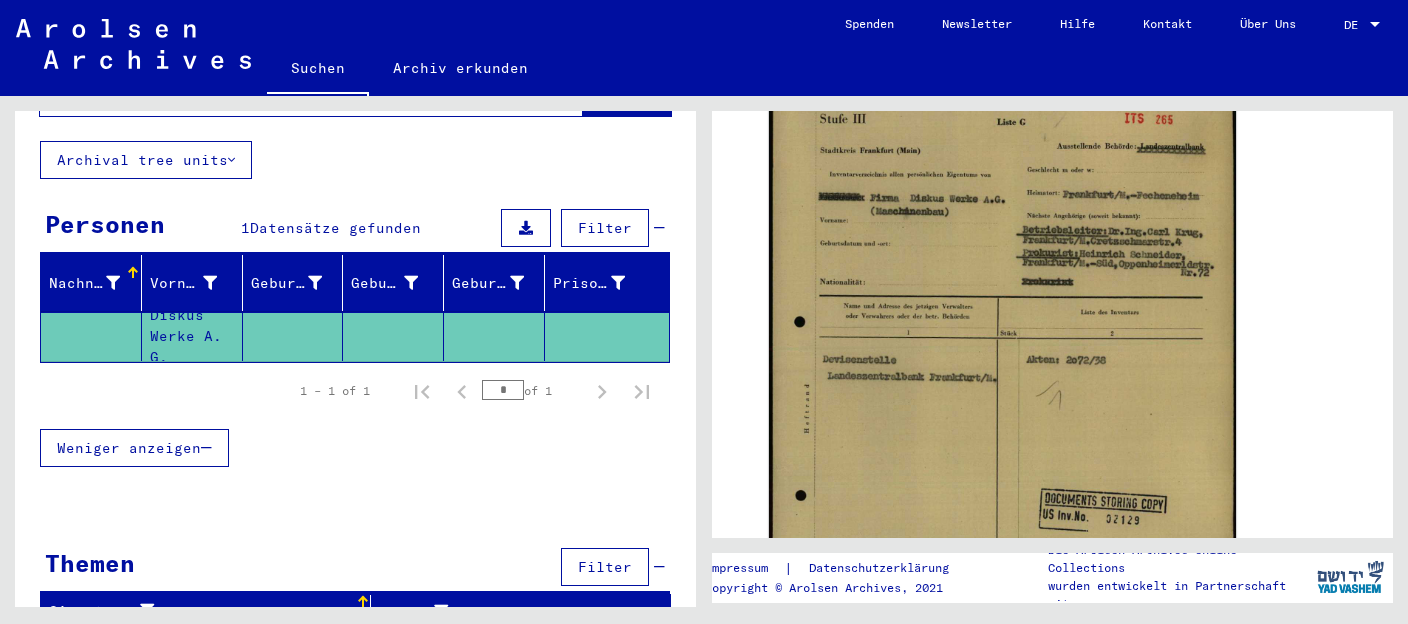 click on "Weniger anzeigen" at bounding box center (129, 448) 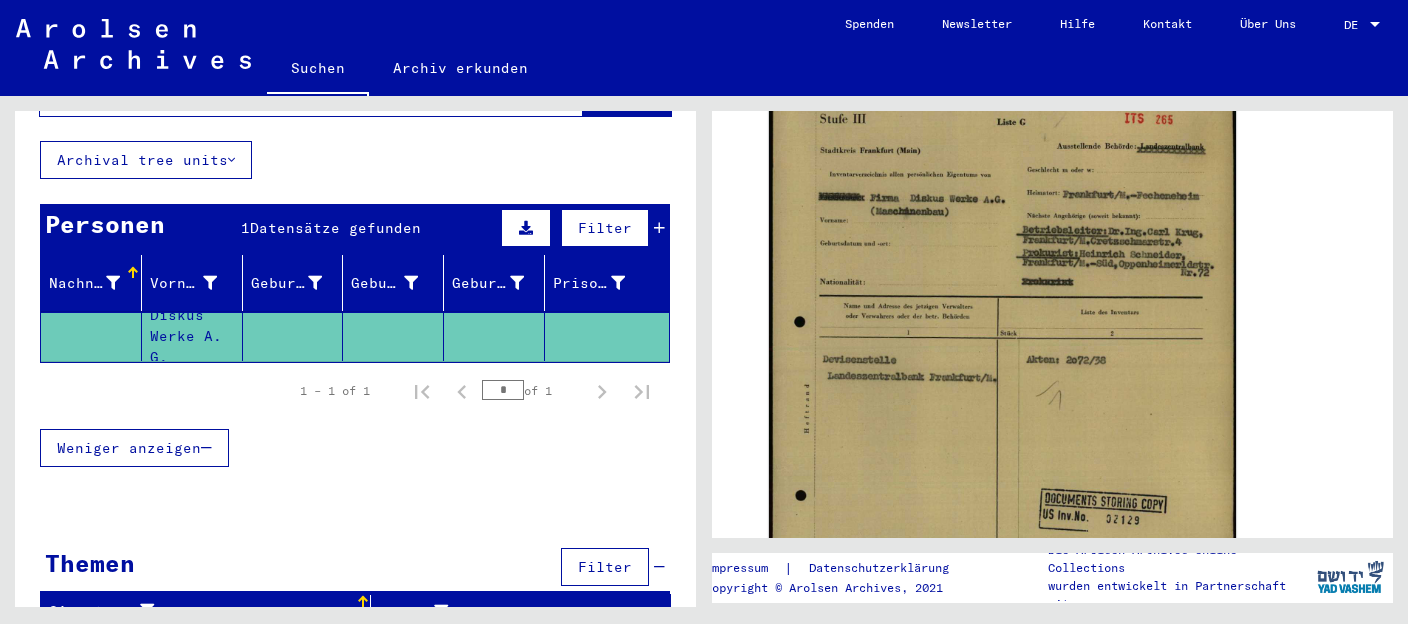 scroll, scrollTop: 0, scrollLeft: 0, axis: both 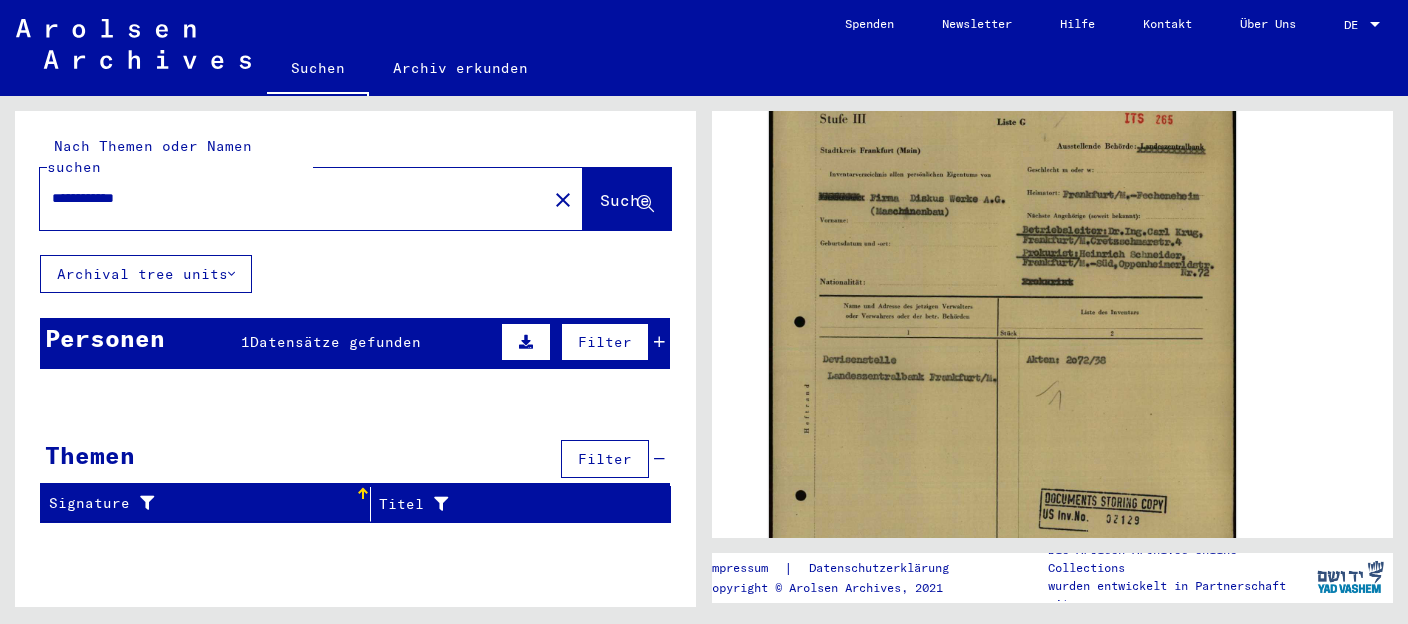 click on "Signature" at bounding box center [202, 503] 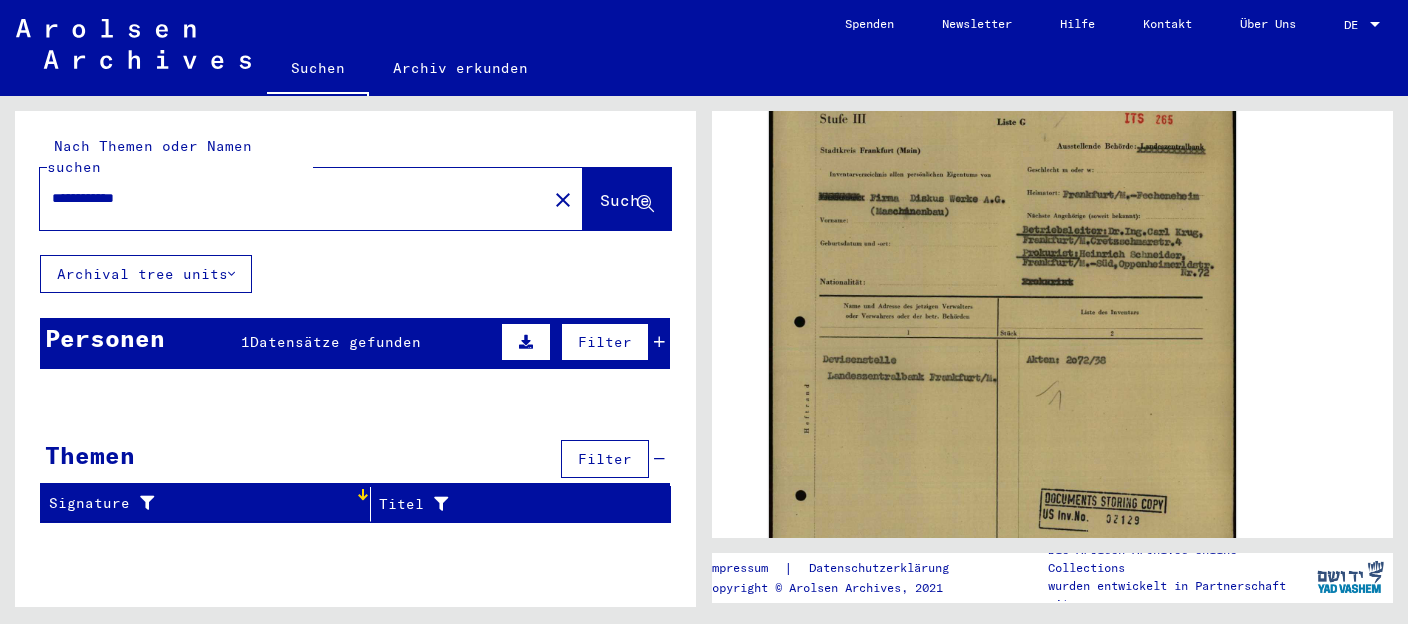 click on "**********" at bounding box center [293, 198] 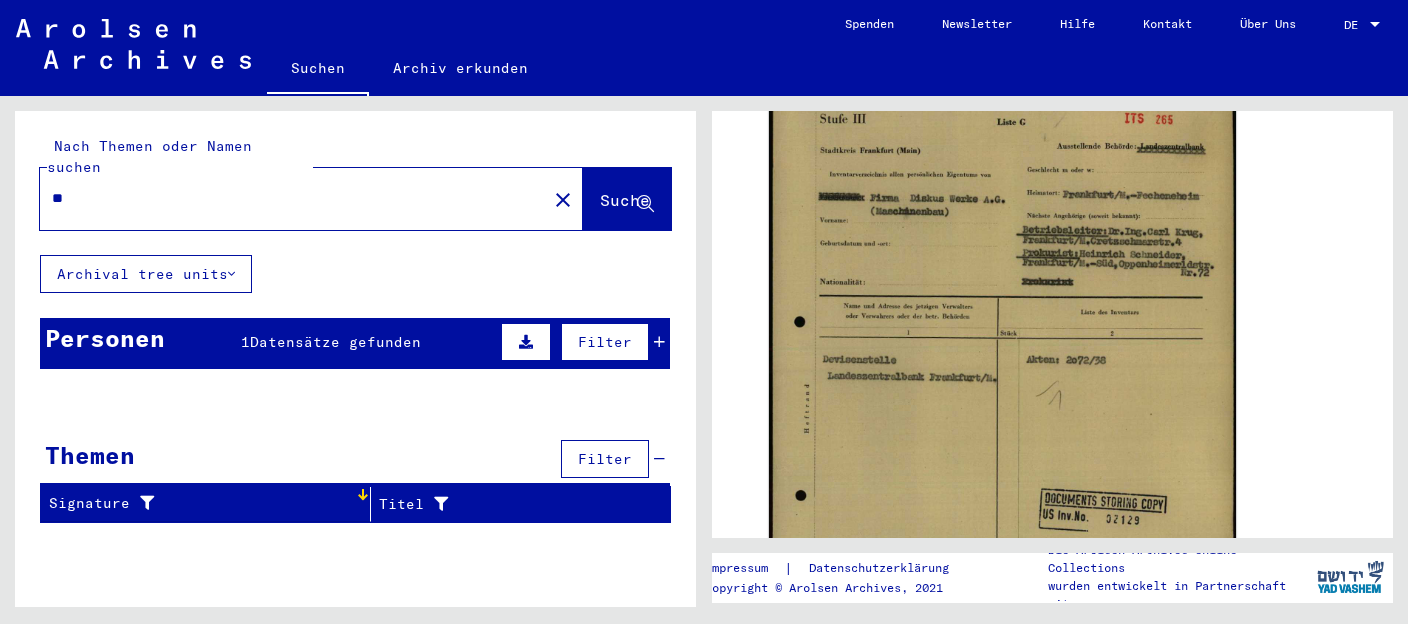 type on "*" 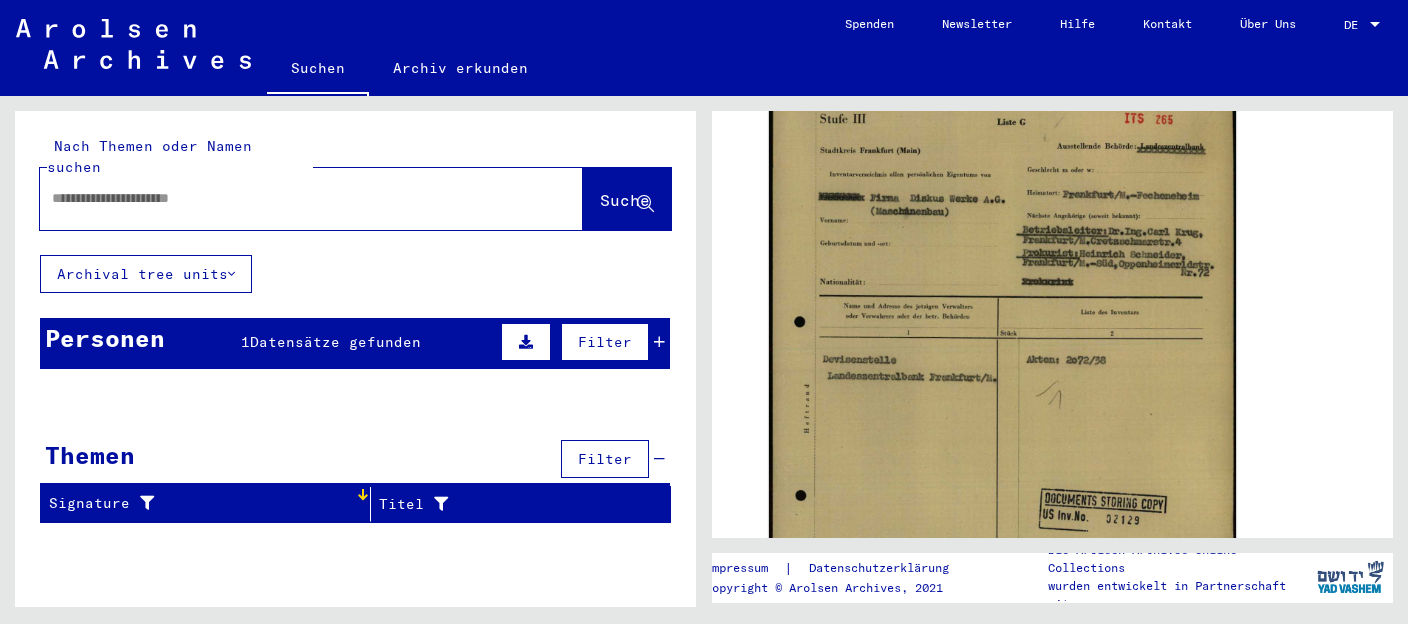 click at bounding box center (293, 198) 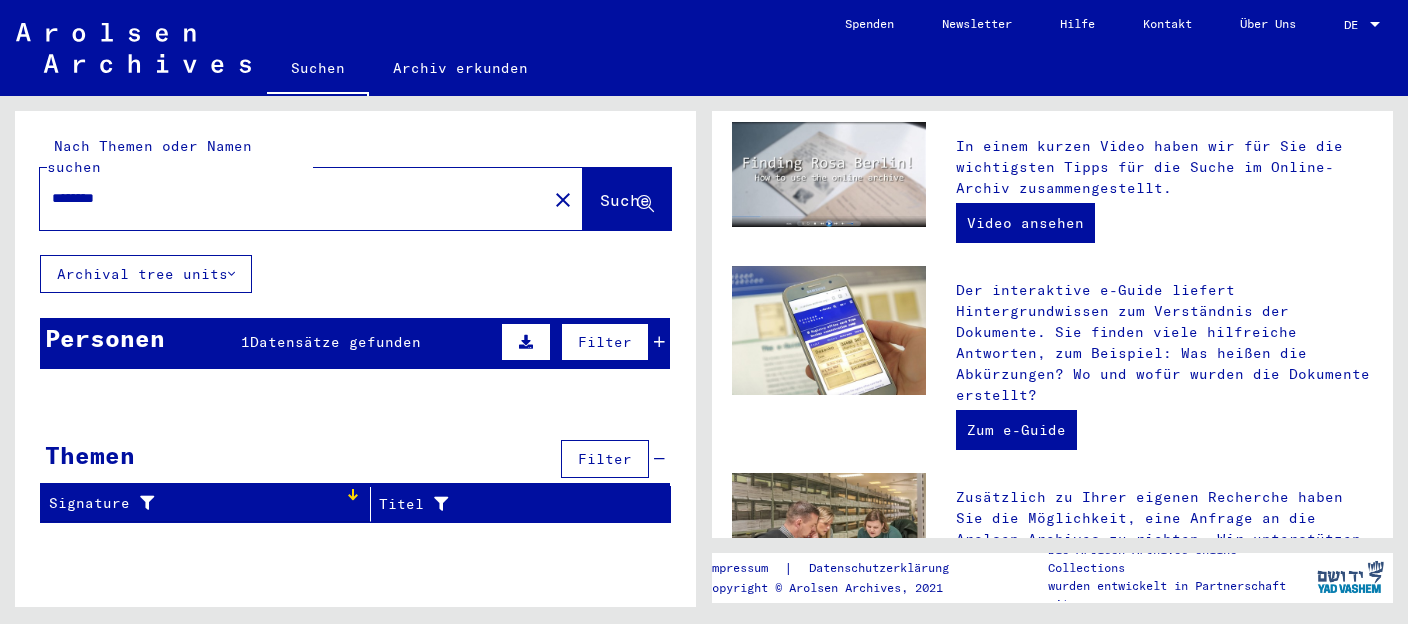 scroll, scrollTop: 0, scrollLeft: 0, axis: both 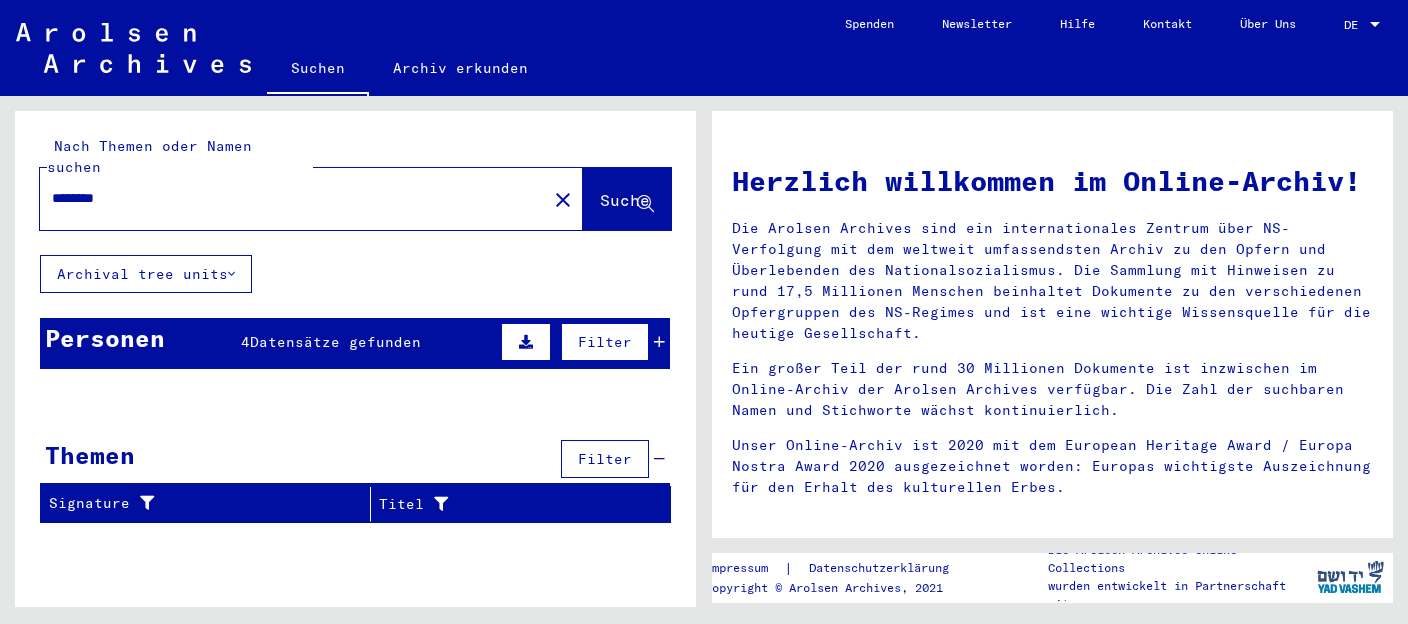click on "Datensätze gefunden" at bounding box center [335, 342] 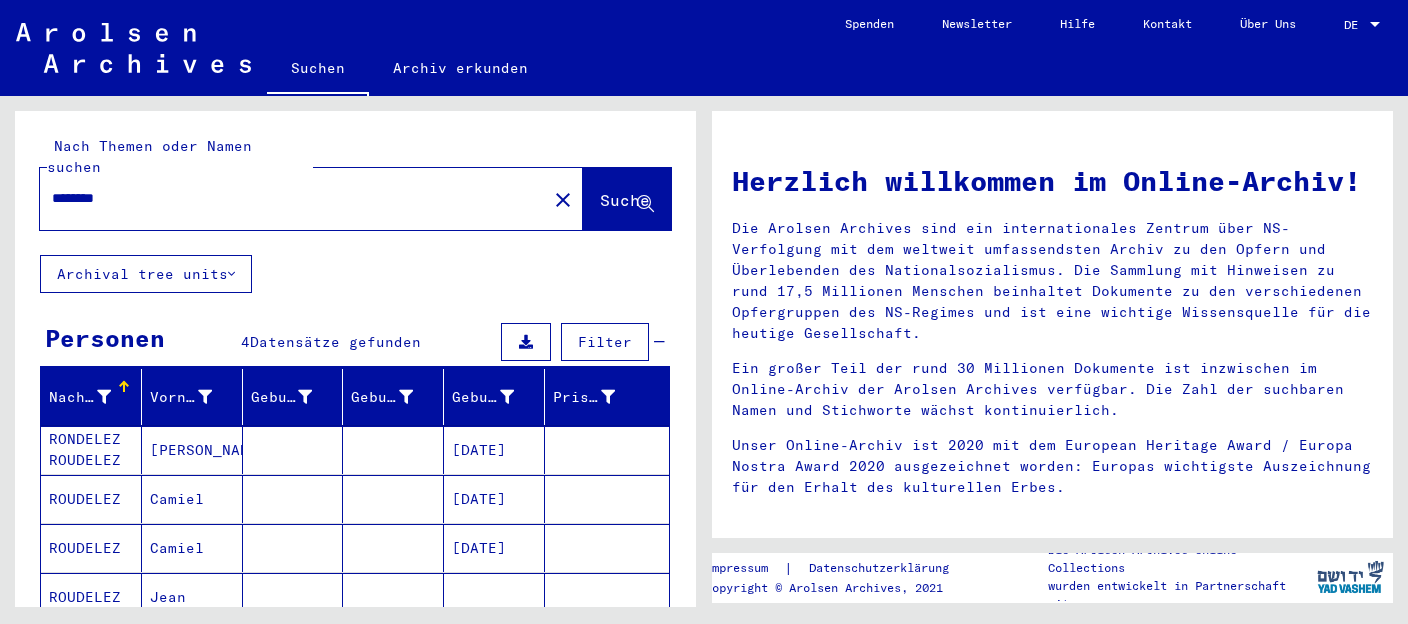 click on "[PERSON_NAME]" at bounding box center [192, 499] 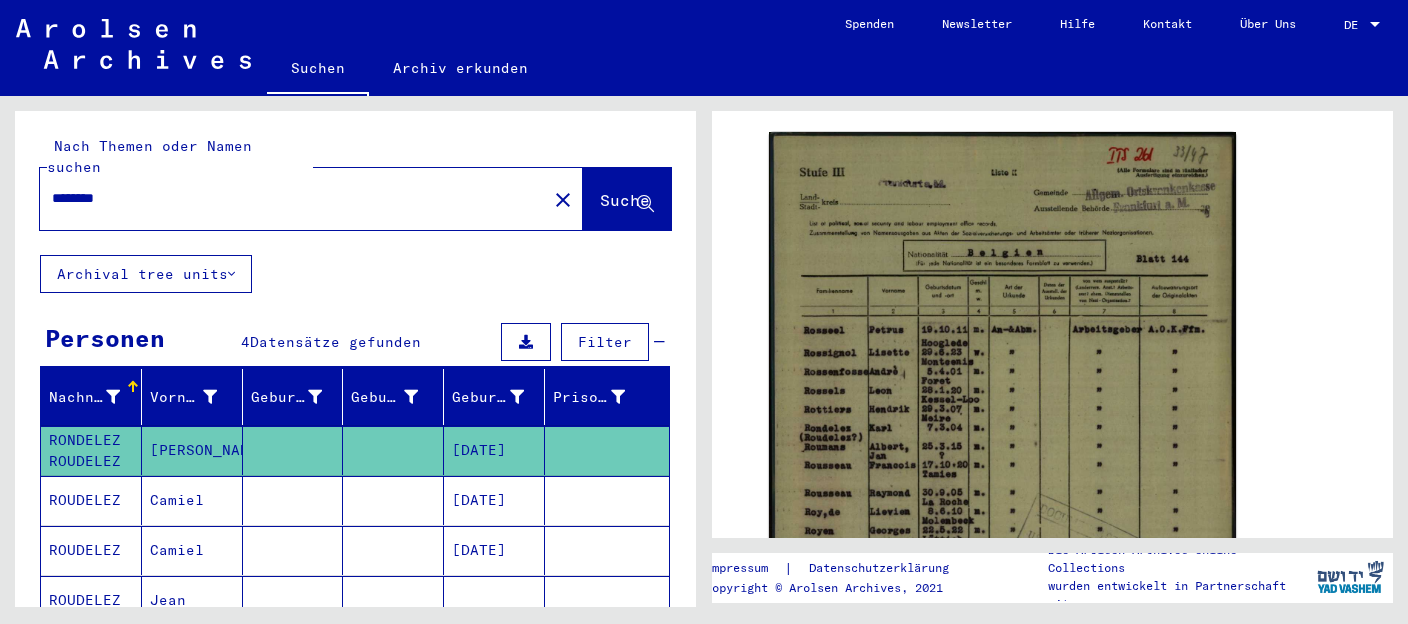 scroll, scrollTop: 422, scrollLeft: 0, axis: vertical 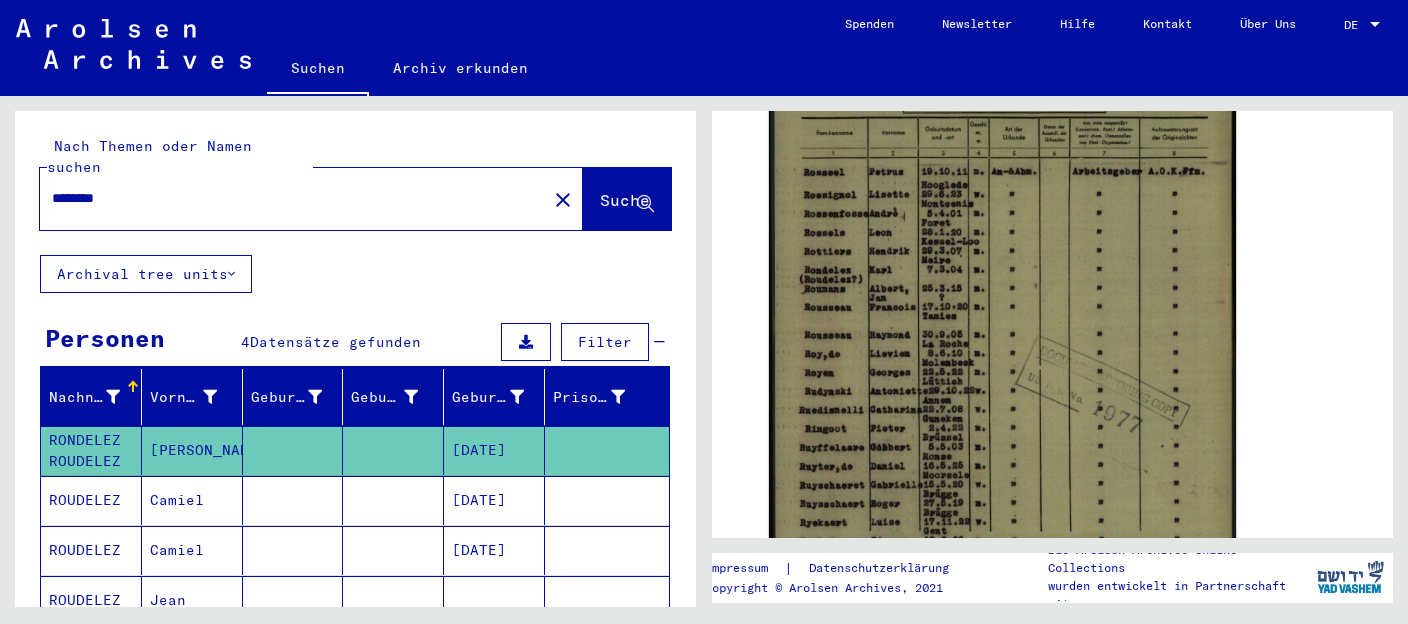 click on "********" at bounding box center (293, 198) 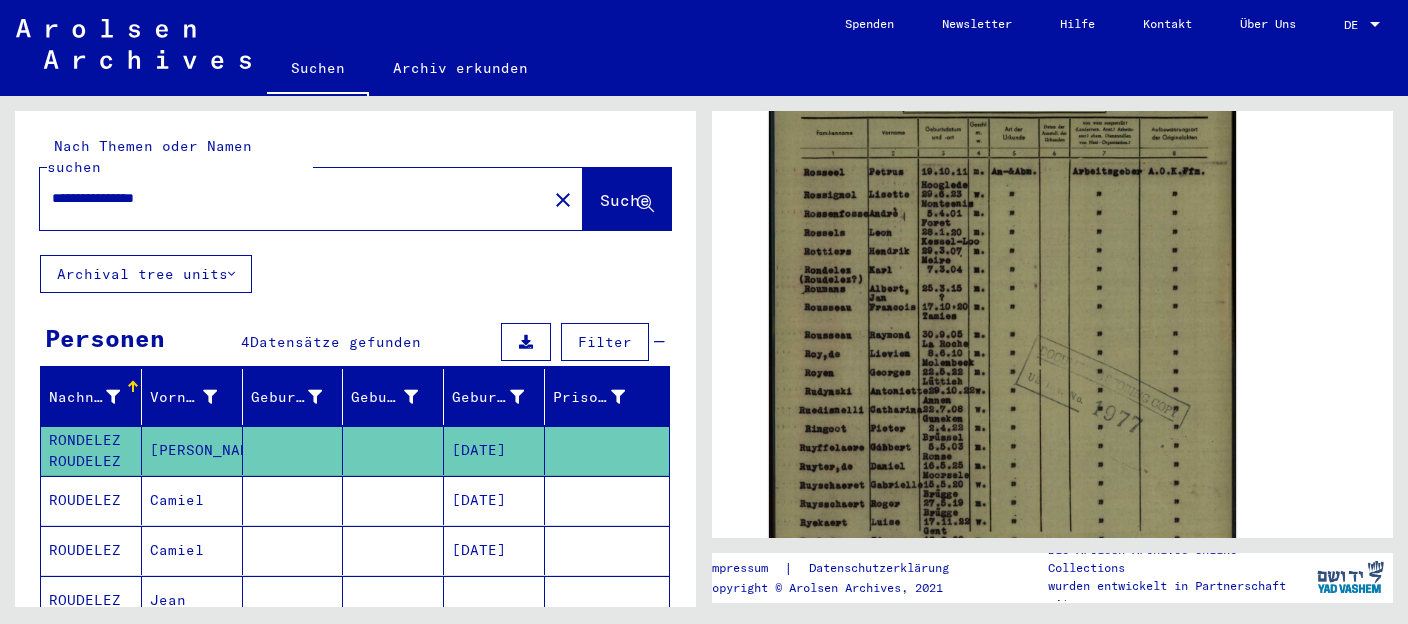 type on "**********" 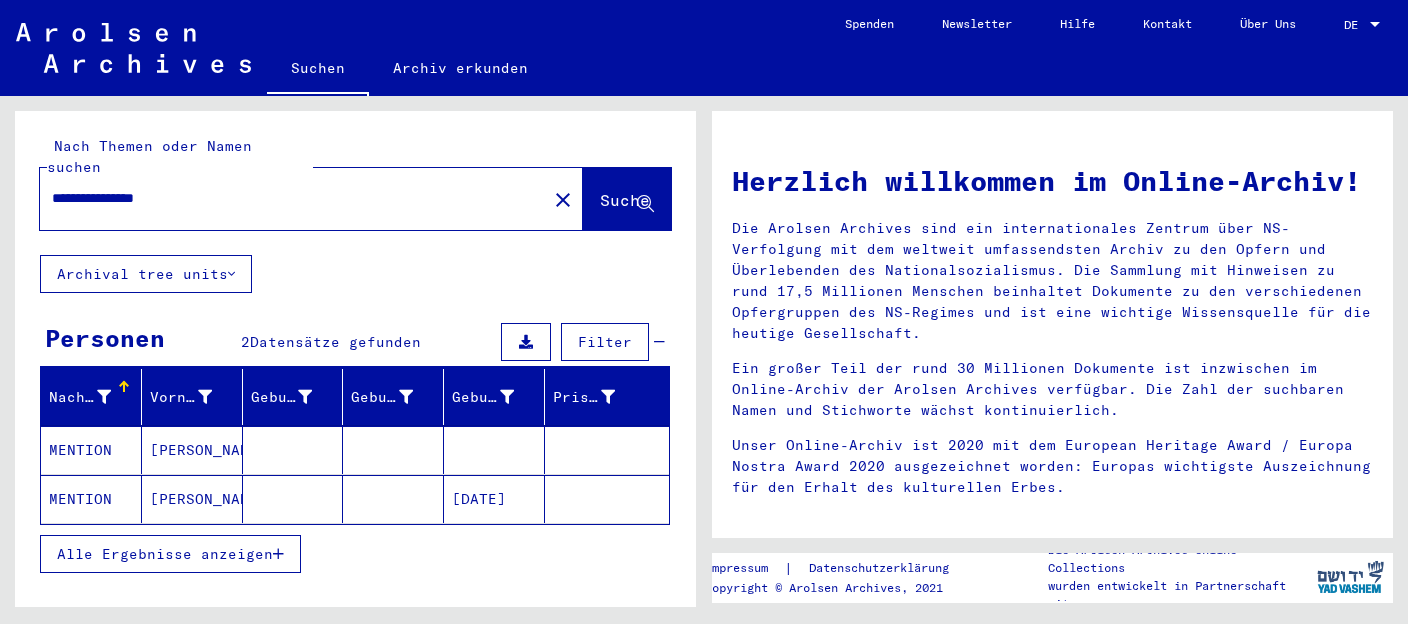 click on "[PERSON_NAME]" 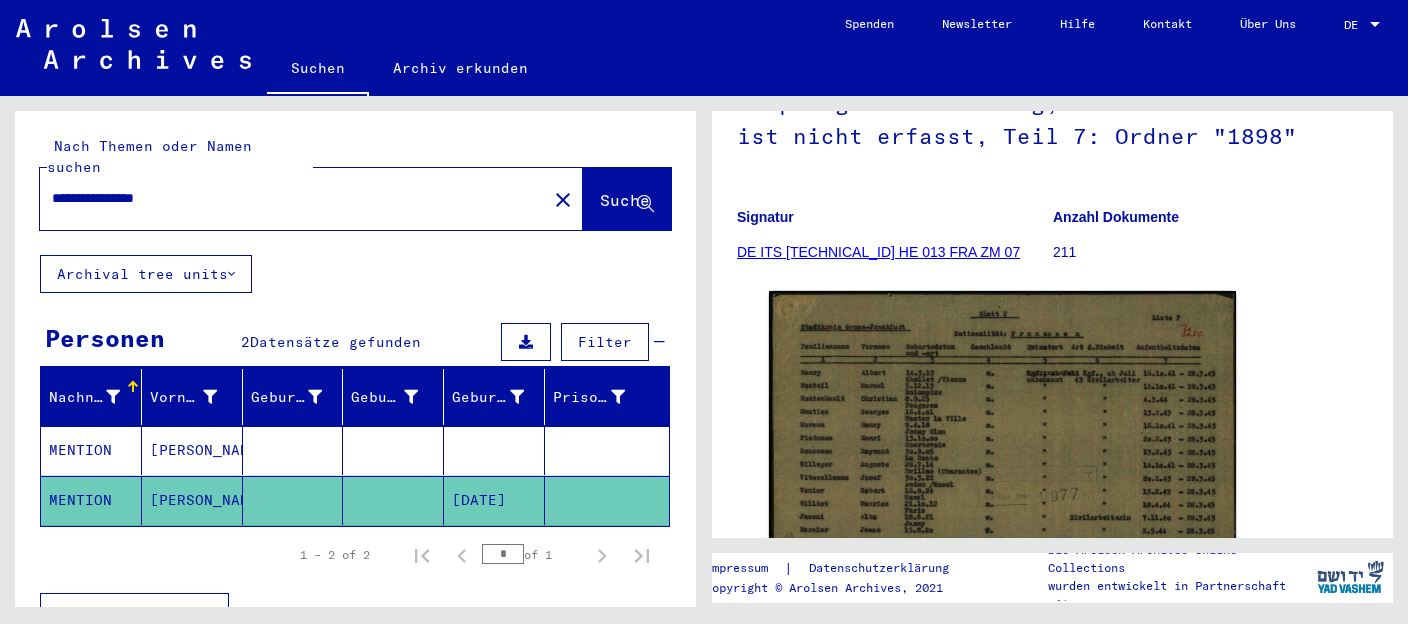 scroll, scrollTop: 317, scrollLeft: 0, axis: vertical 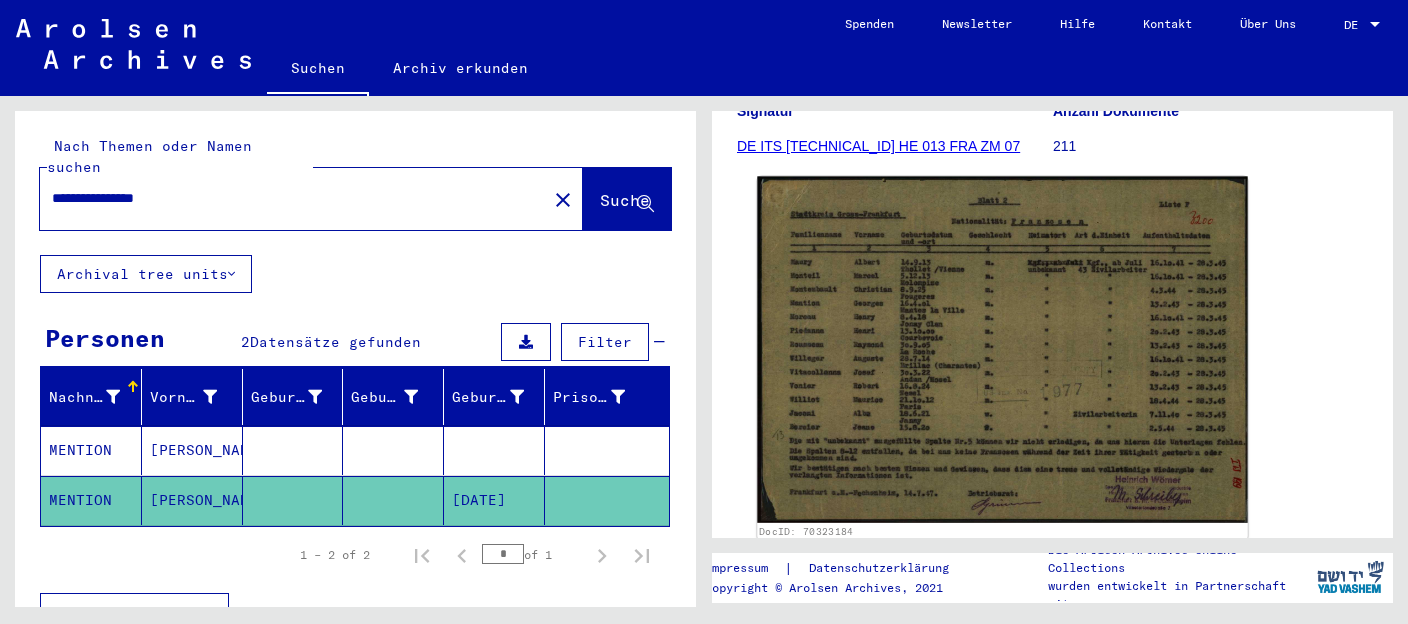 click 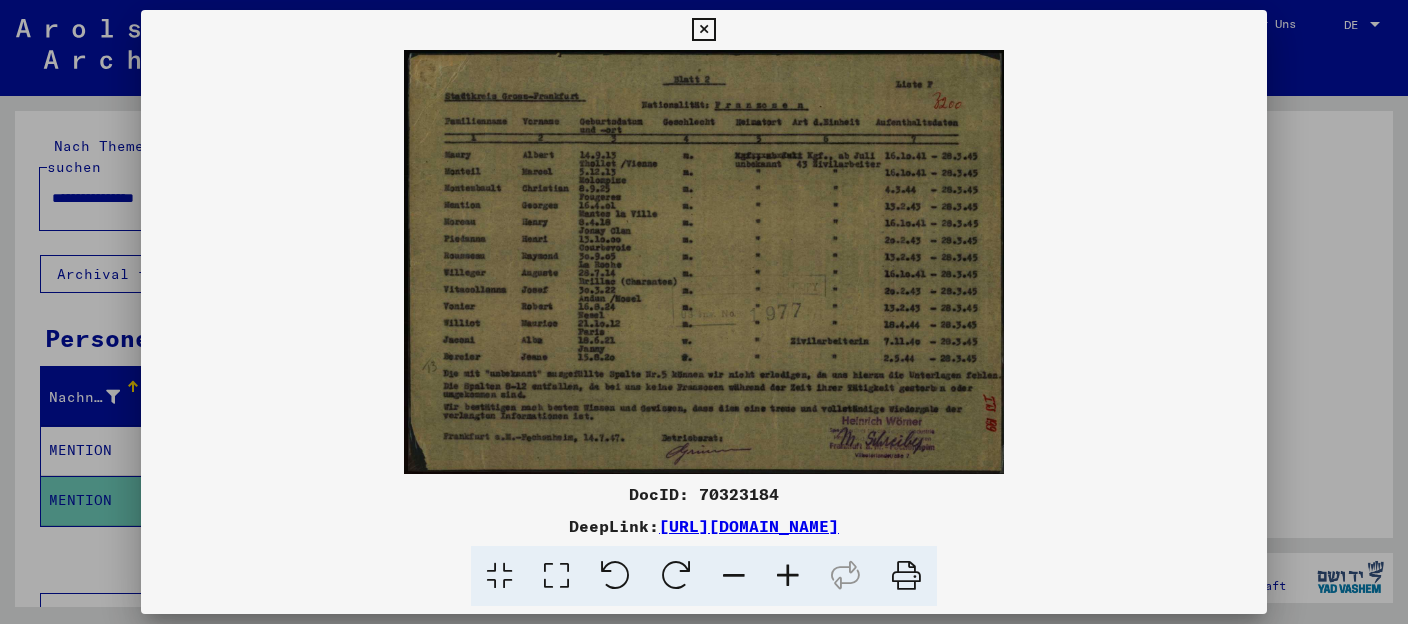 click at bounding box center (704, 262) 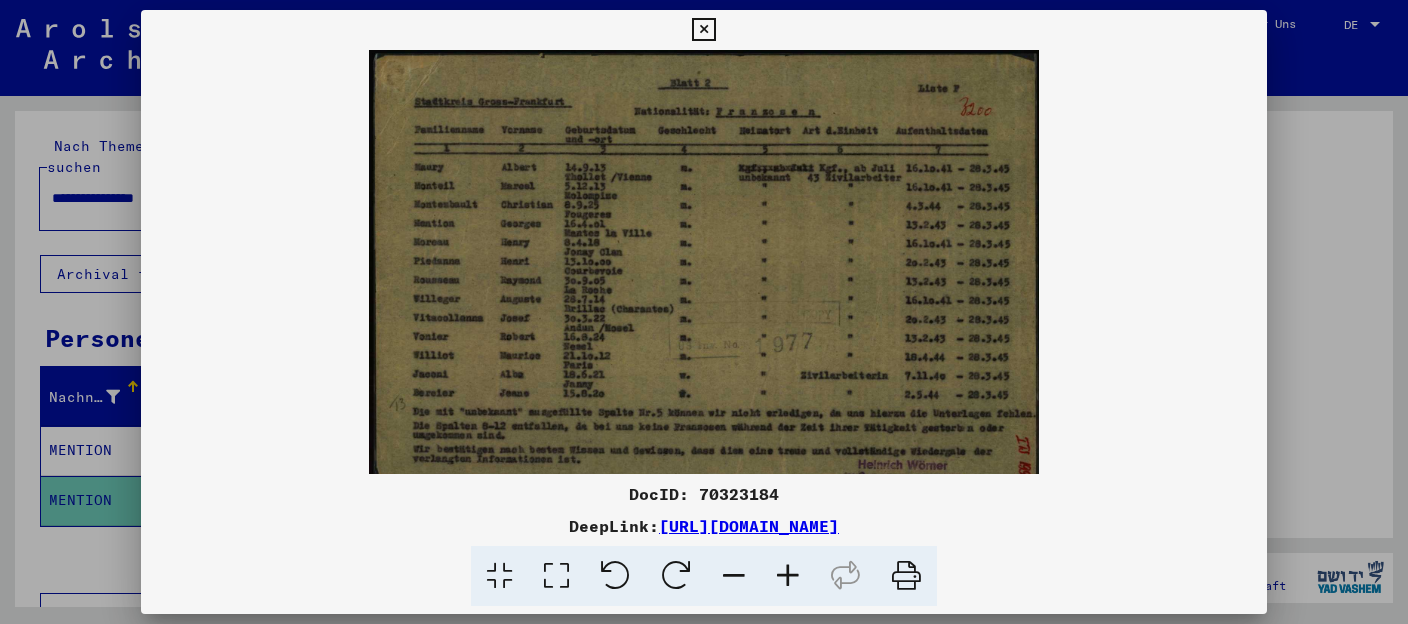 click at bounding box center (788, 576) 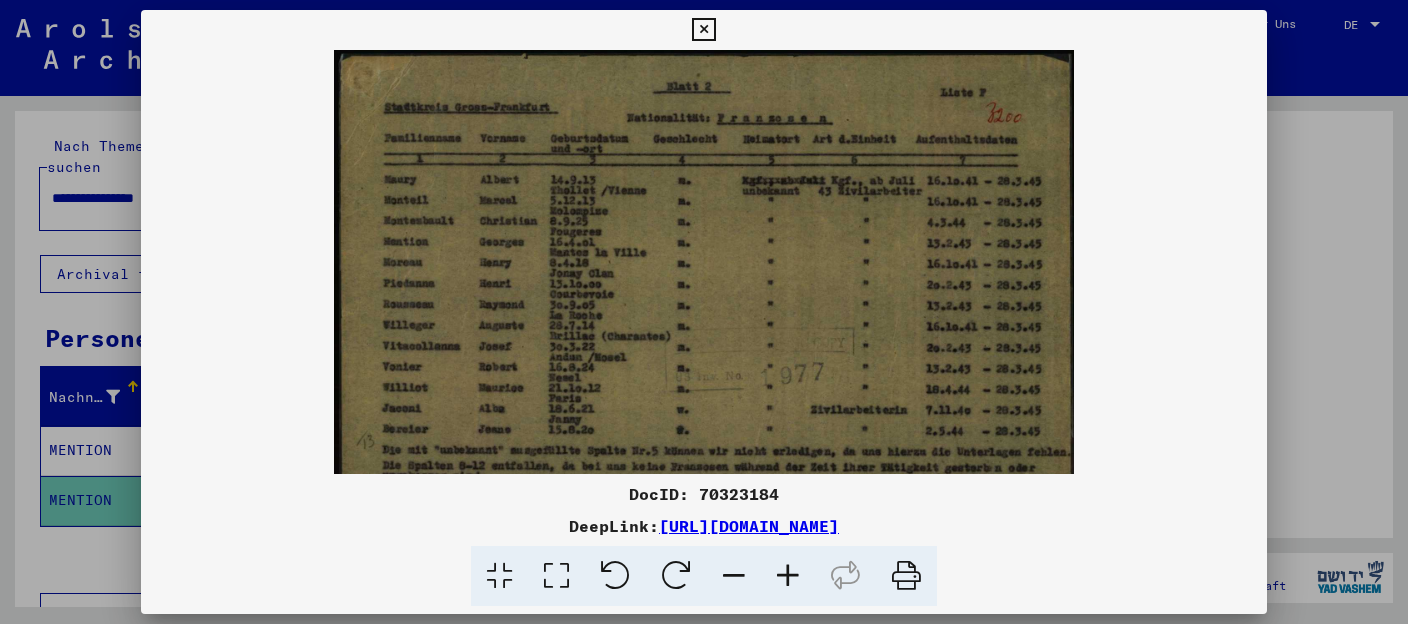 click at bounding box center (788, 576) 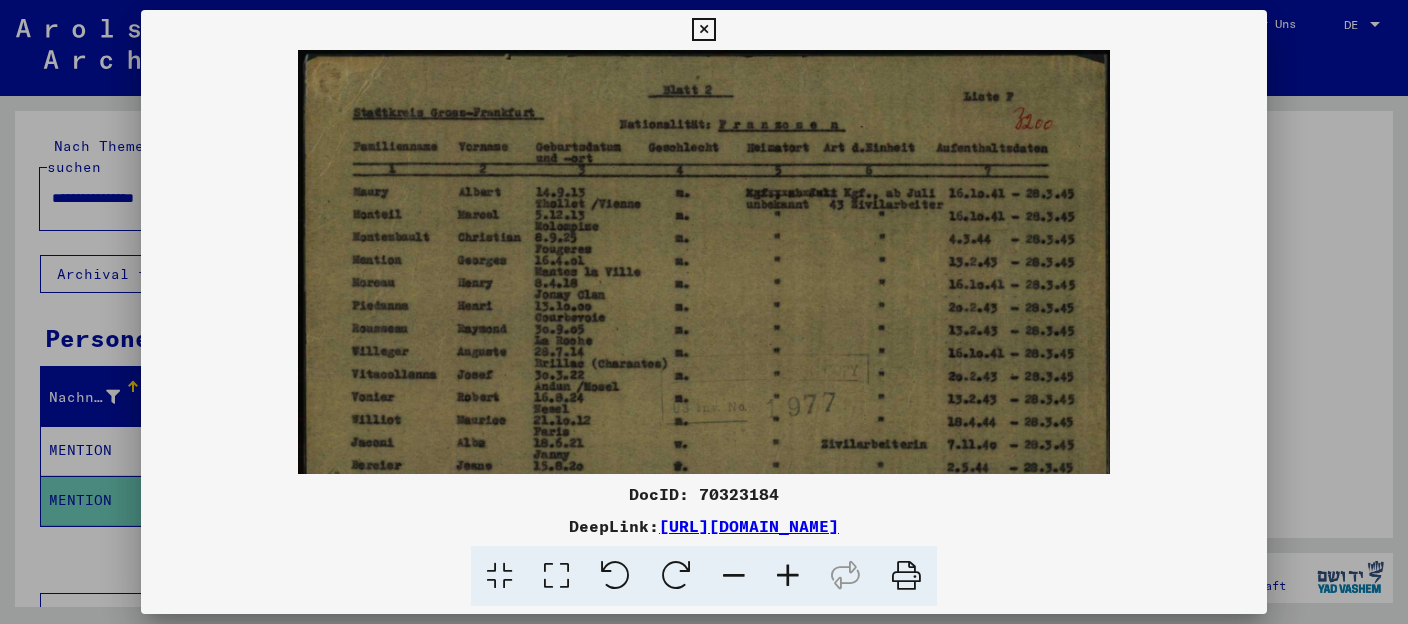 click at bounding box center [788, 576] 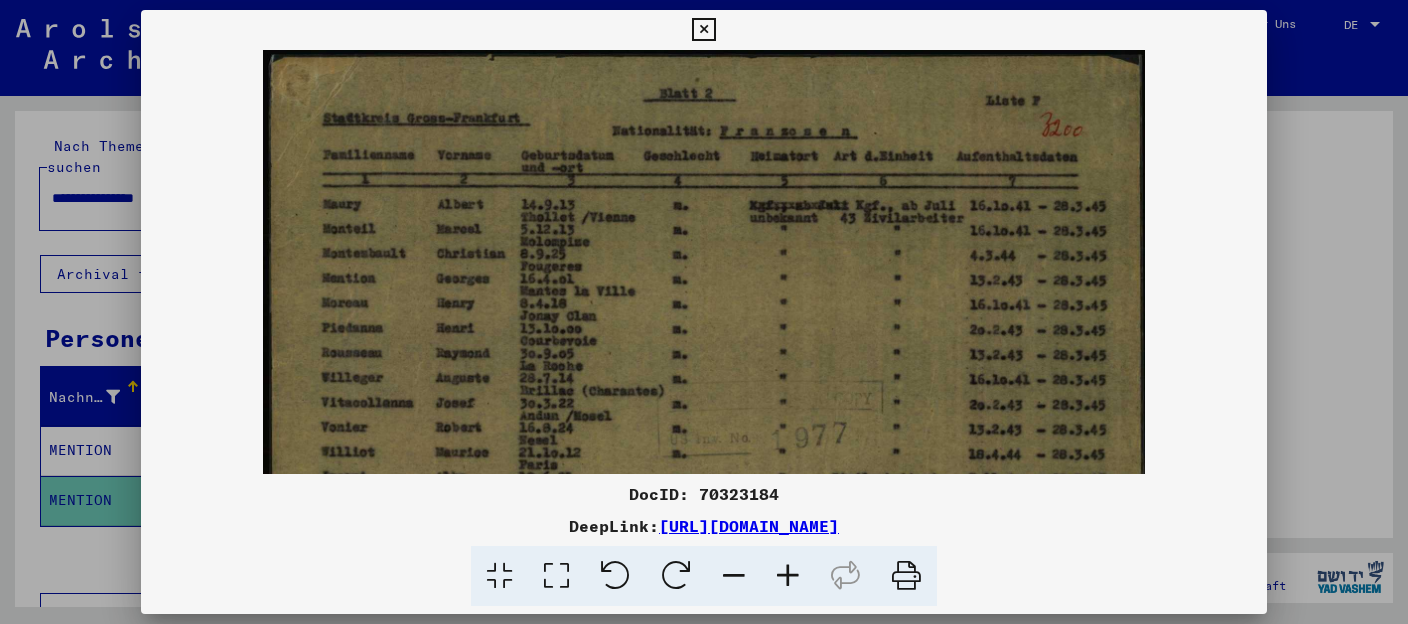 click at bounding box center (703, 30) 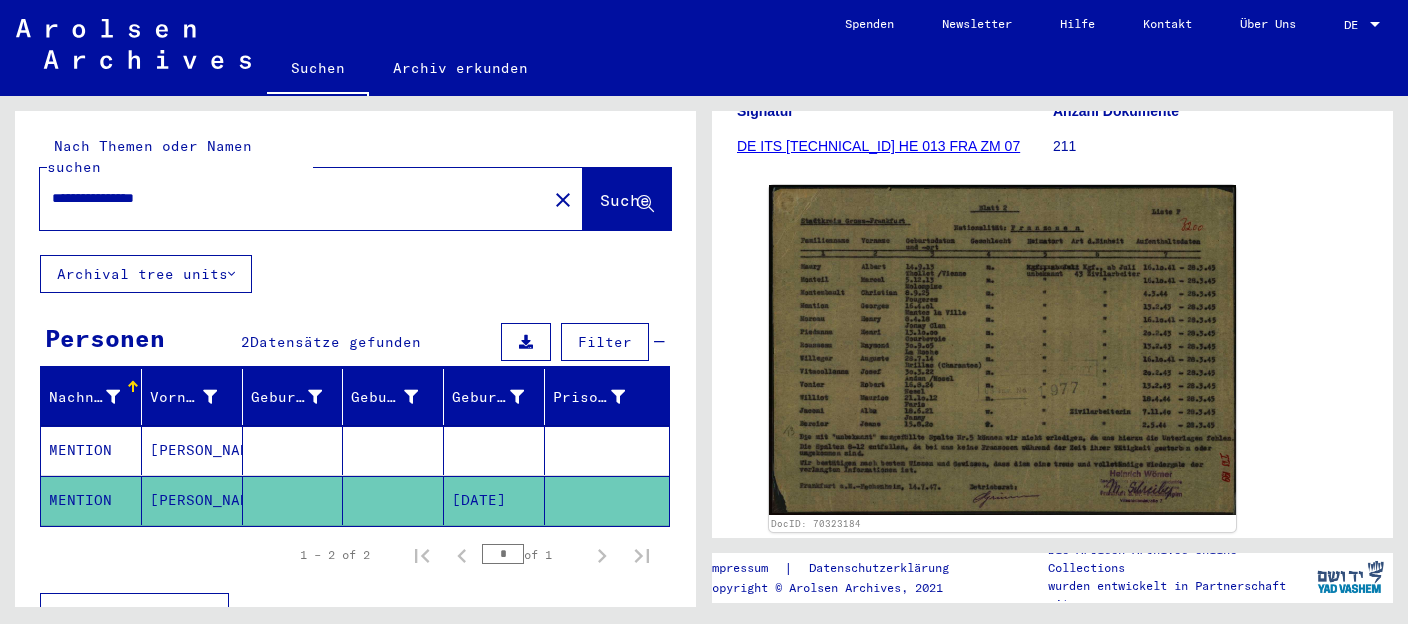 click on "[PERSON_NAME]" at bounding box center (192, 500) 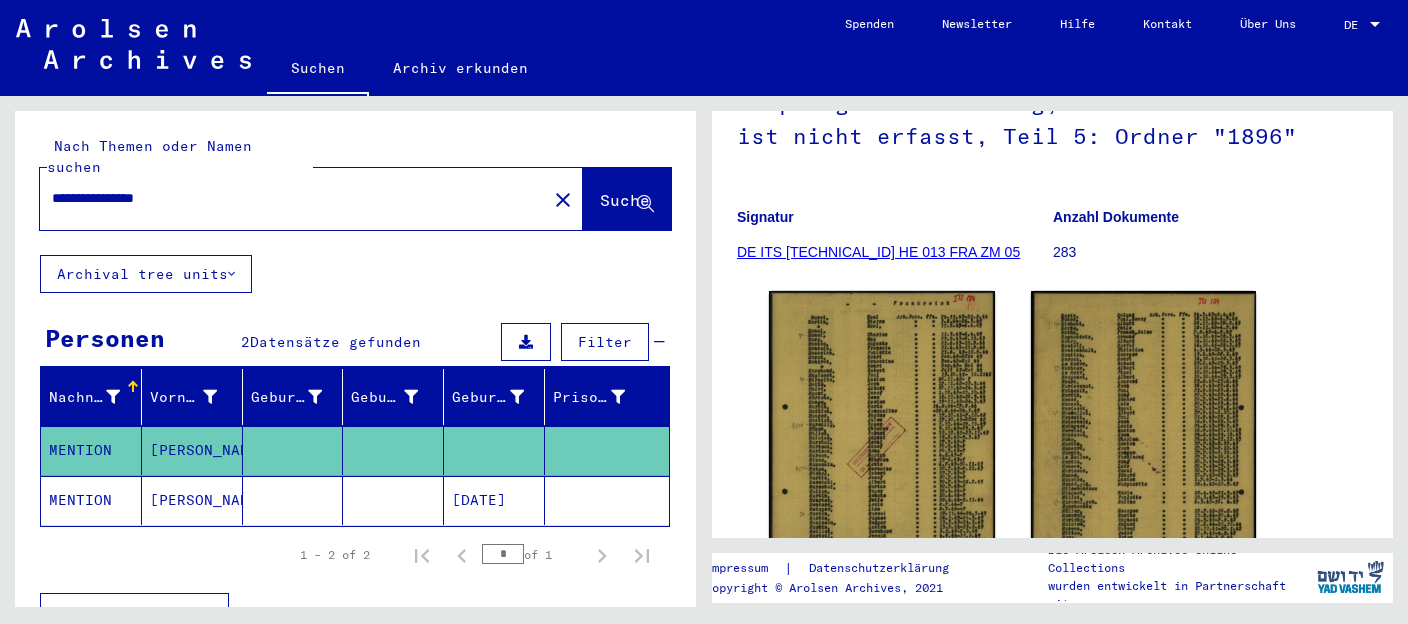 scroll, scrollTop: 264, scrollLeft: 0, axis: vertical 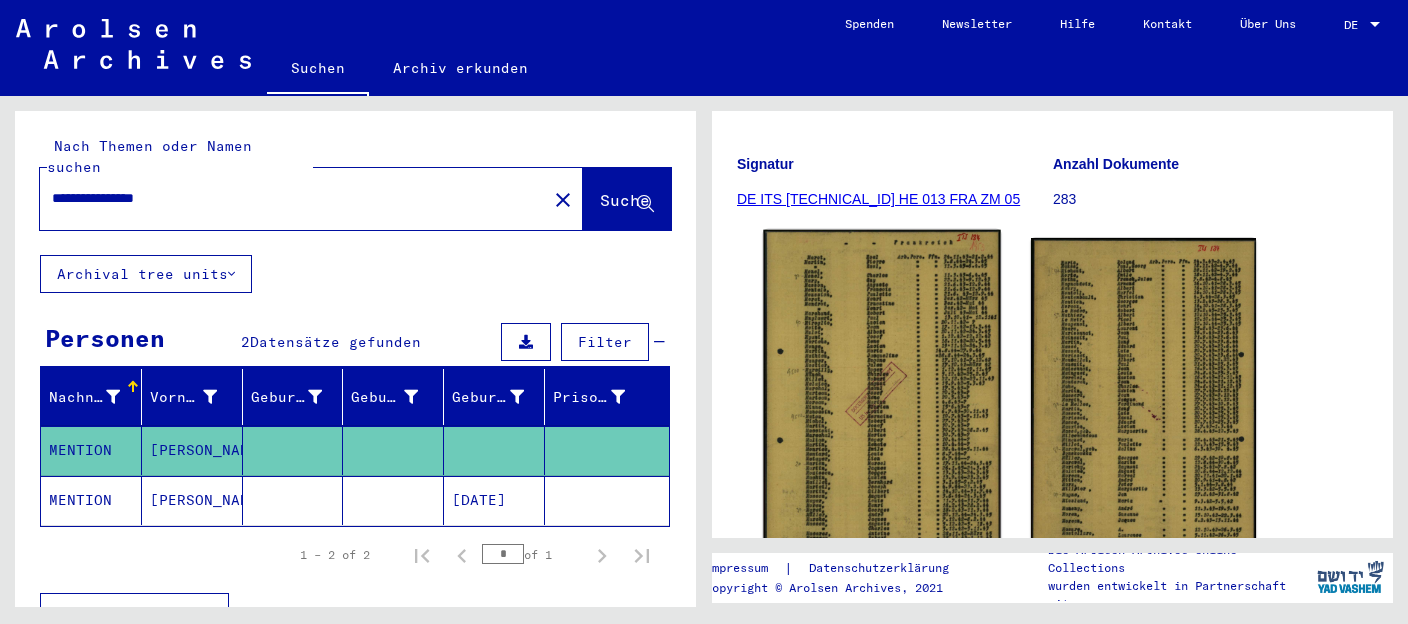 click 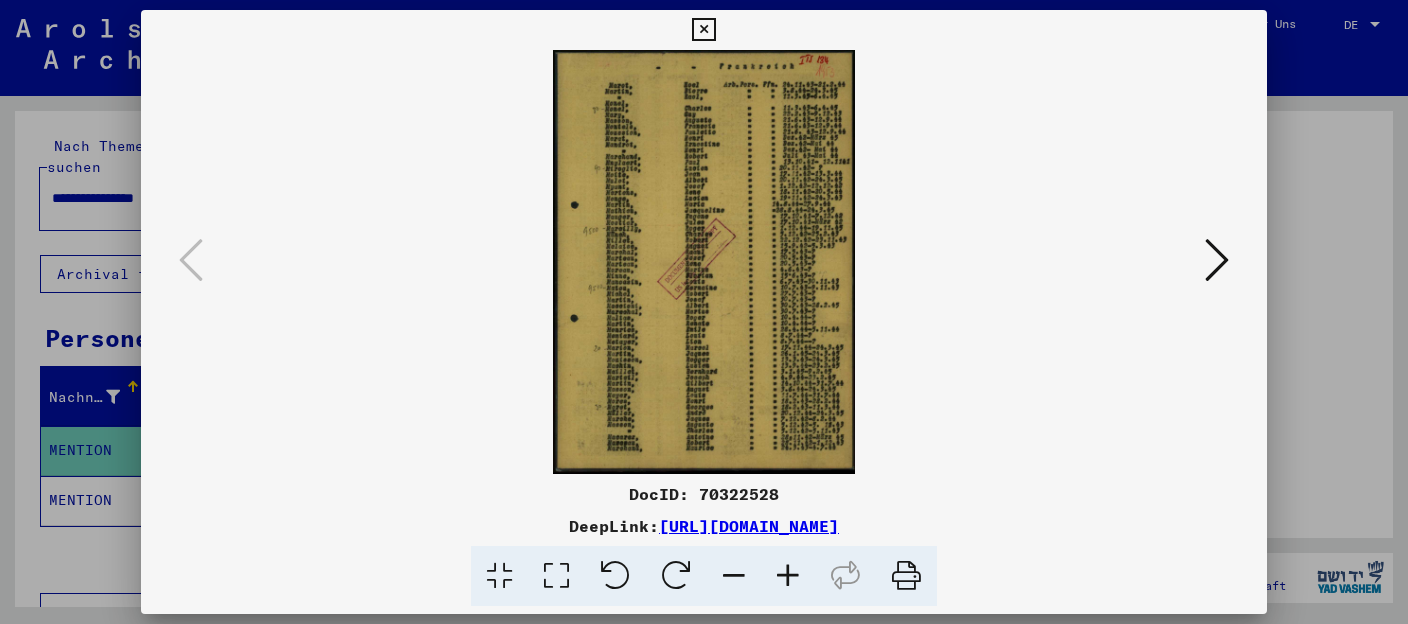 click at bounding box center [788, 576] 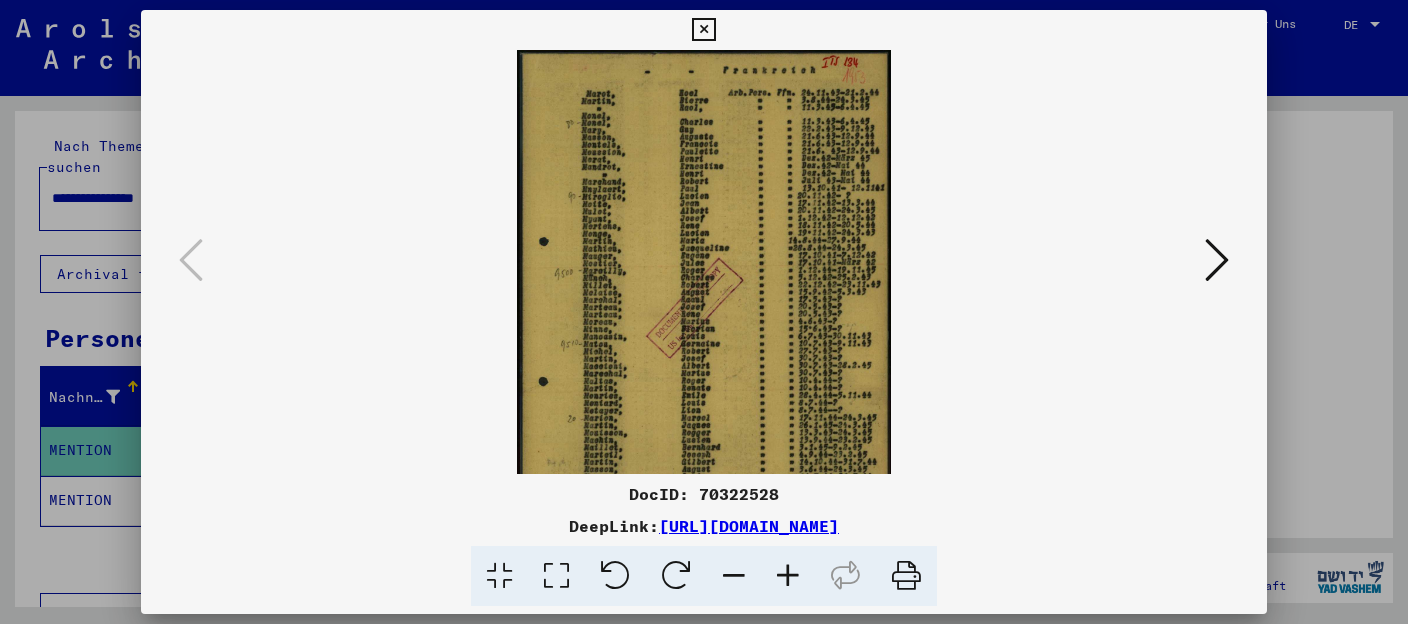 click at bounding box center [788, 576] 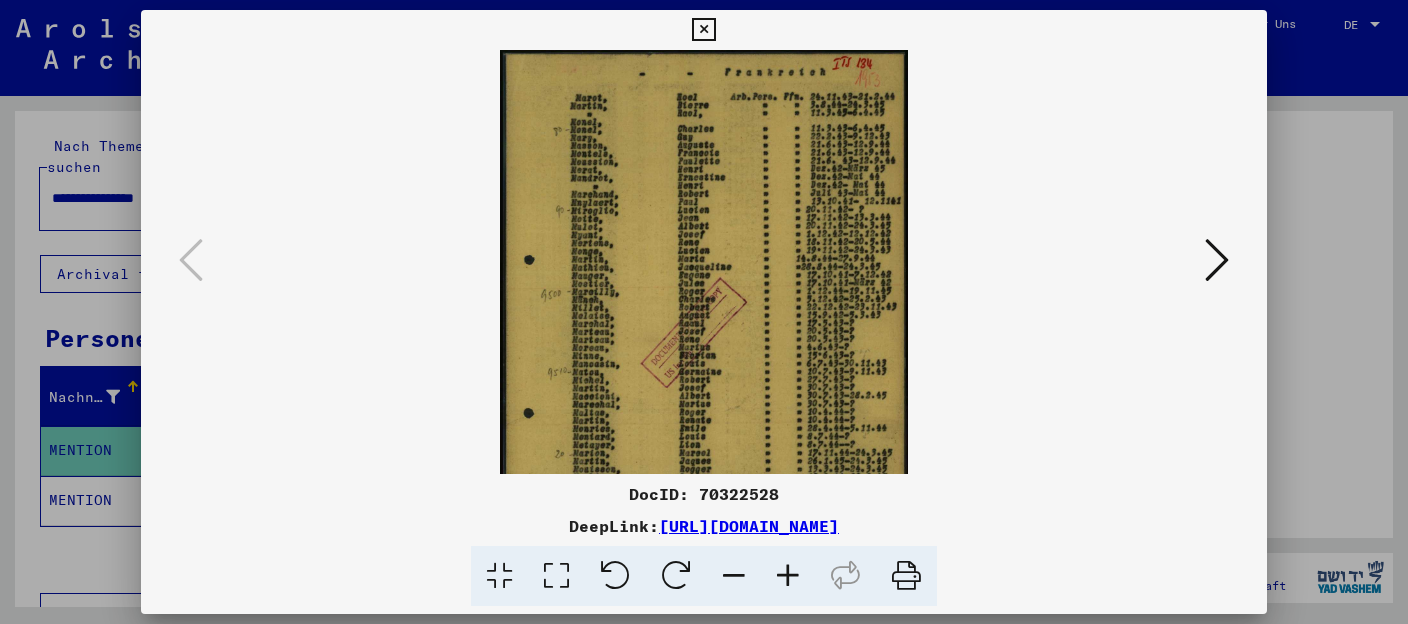 click at bounding box center [788, 576] 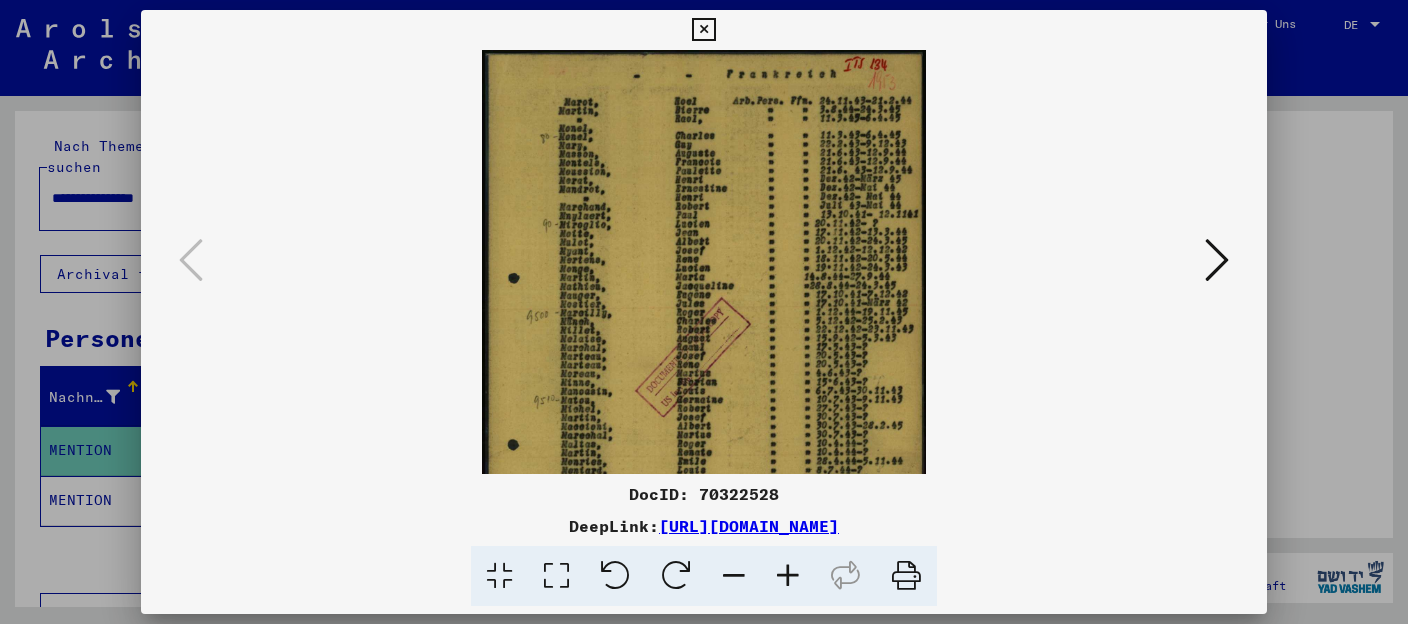 click at bounding box center [788, 576] 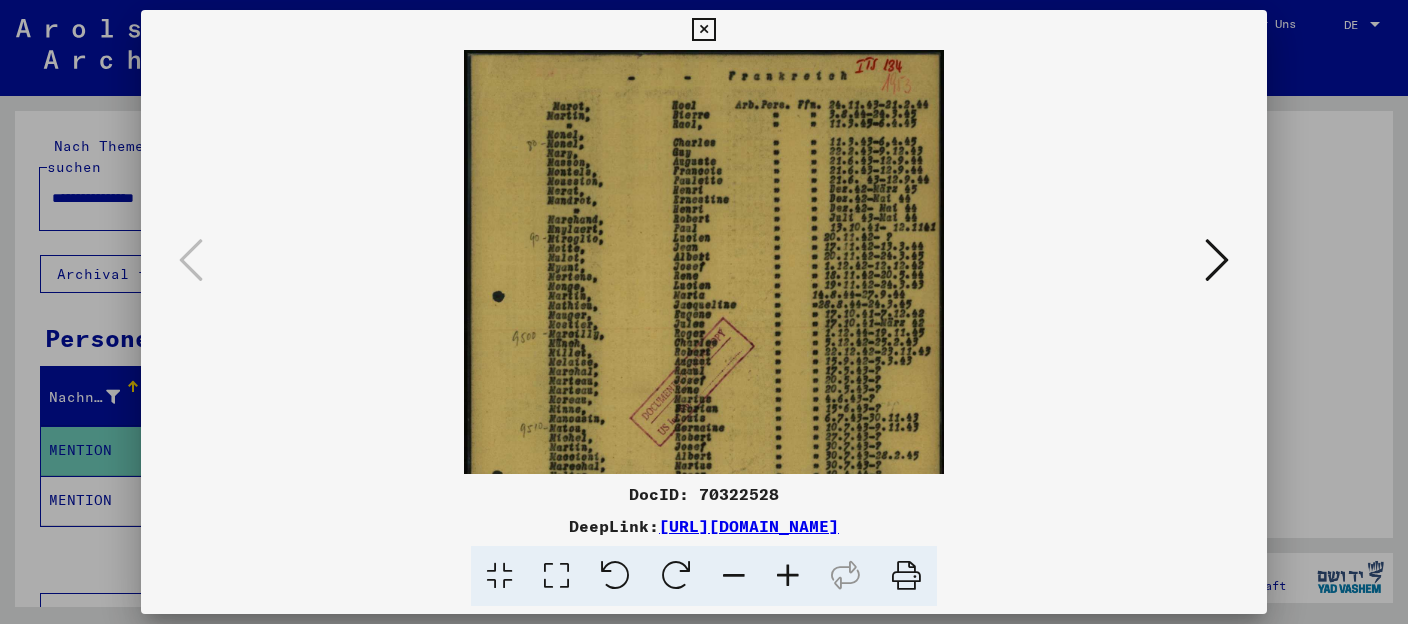 click at bounding box center (788, 576) 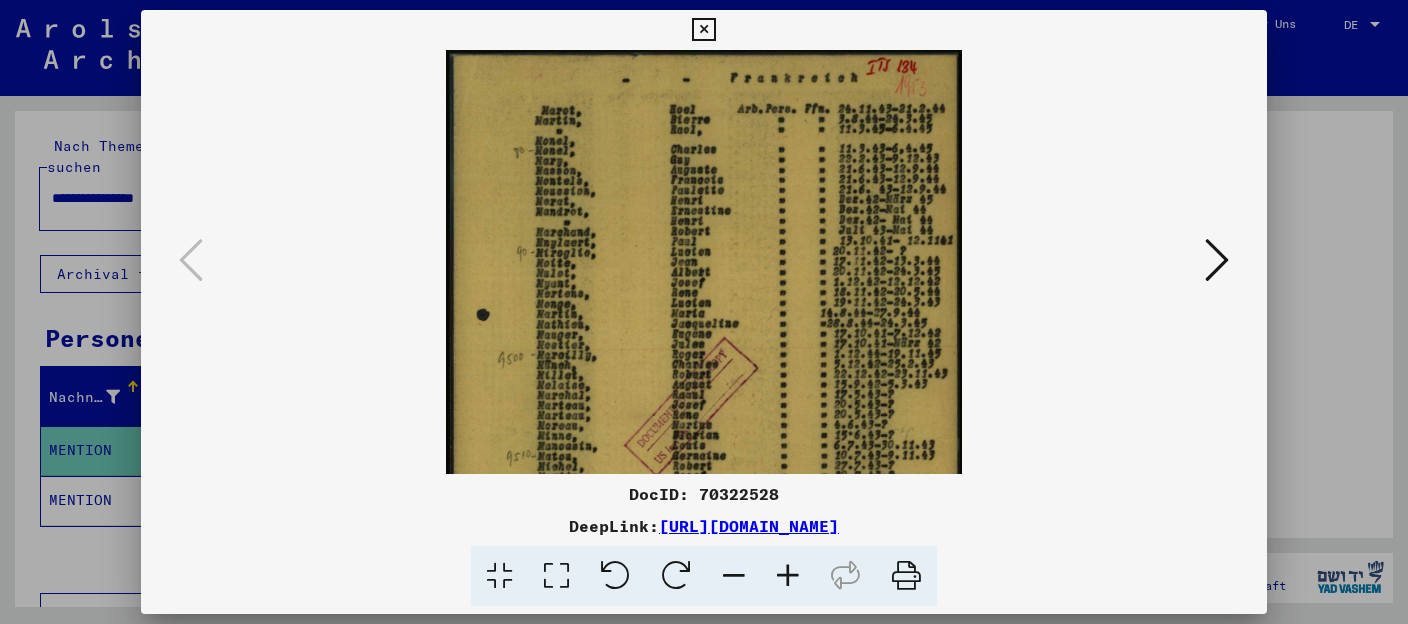 click at bounding box center [788, 576] 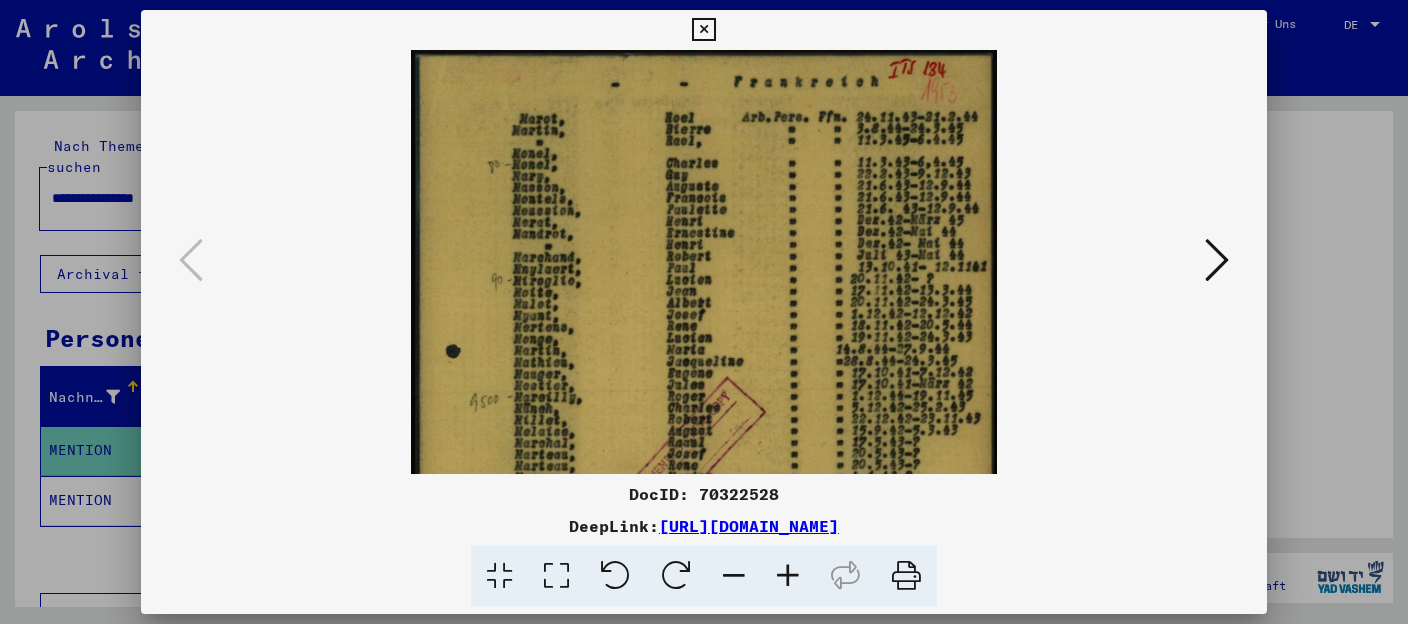 click at bounding box center (788, 576) 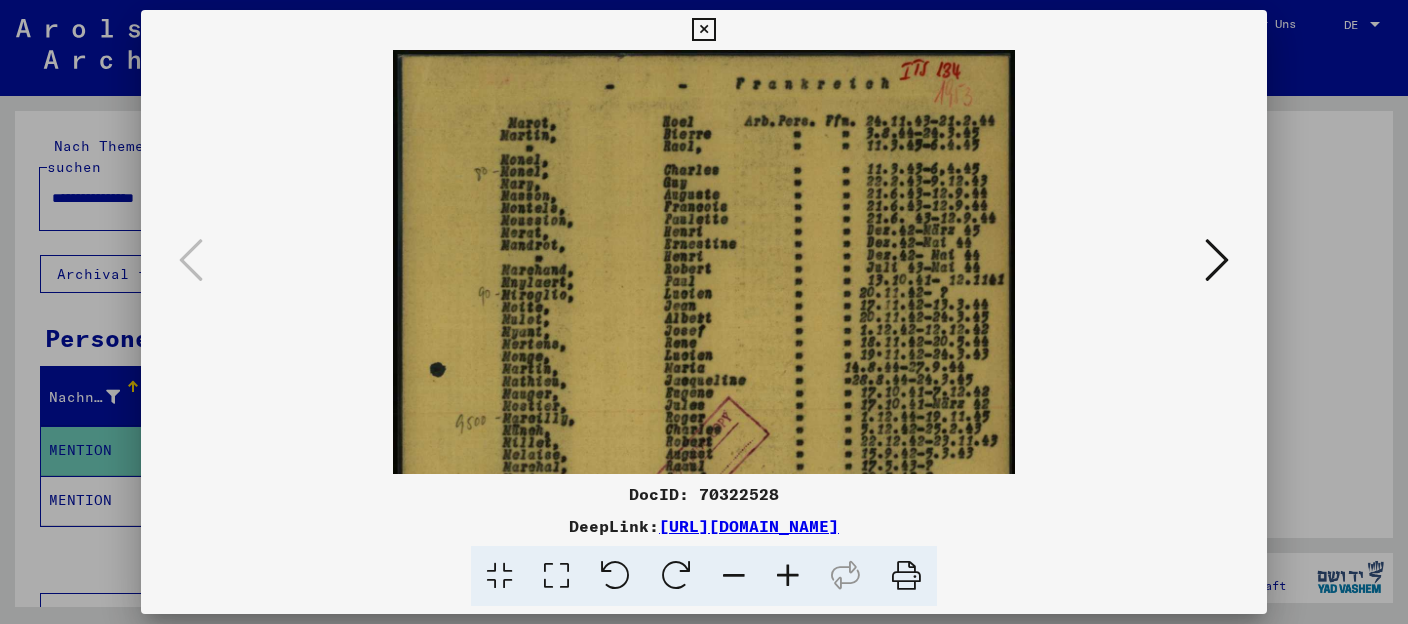 click at bounding box center [788, 576] 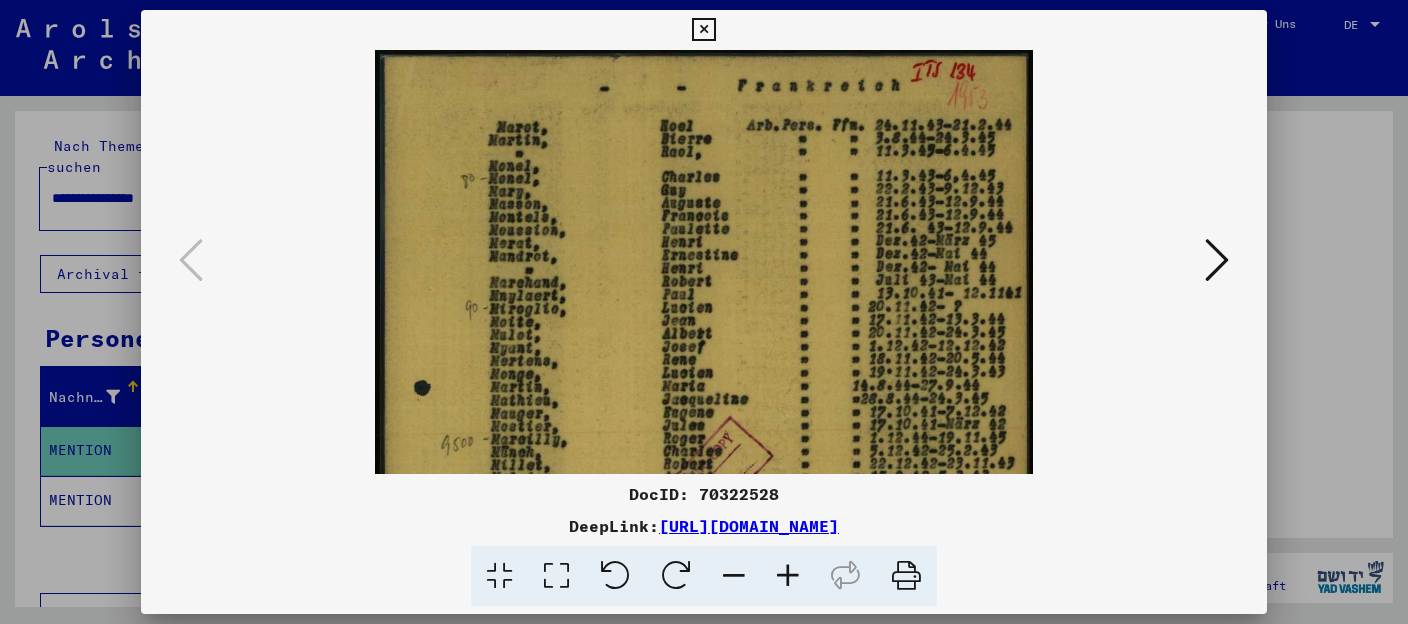 click at bounding box center (788, 576) 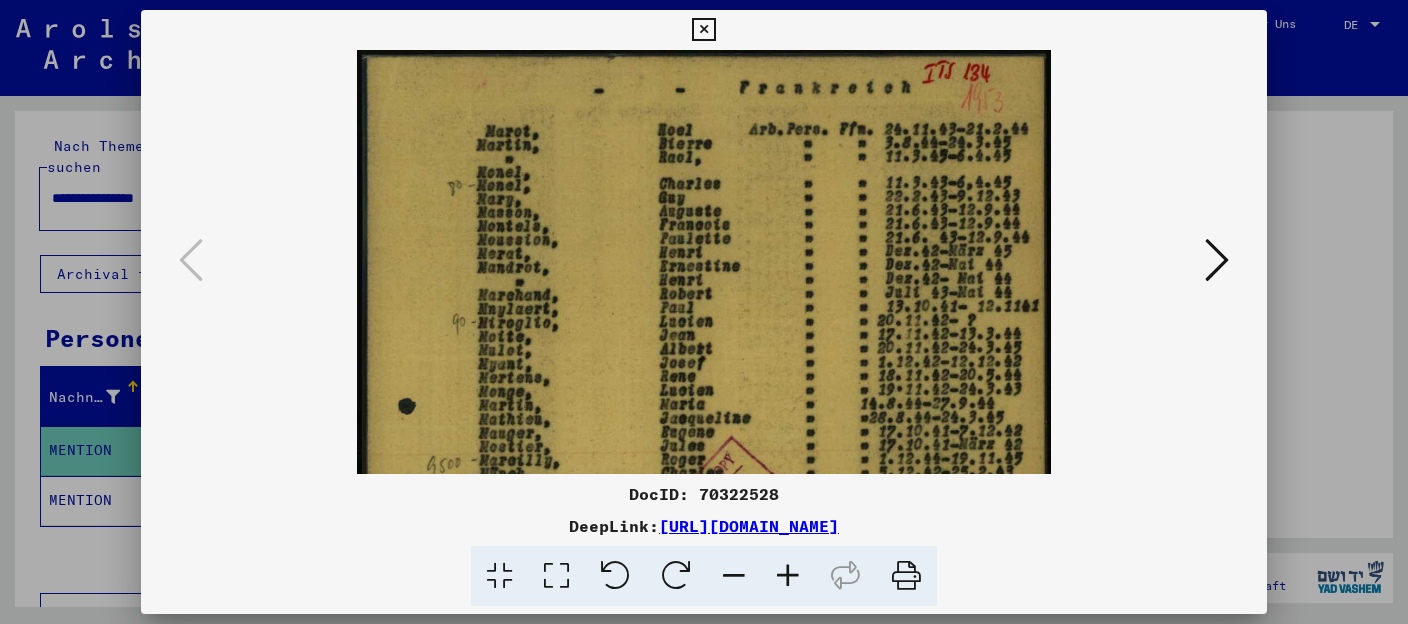 click at bounding box center (788, 576) 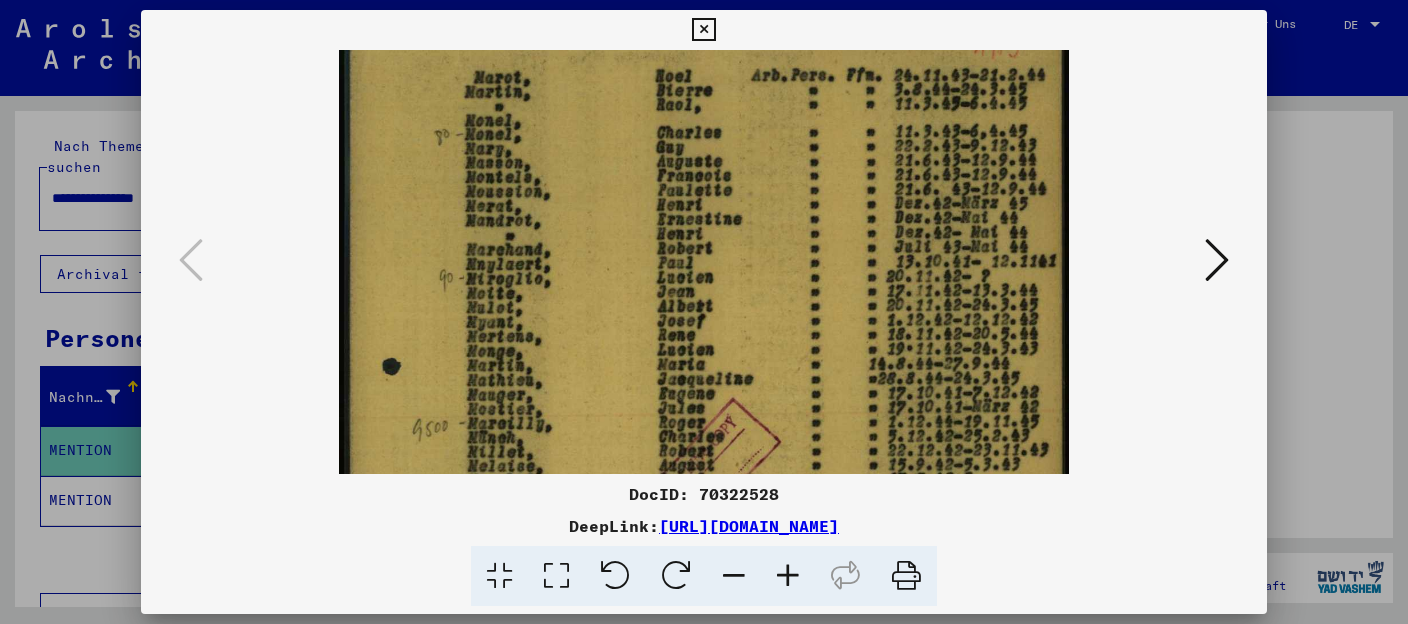 drag, startPoint x: 933, startPoint y: 407, endPoint x: 932, endPoint y: 289, distance: 118.004234 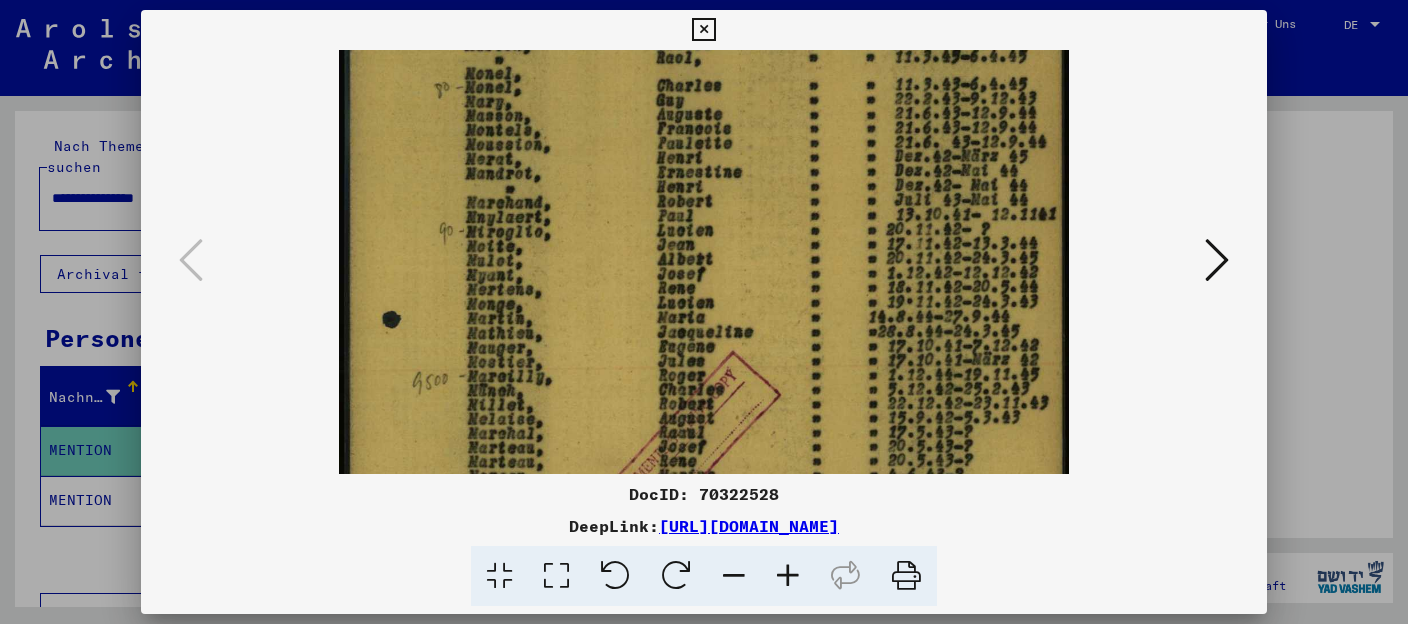 scroll, scrollTop: 351, scrollLeft: 0, axis: vertical 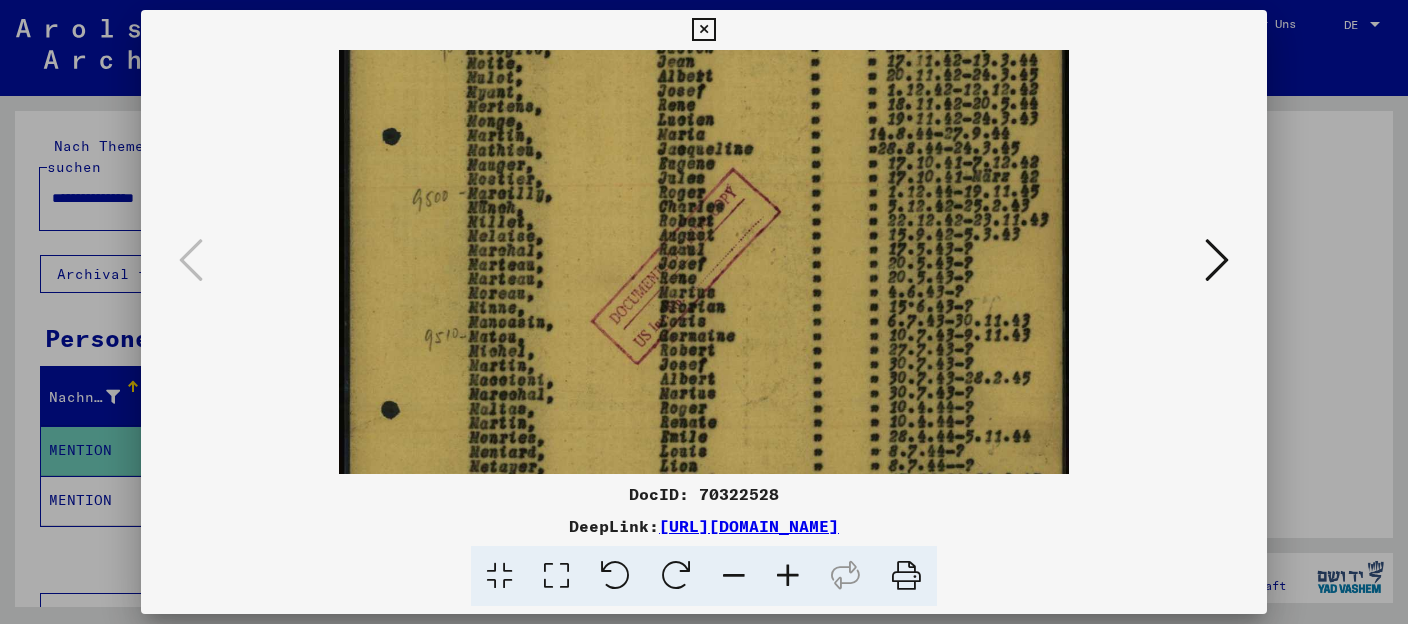 drag, startPoint x: 892, startPoint y: 393, endPoint x: 900, endPoint y: 111, distance: 282.11346 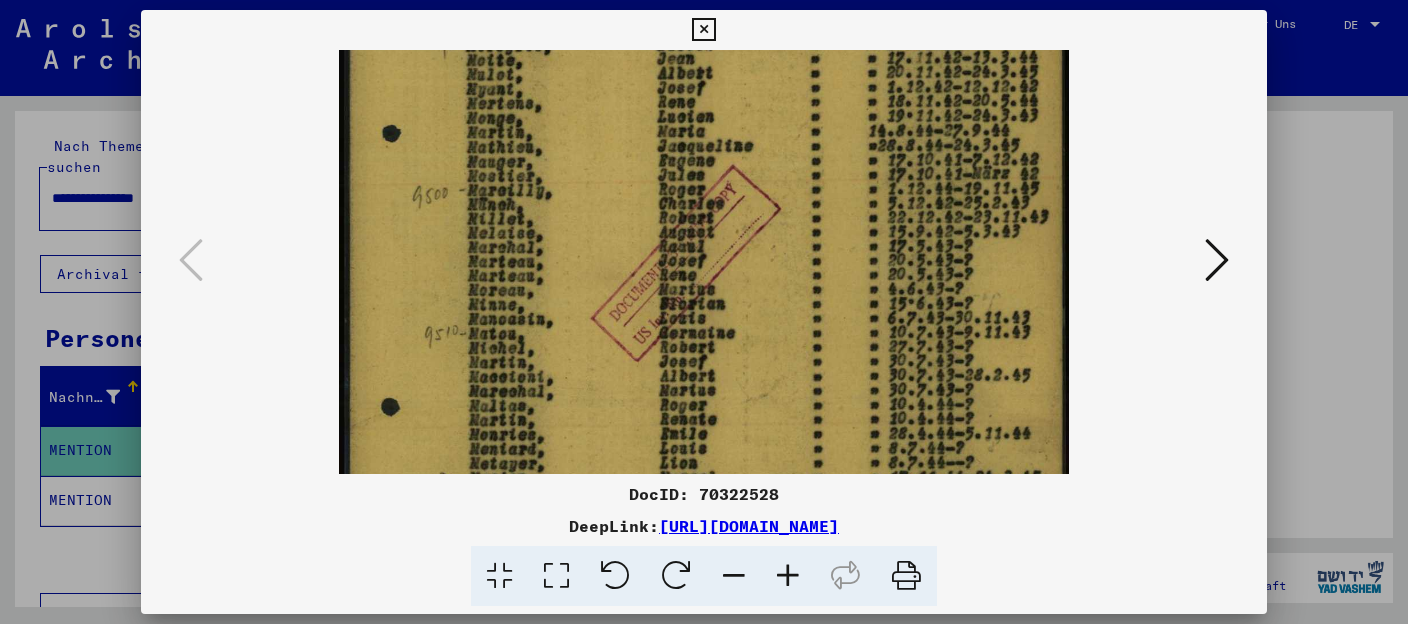 click at bounding box center [703, 271] 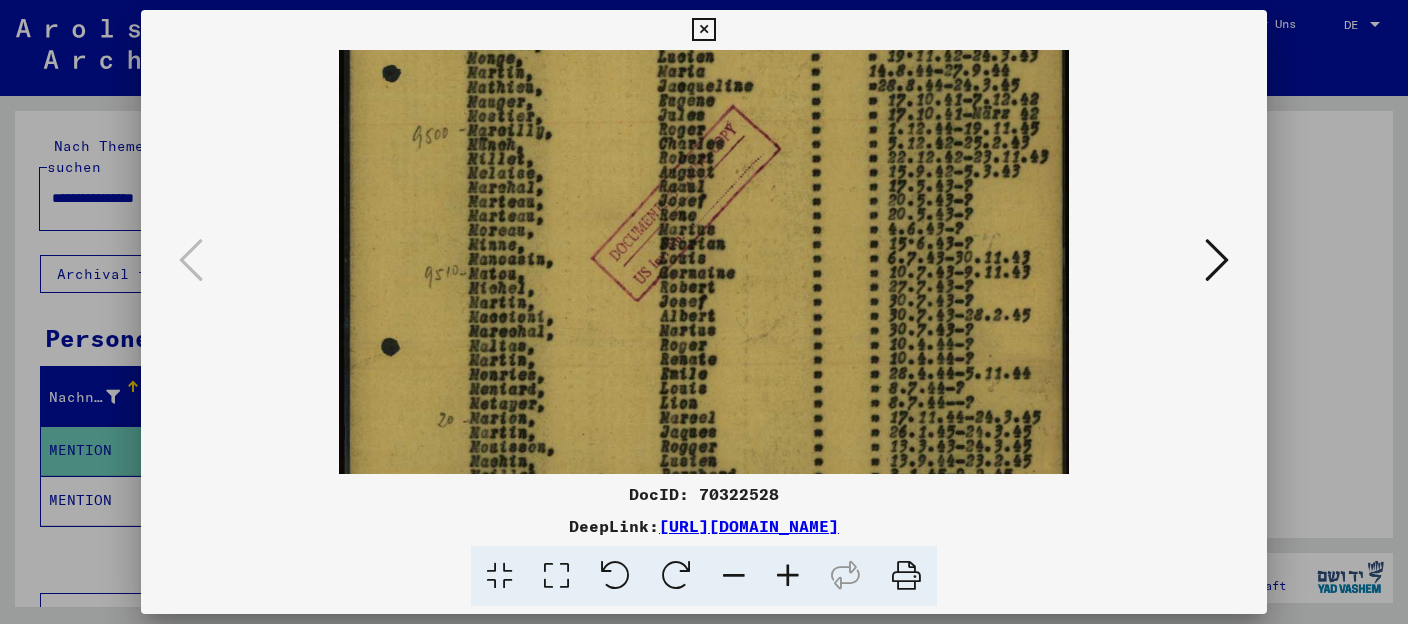 click at bounding box center [1217, 260] 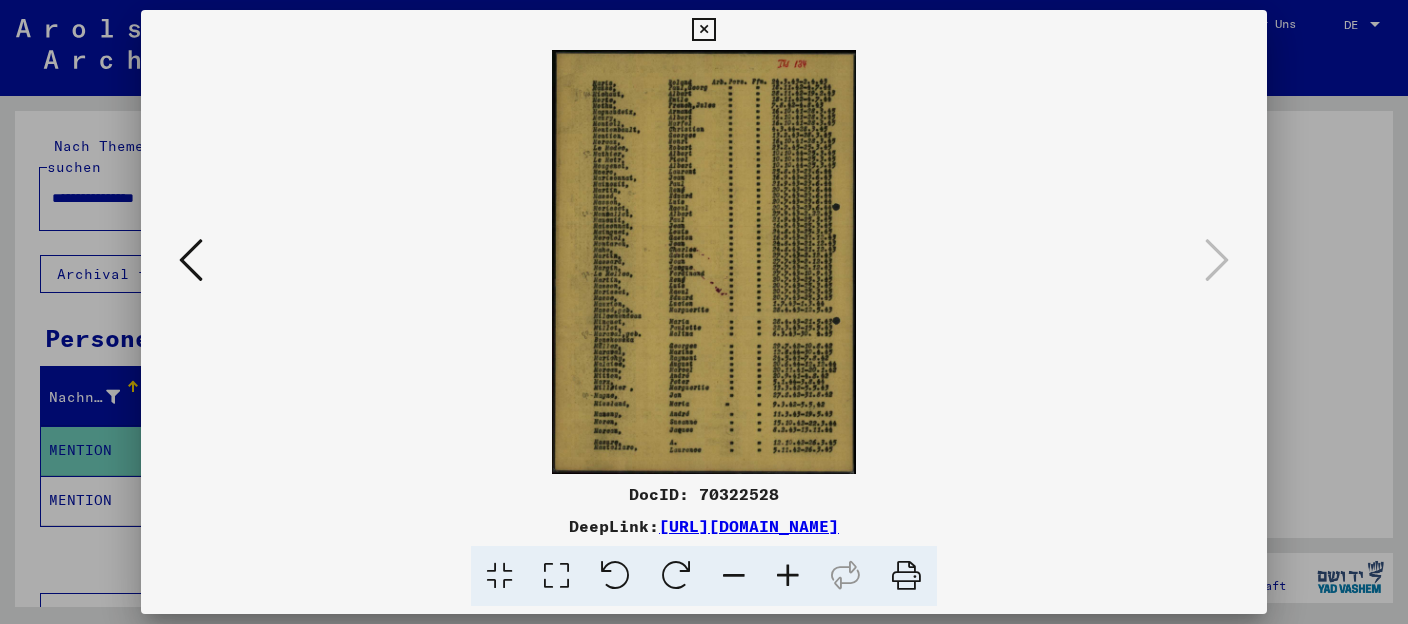 click at bounding box center (703, 262) 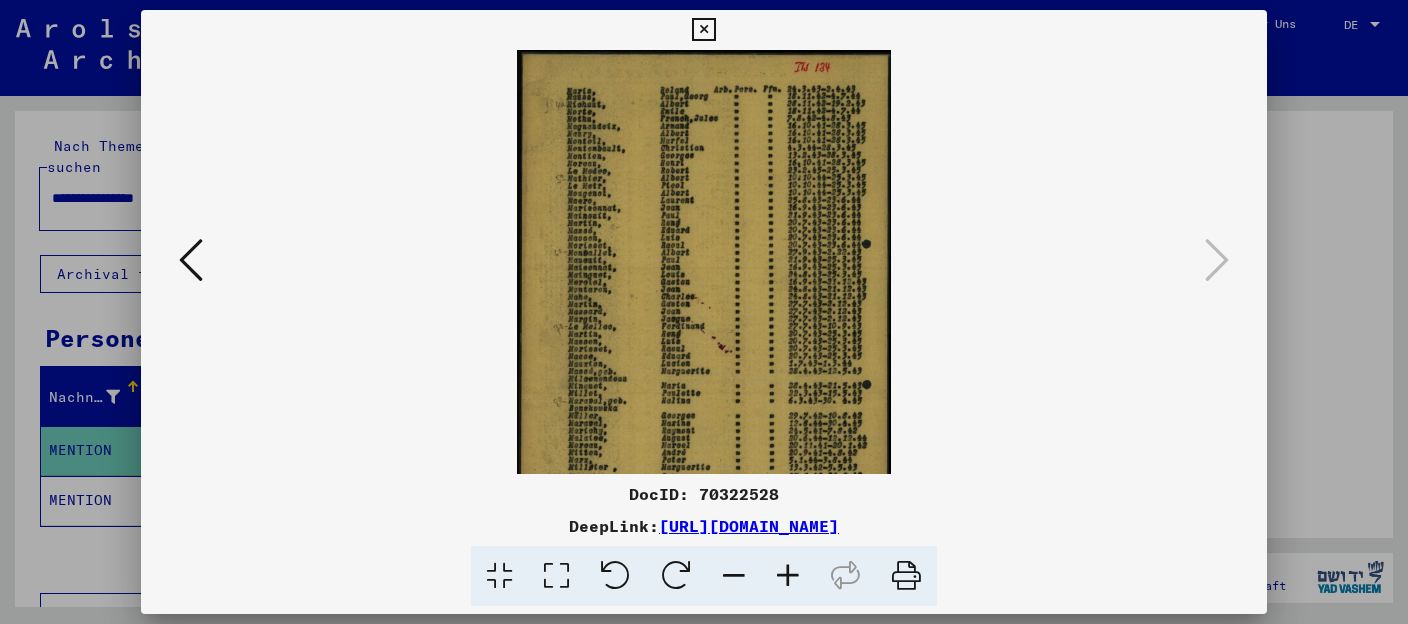 click at bounding box center [788, 576] 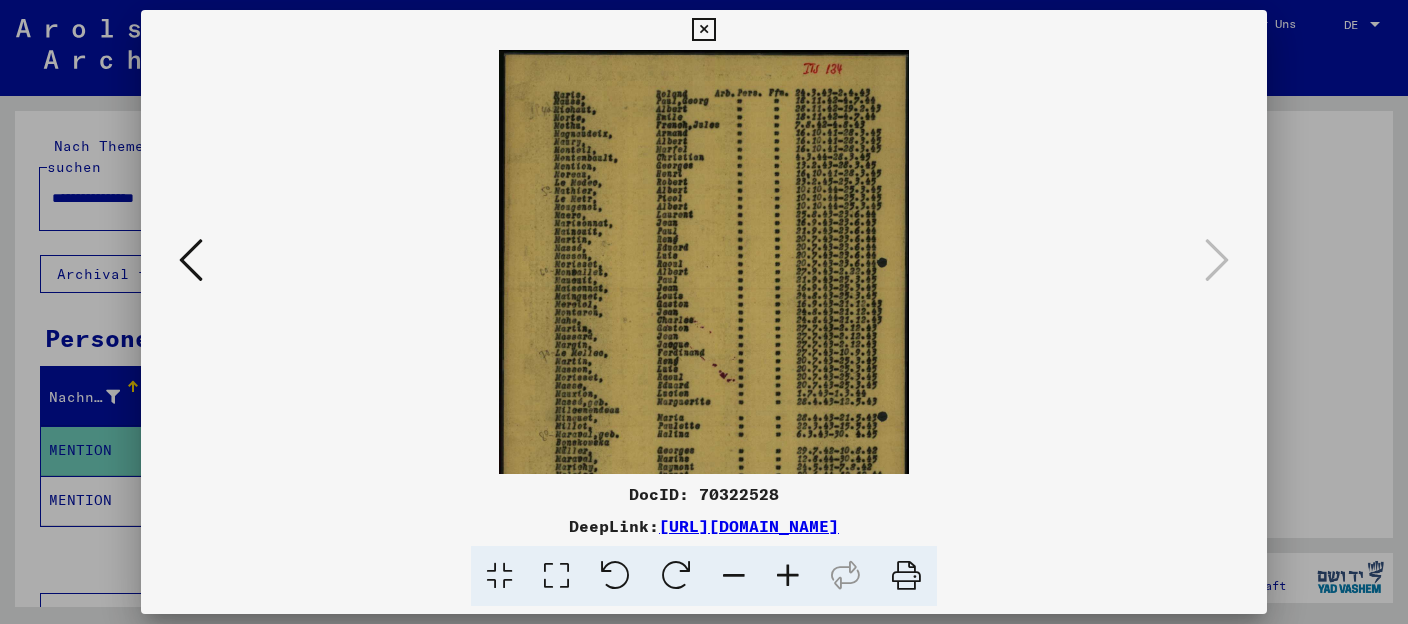 click at bounding box center [788, 576] 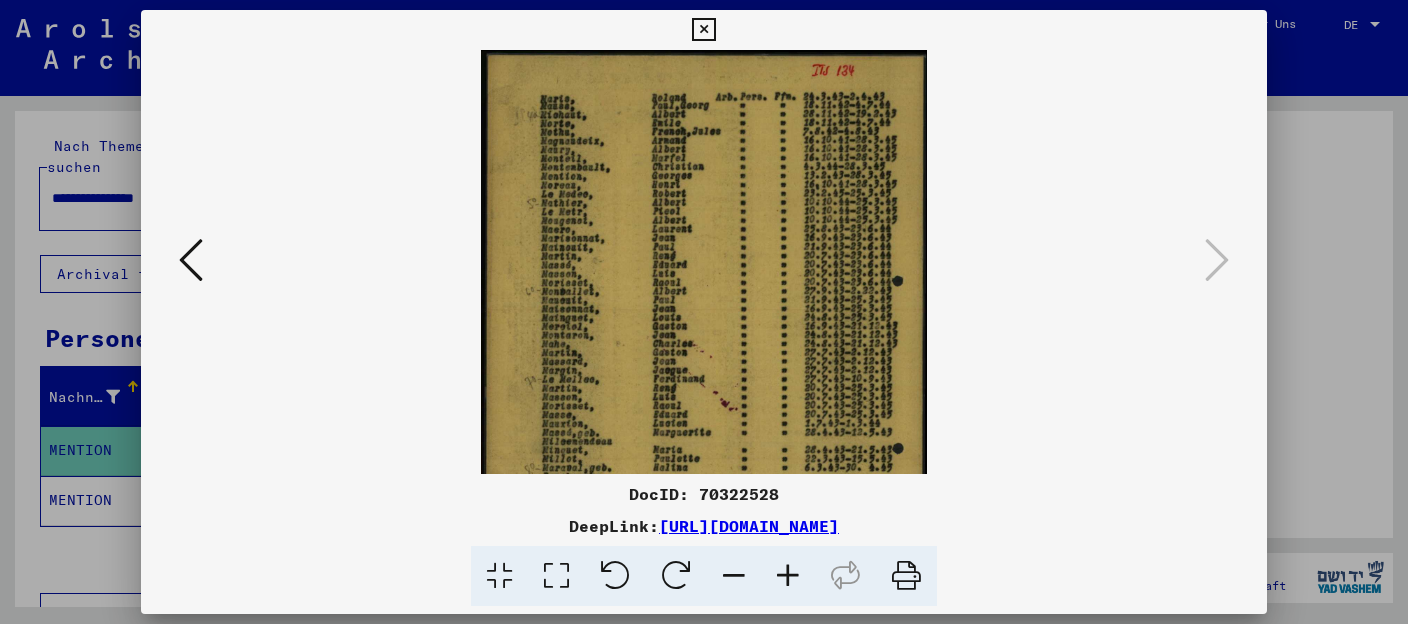 click at bounding box center (788, 576) 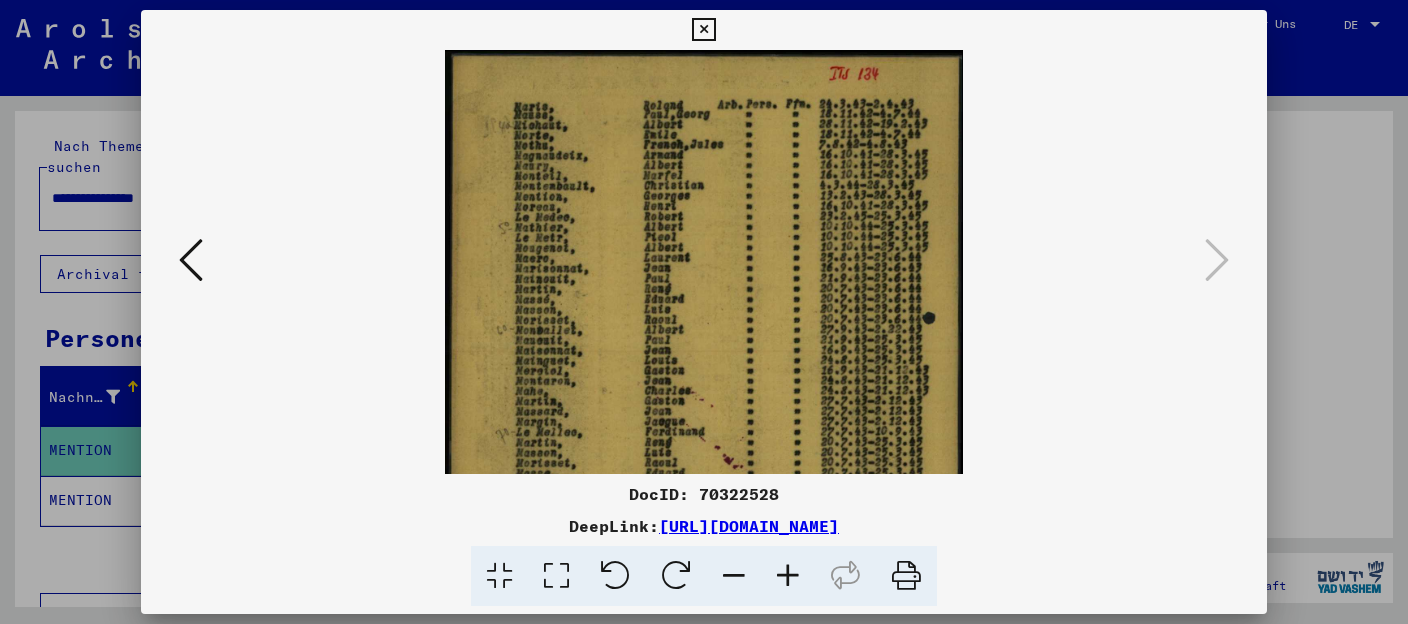 click at bounding box center [788, 576] 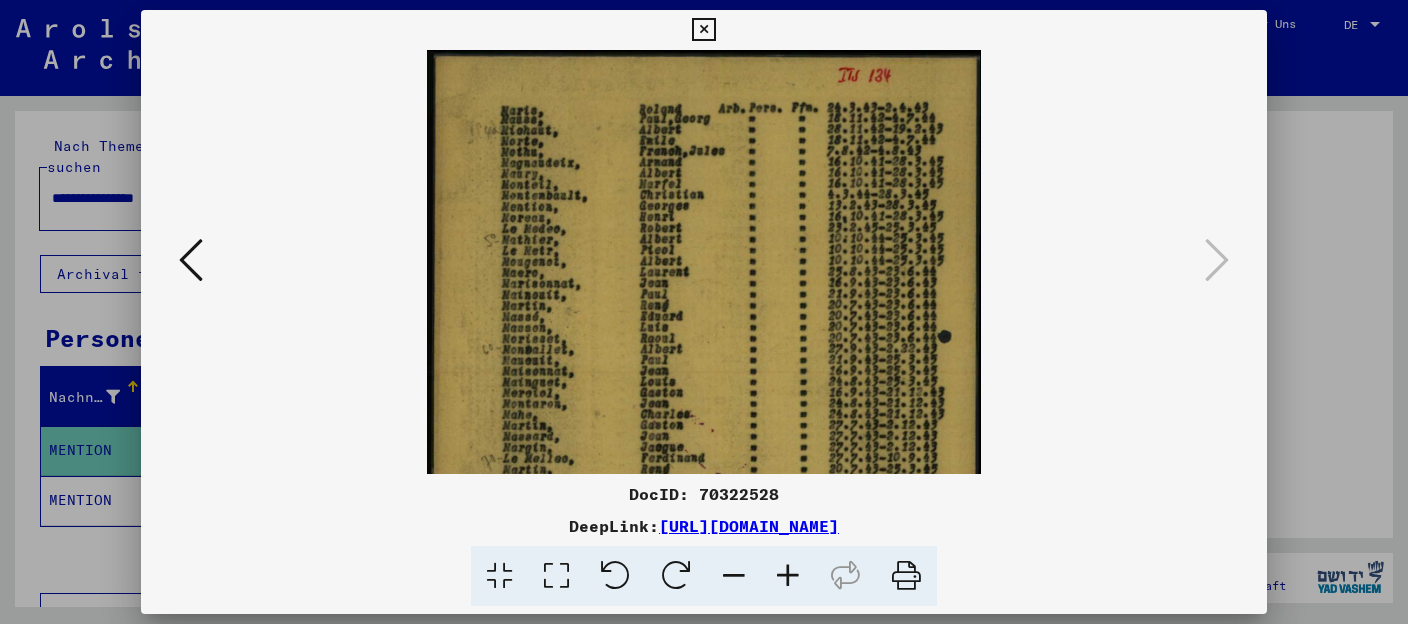 click at bounding box center (788, 576) 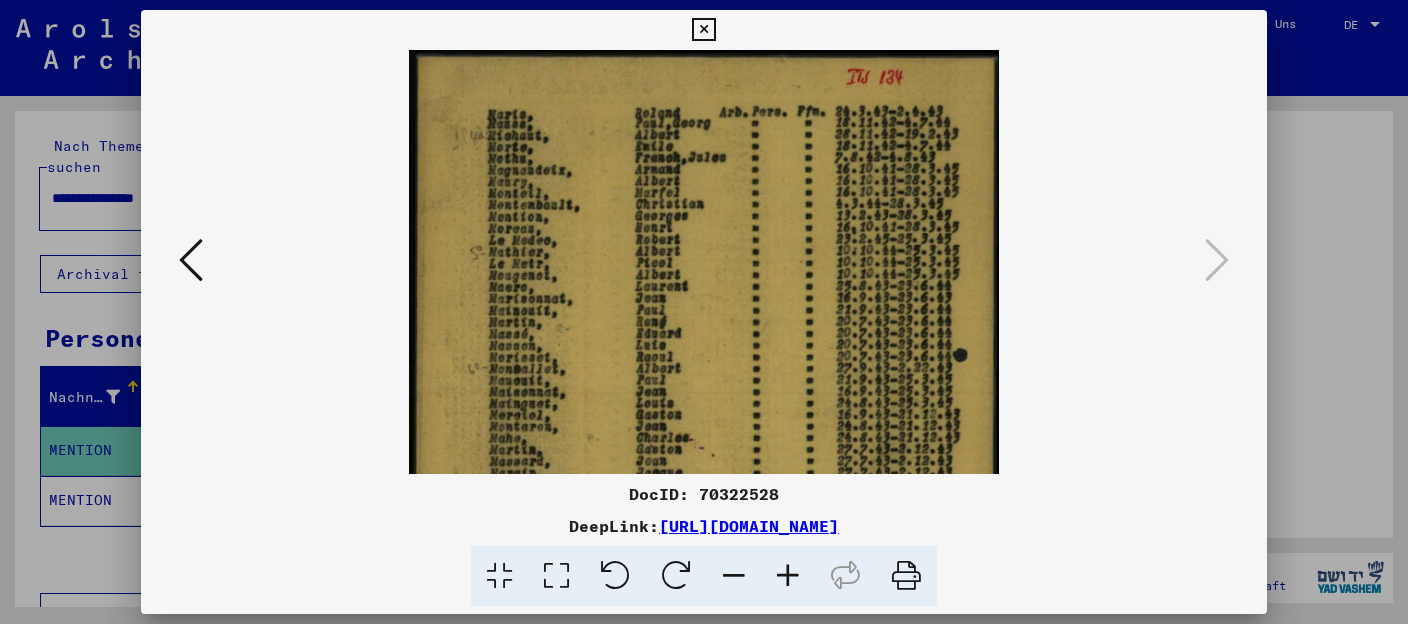click at bounding box center [788, 576] 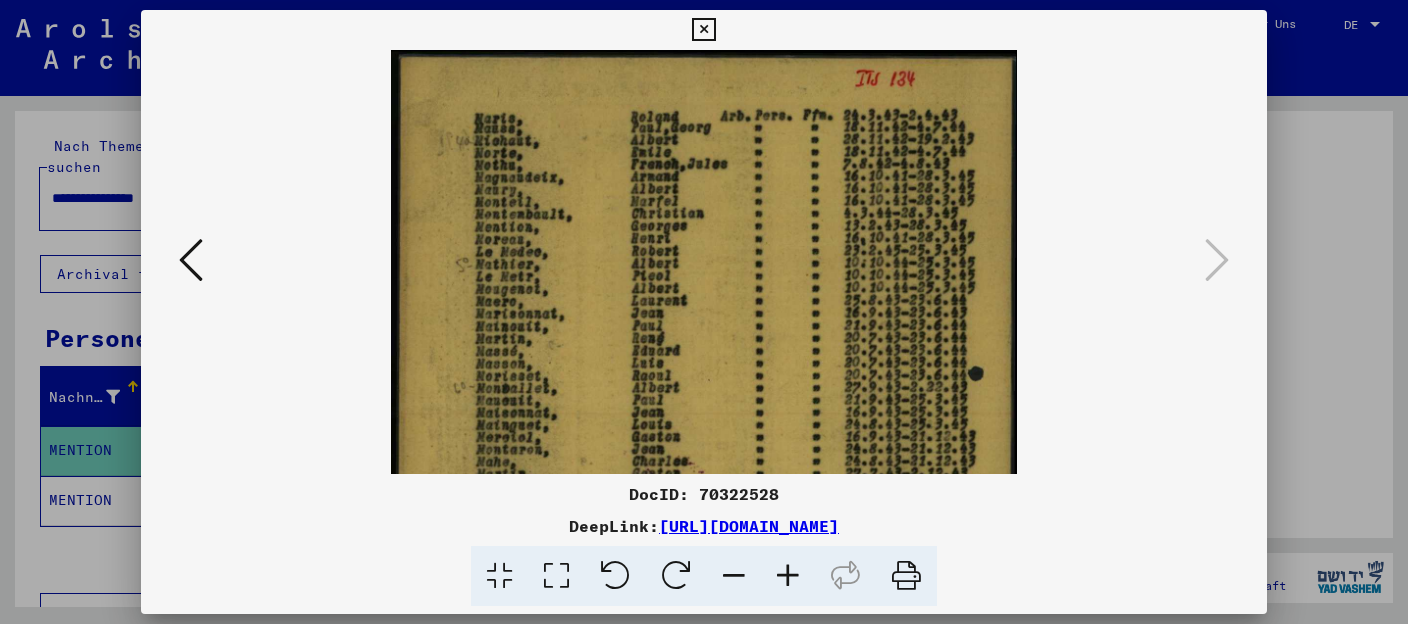 click at bounding box center [788, 576] 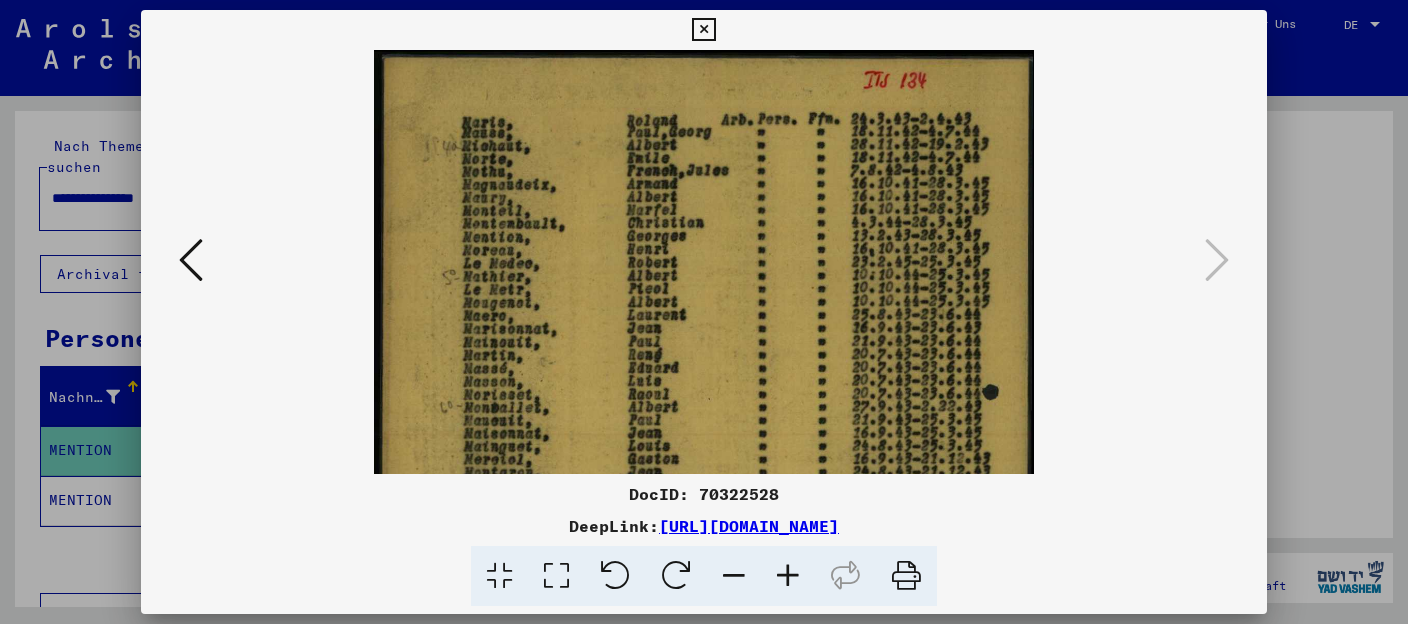 click at bounding box center (788, 576) 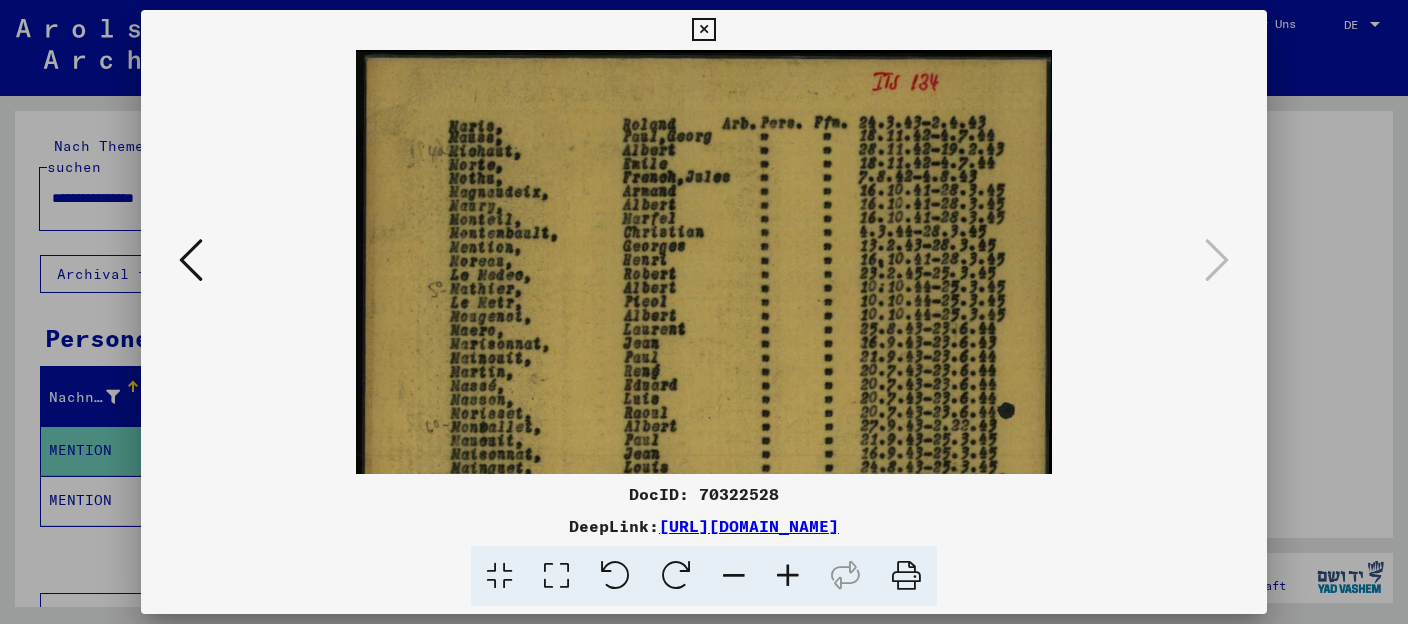 click at bounding box center (788, 576) 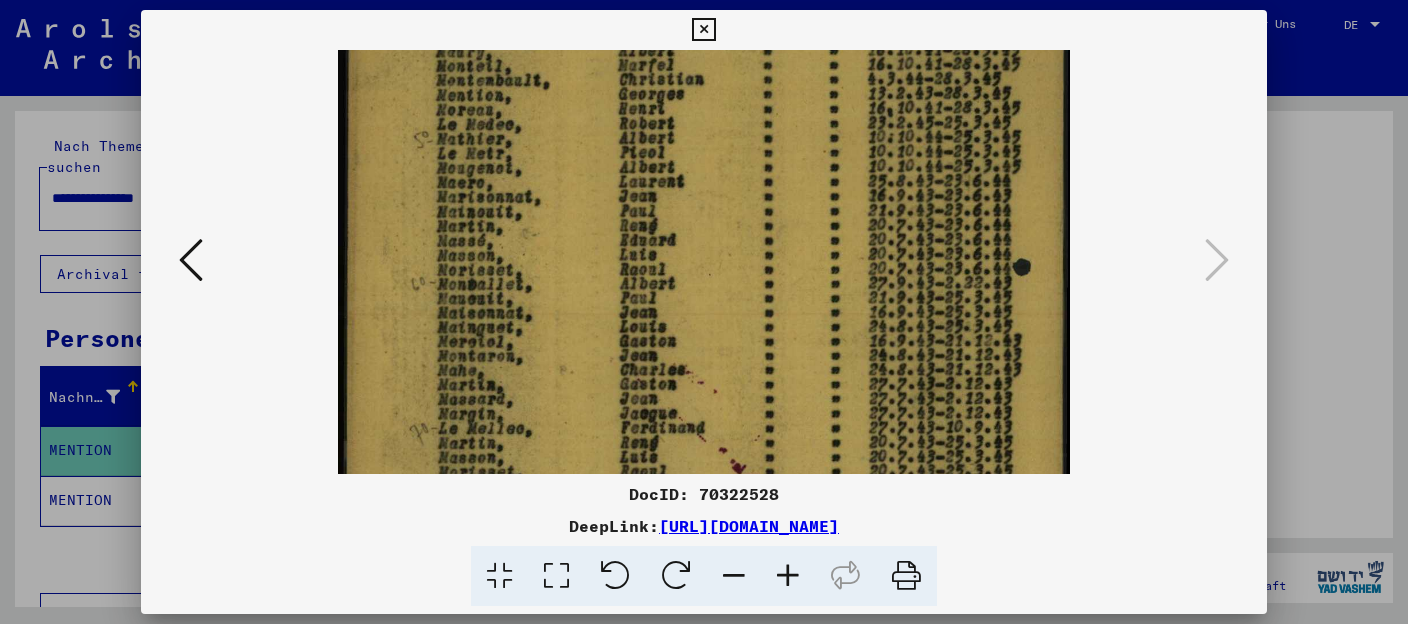 drag, startPoint x: 582, startPoint y: 406, endPoint x: 583, endPoint y: 230, distance: 176.00284 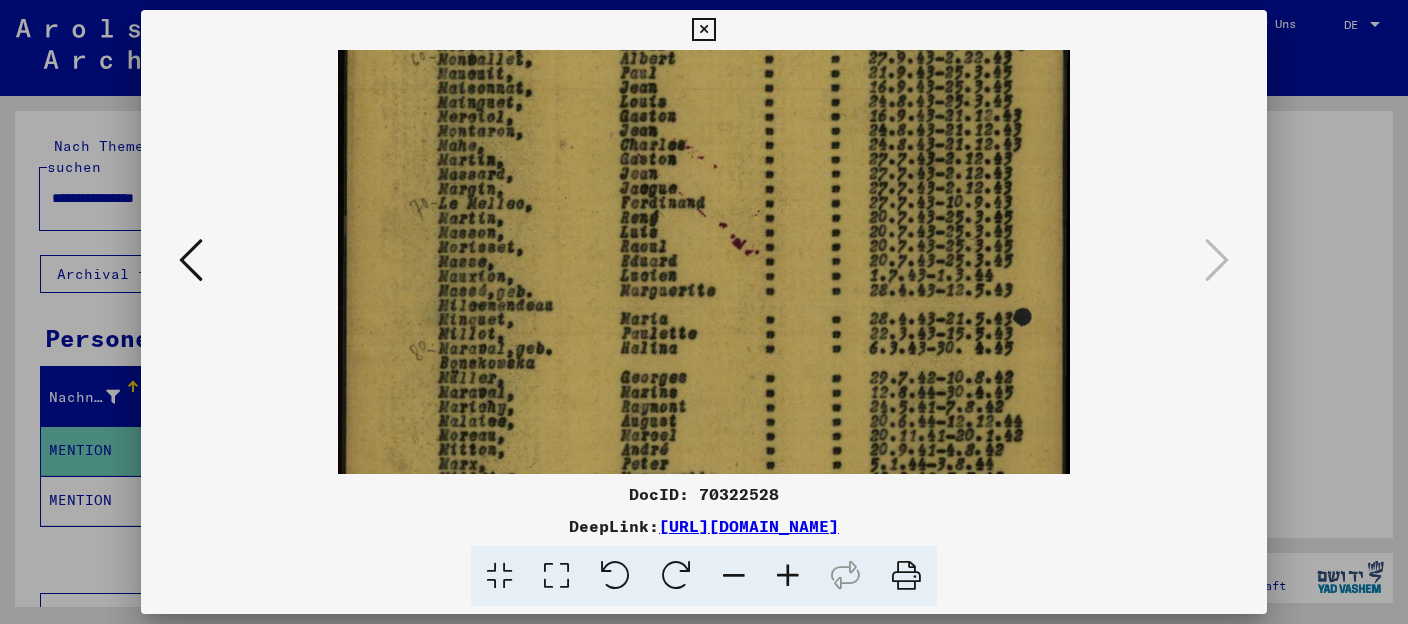 drag, startPoint x: 610, startPoint y: 326, endPoint x: 612, endPoint y: 116, distance: 210.00952 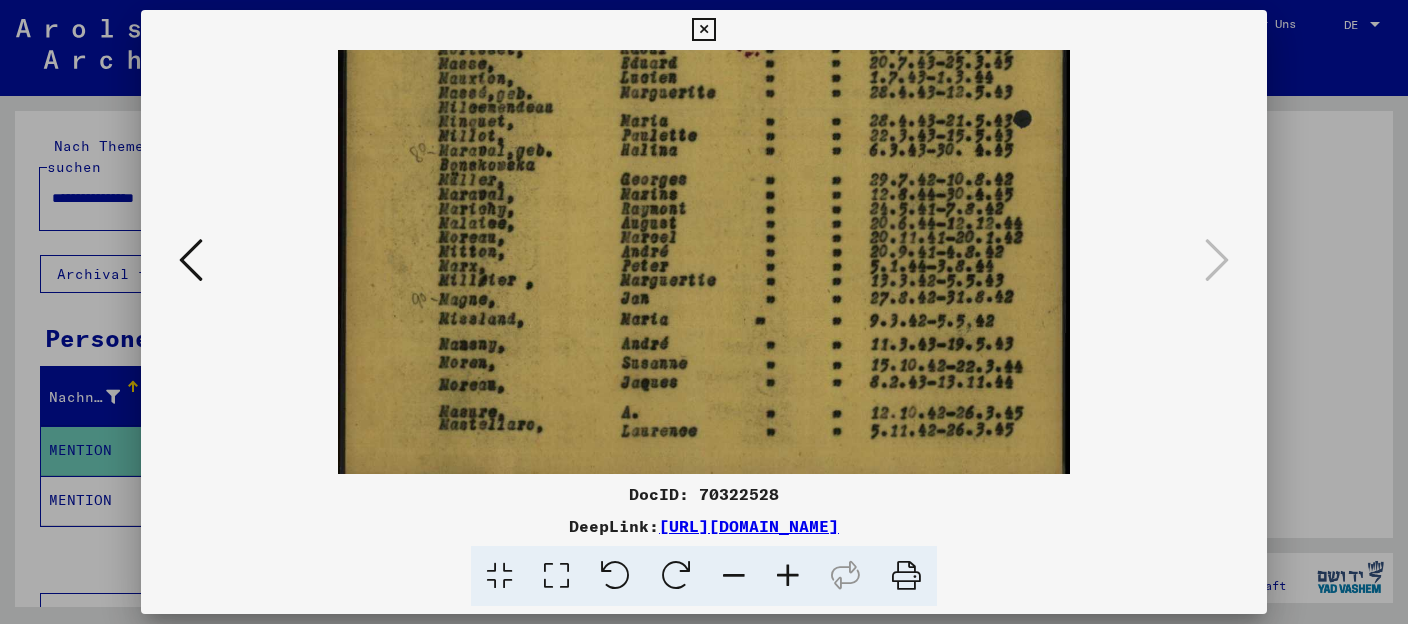 drag, startPoint x: 615, startPoint y: 402, endPoint x: 617, endPoint y: 167, distance: 235.00851 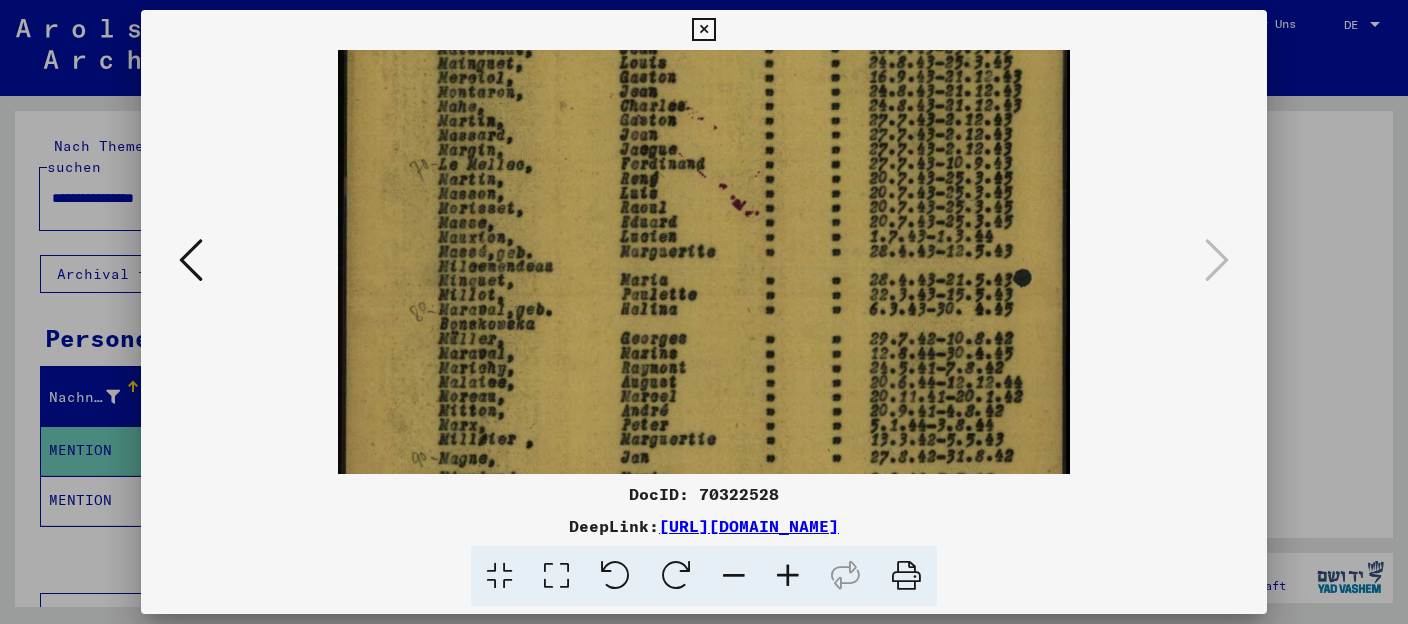 drag, startPoint x: 479, startPoint y: 196, endPoint x: 480, endPoint y: 370, distance: 174.00287 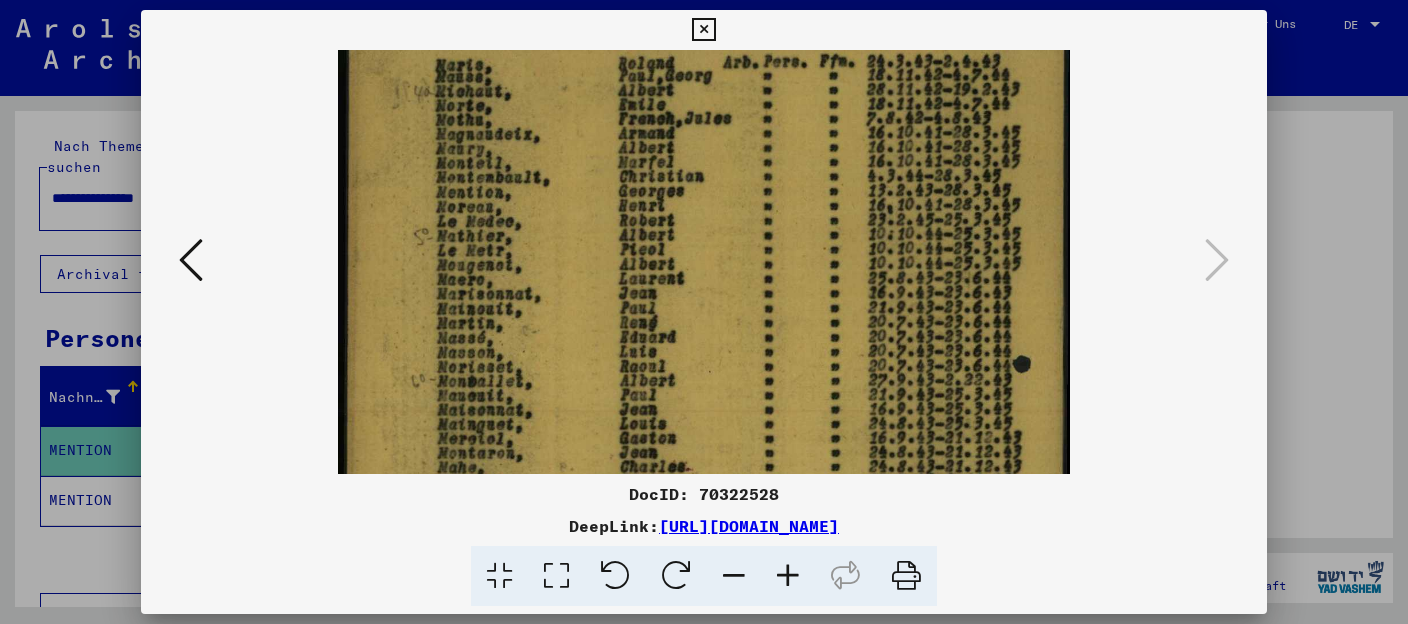 scroll, scrollTop: 64, scrollLeft: 0, axis: vertical 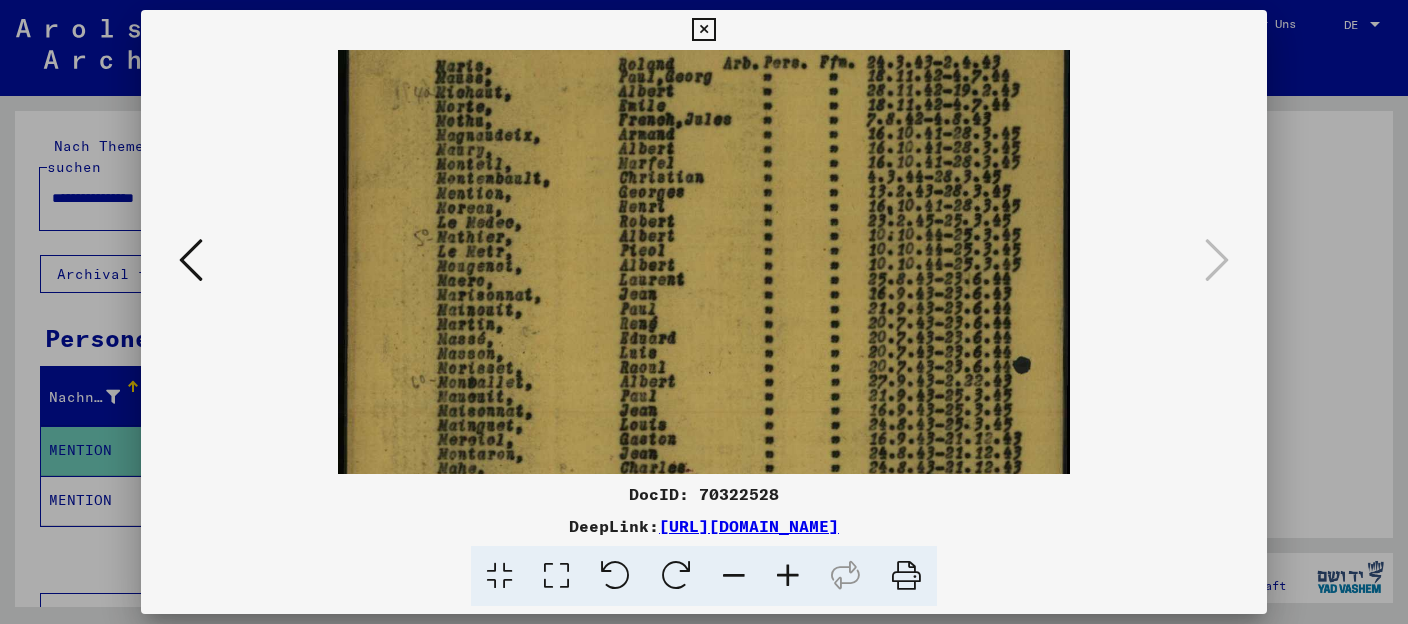 drag, startPoint x: 463, startPoint y: 154, endPoint x: 480, endPoint y: 516, distance: 362.39896 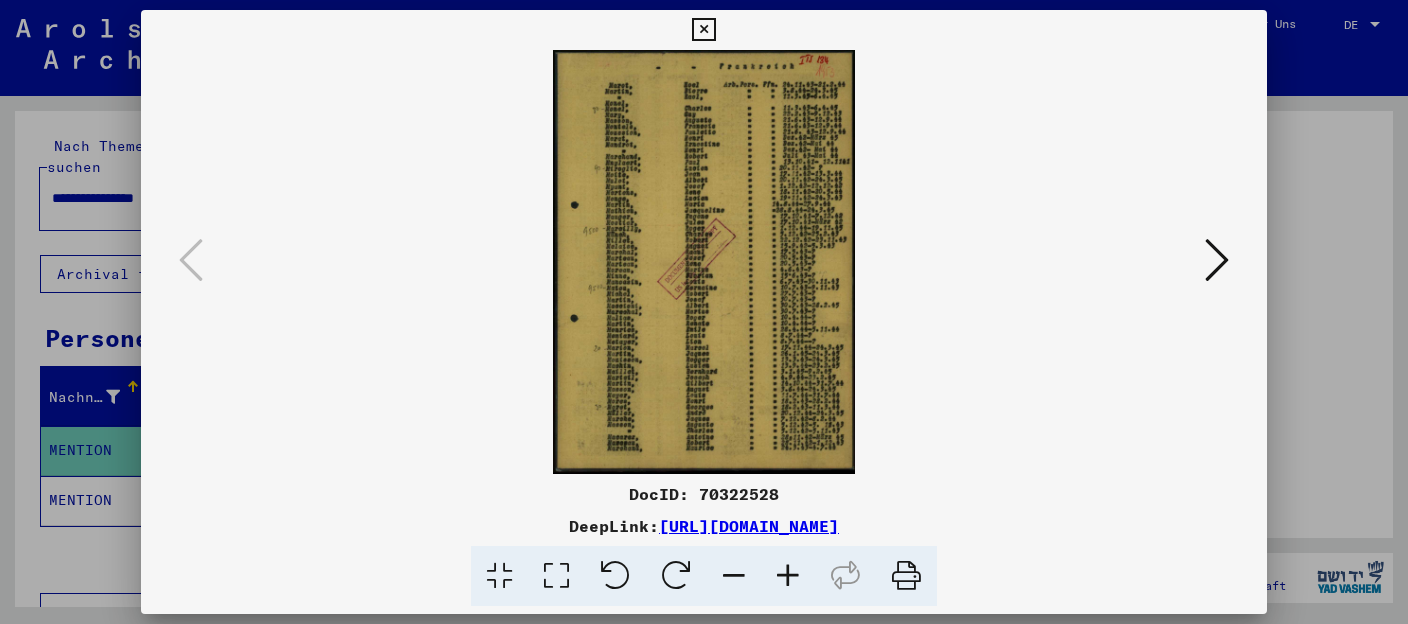 click at bounding box center (703, 30) 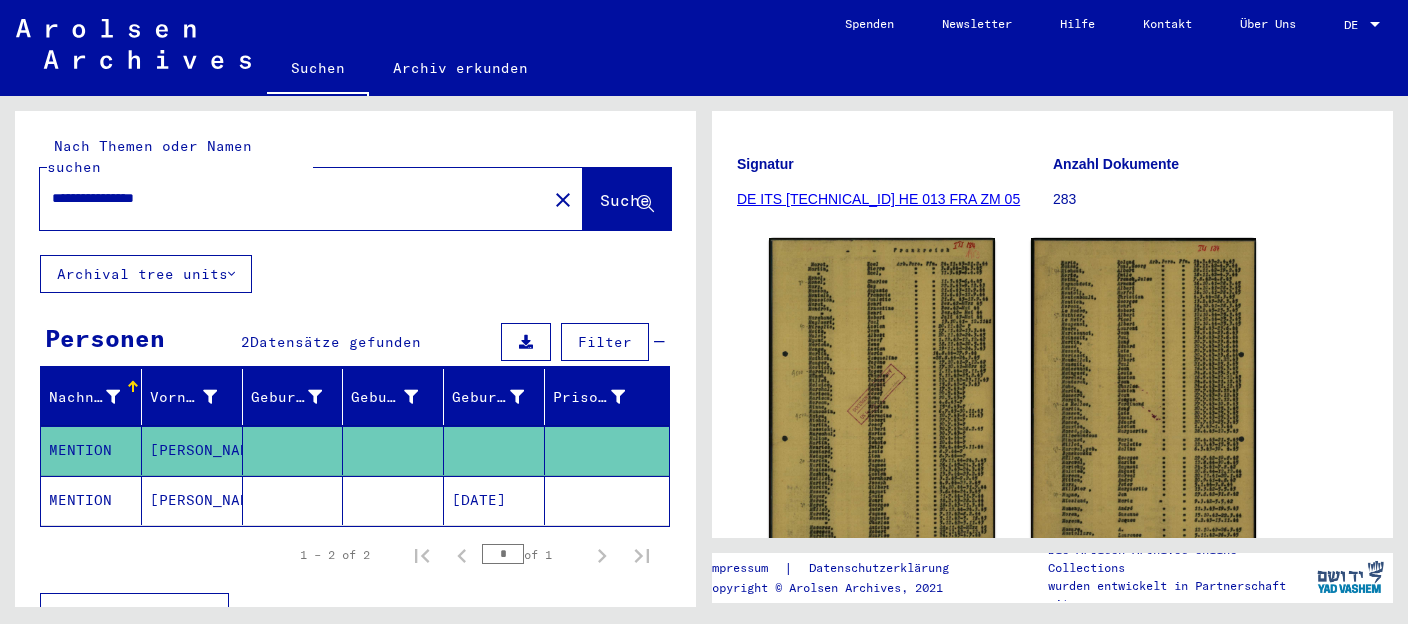 click on "close" 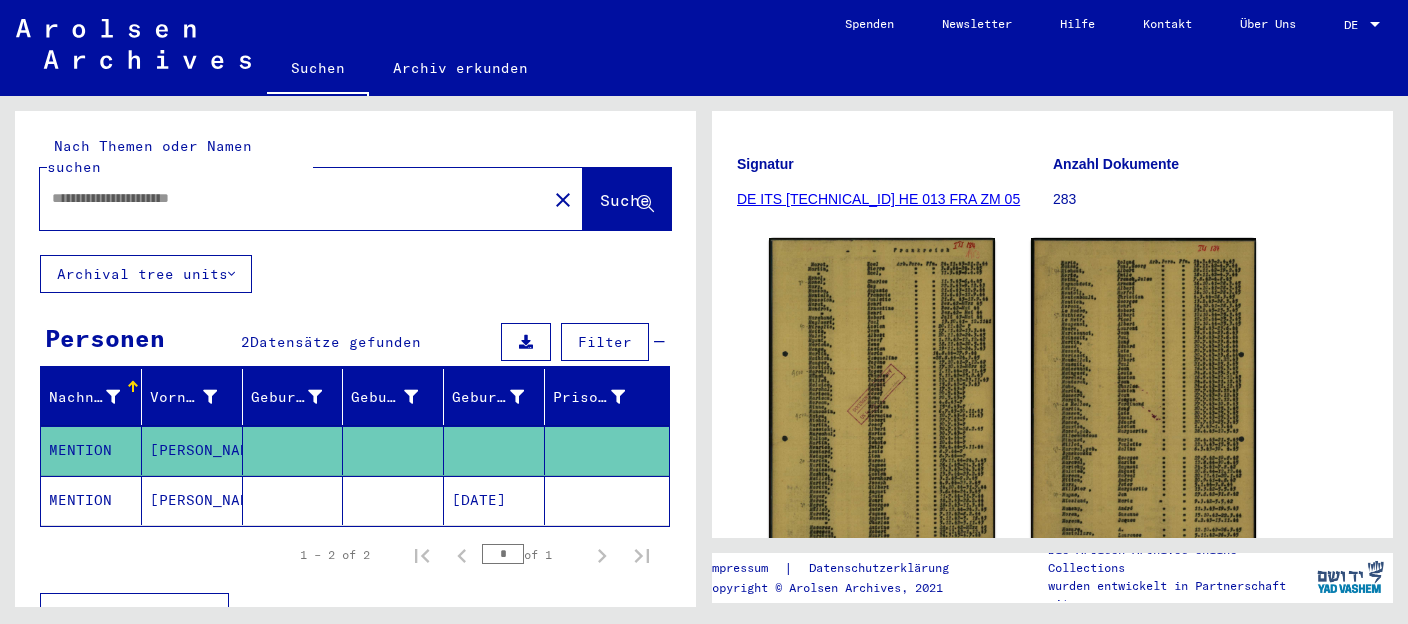 scroll, scrollTop: 0, scrollLeft: 0, axis: both 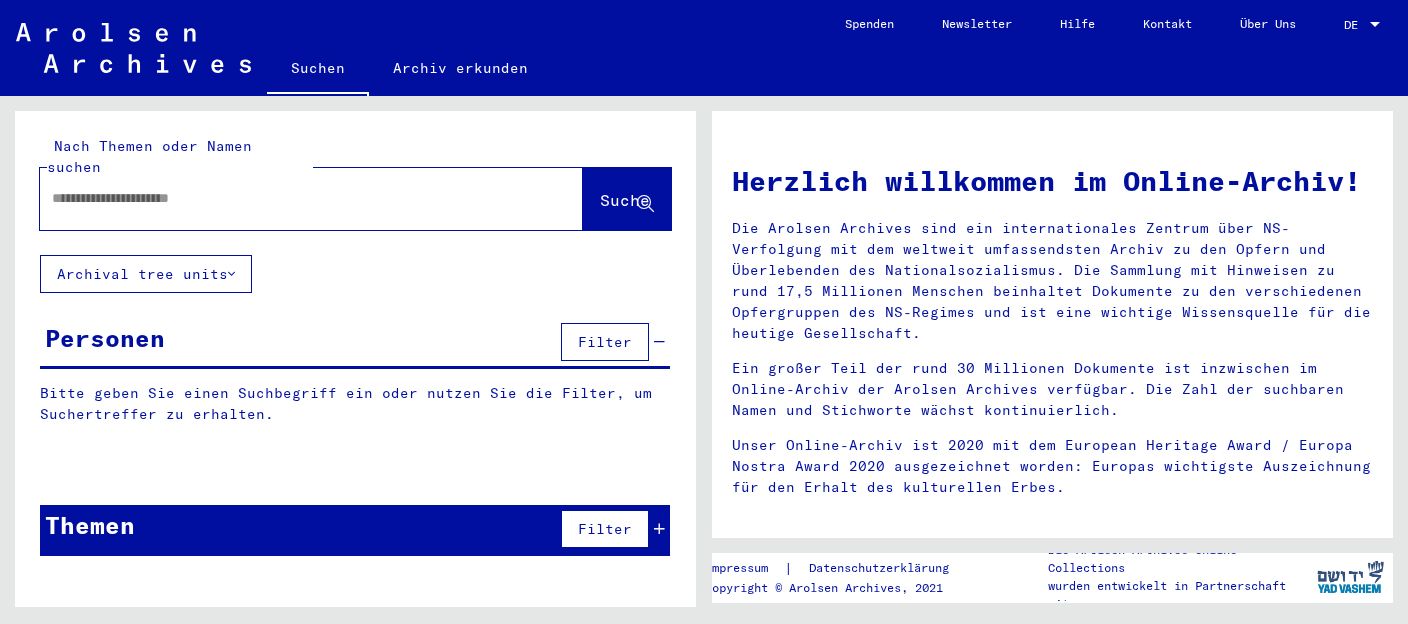 click at bounding box center [287, 198] 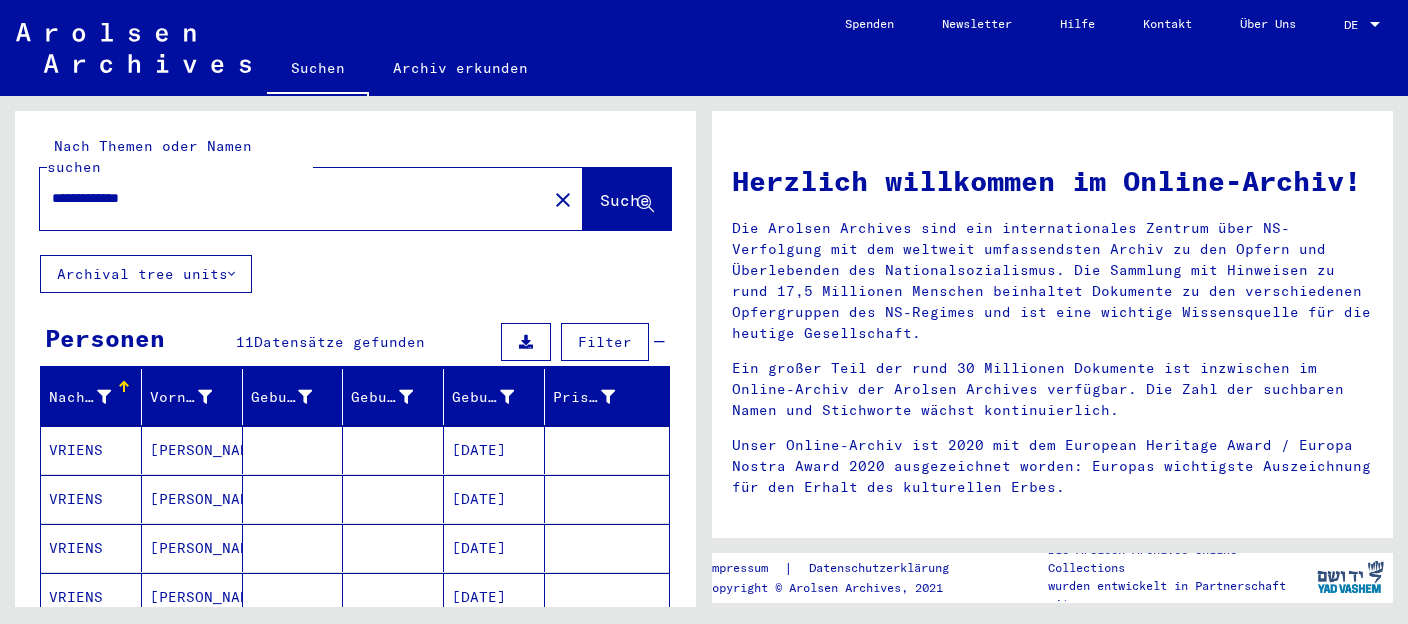 scroll, scrollTop: 106, scrollLeft: 0, axis: vertical 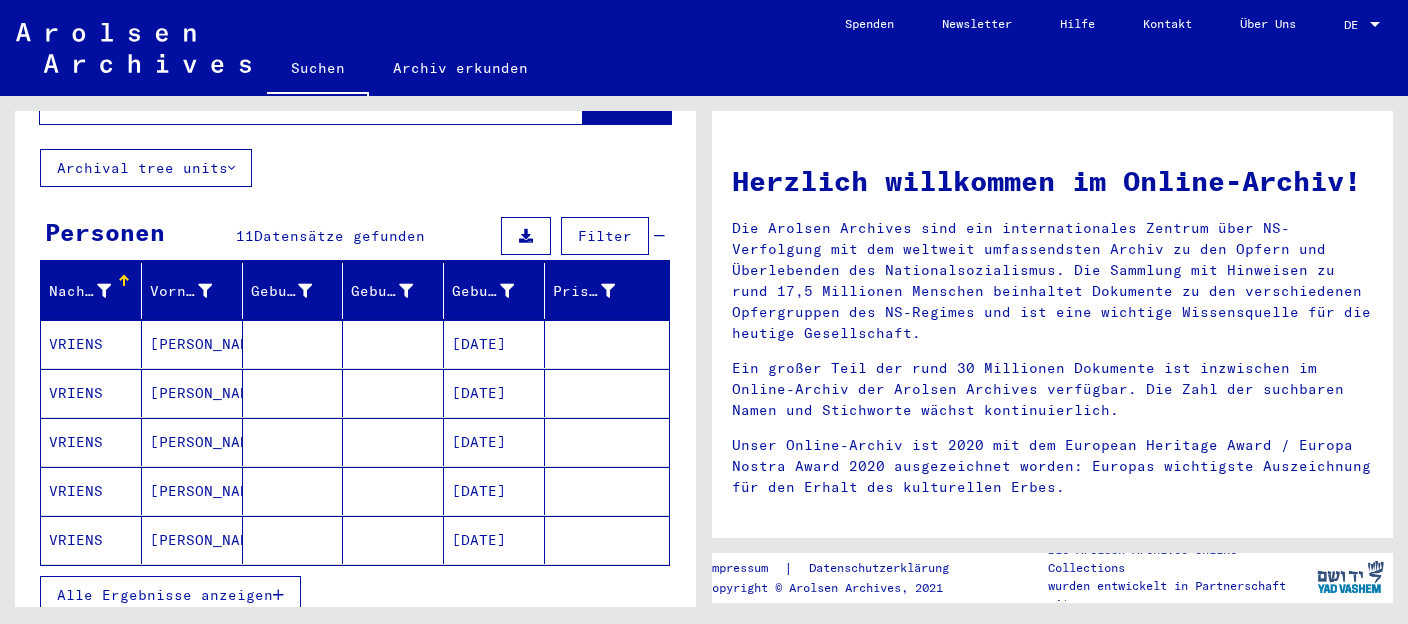 click on "[PERSON_NAME]" at bounding box center [192, 393] 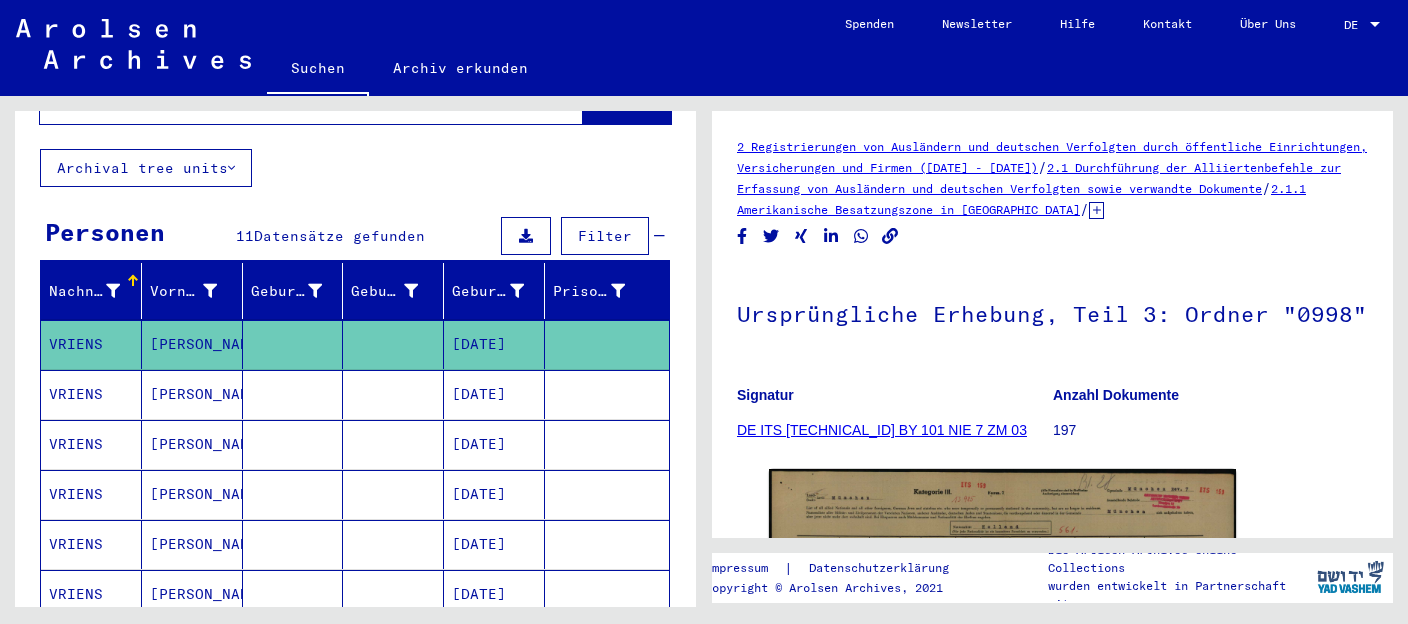 scroll, scrollTop: 211, scrollLeft: 0, axis: vertical 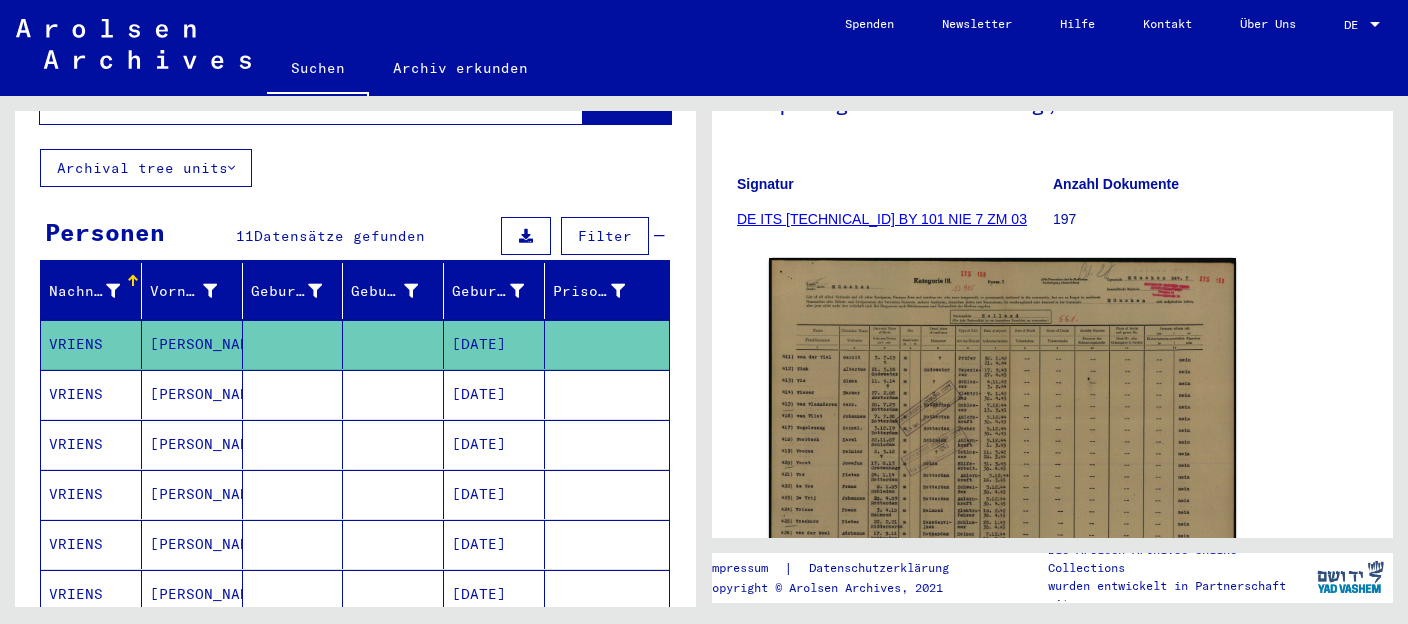 click on "[DATE]" at bounding box center (494, 444) 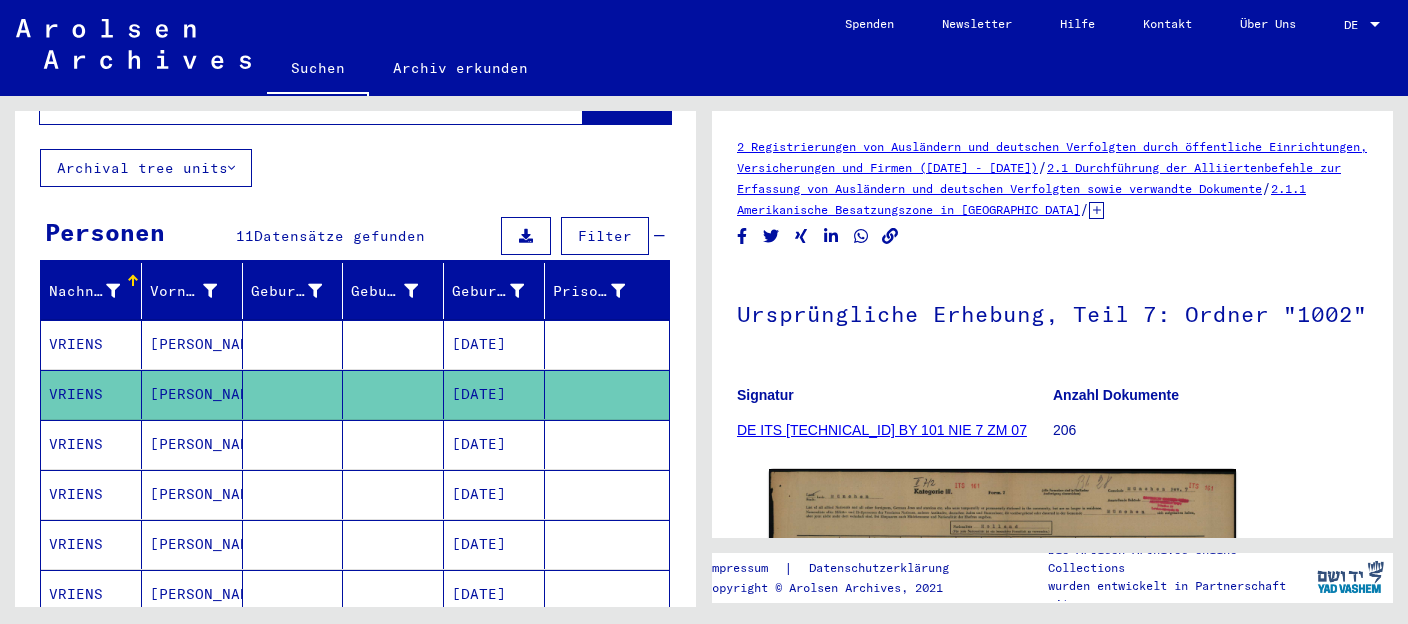 scroll, scrollTop: 317, scrollLeft: 0, axis: vertical 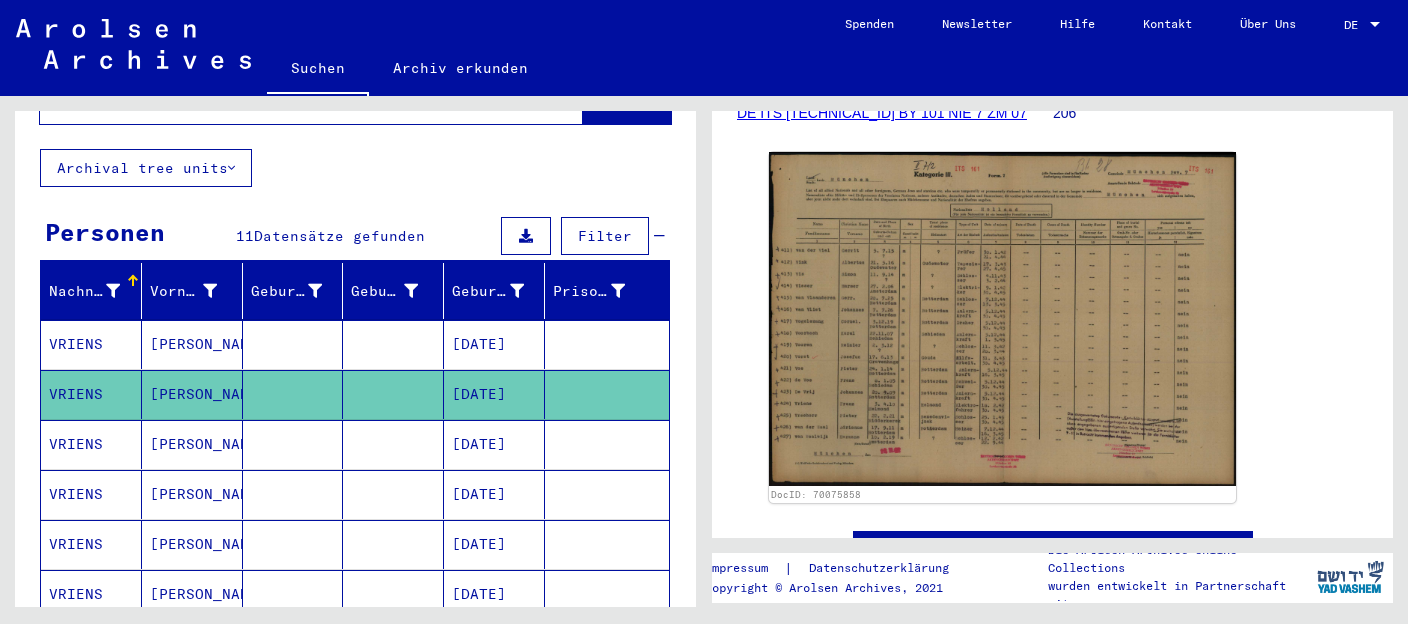 click at bounding box center (393, 494) 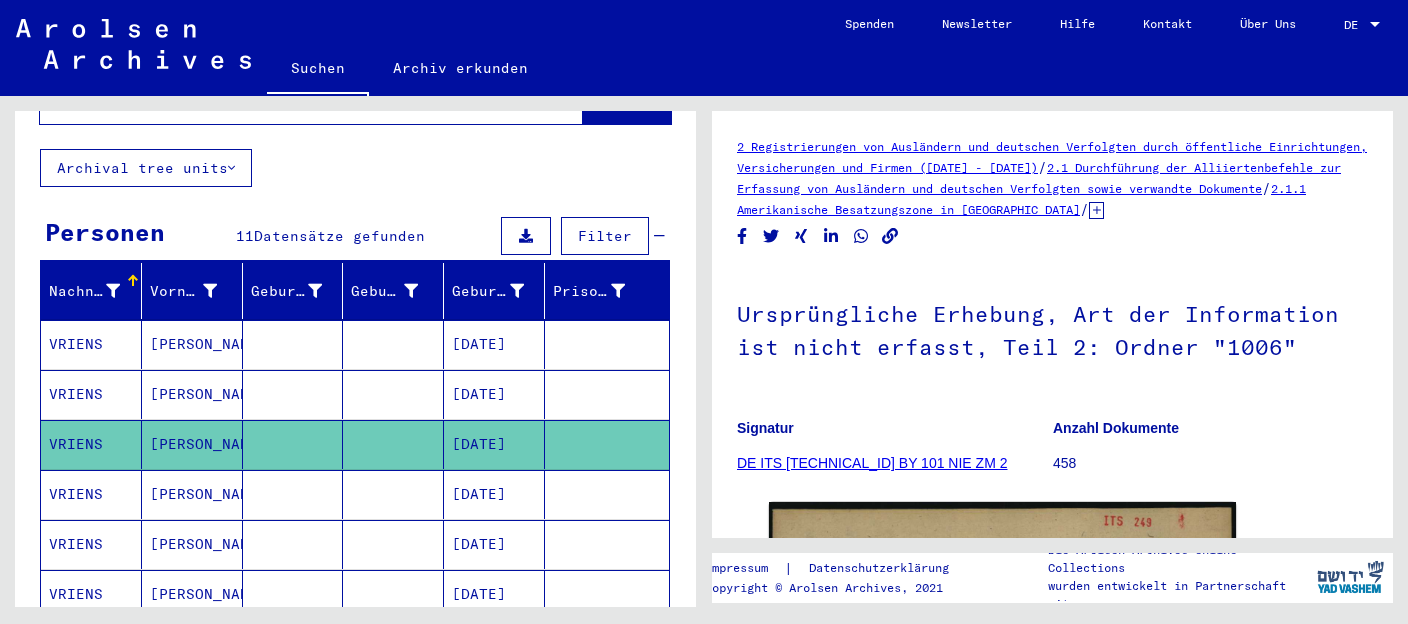 scroll, scrollTop: 422, scrollLeft: 0, axis: vertical 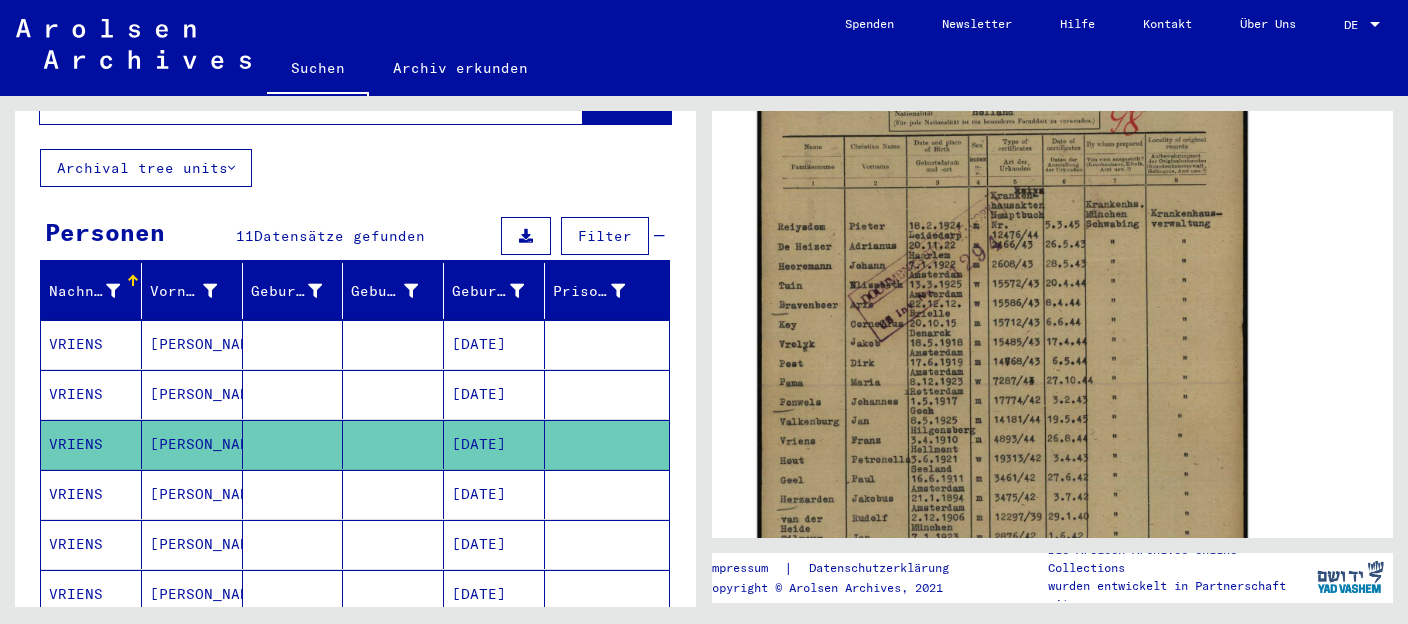 click 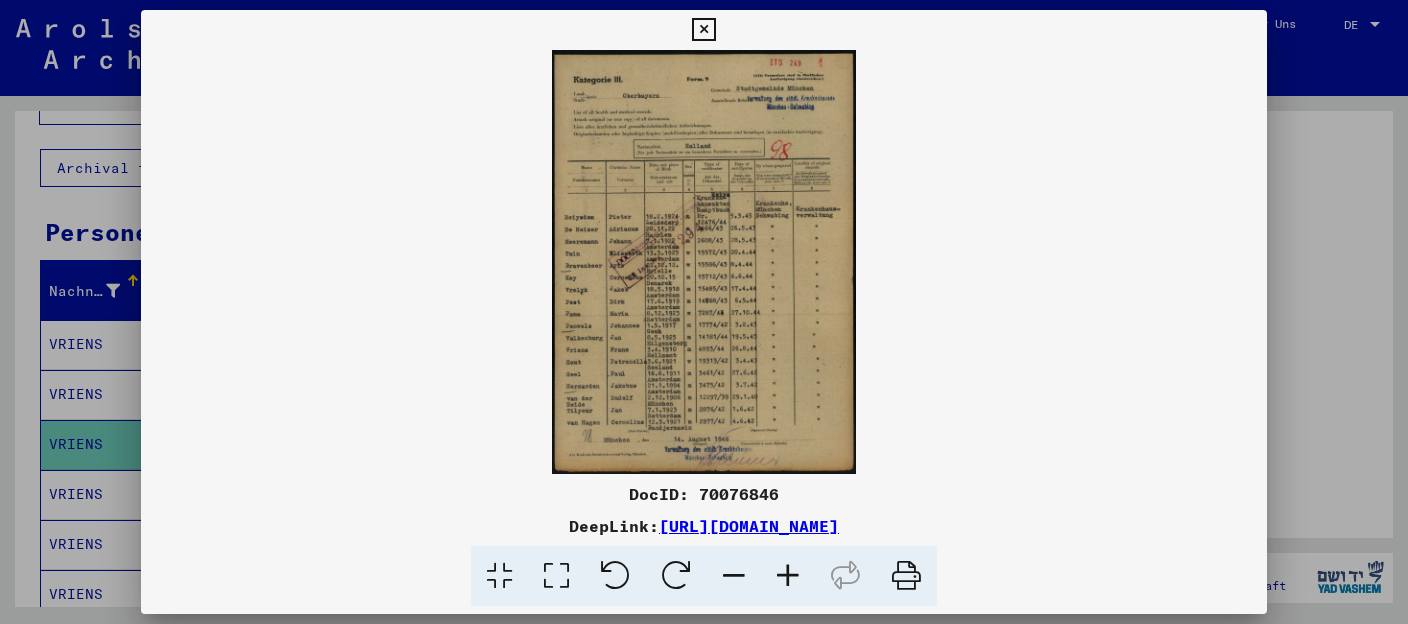 scroll, scrollTop: 528, scrollLeft: 0, axis: vertical 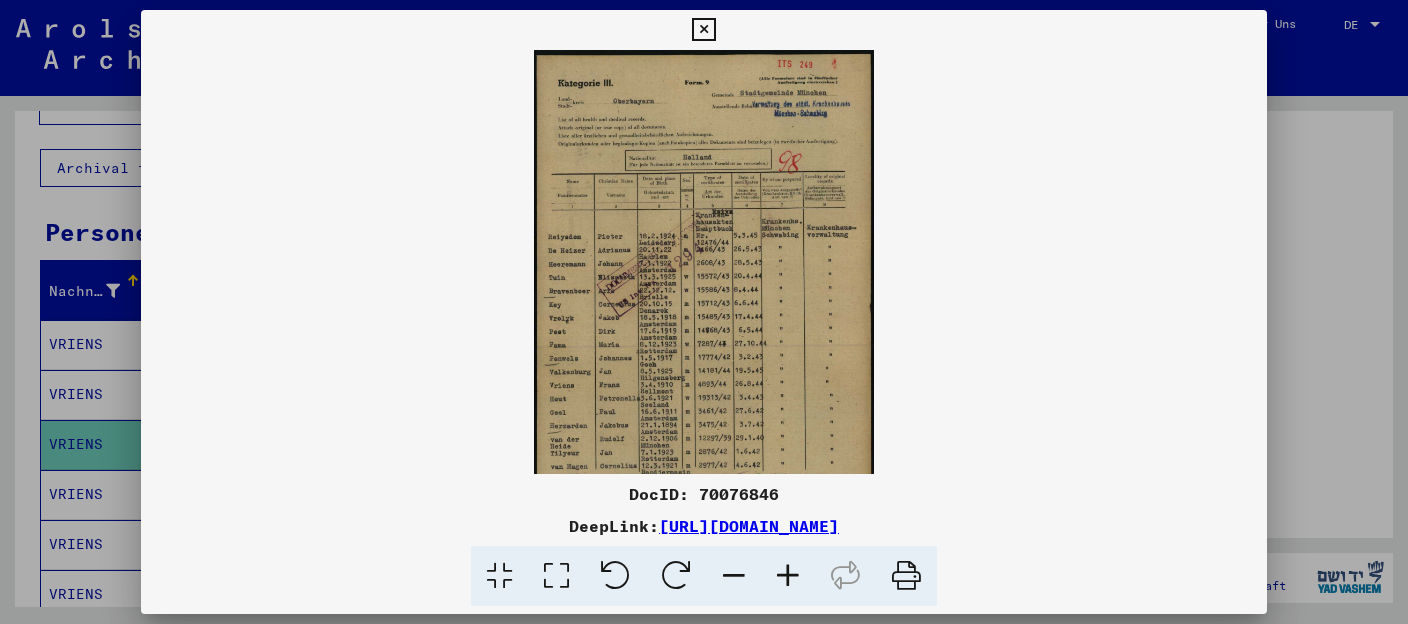 click at bounding box center (788, 576) 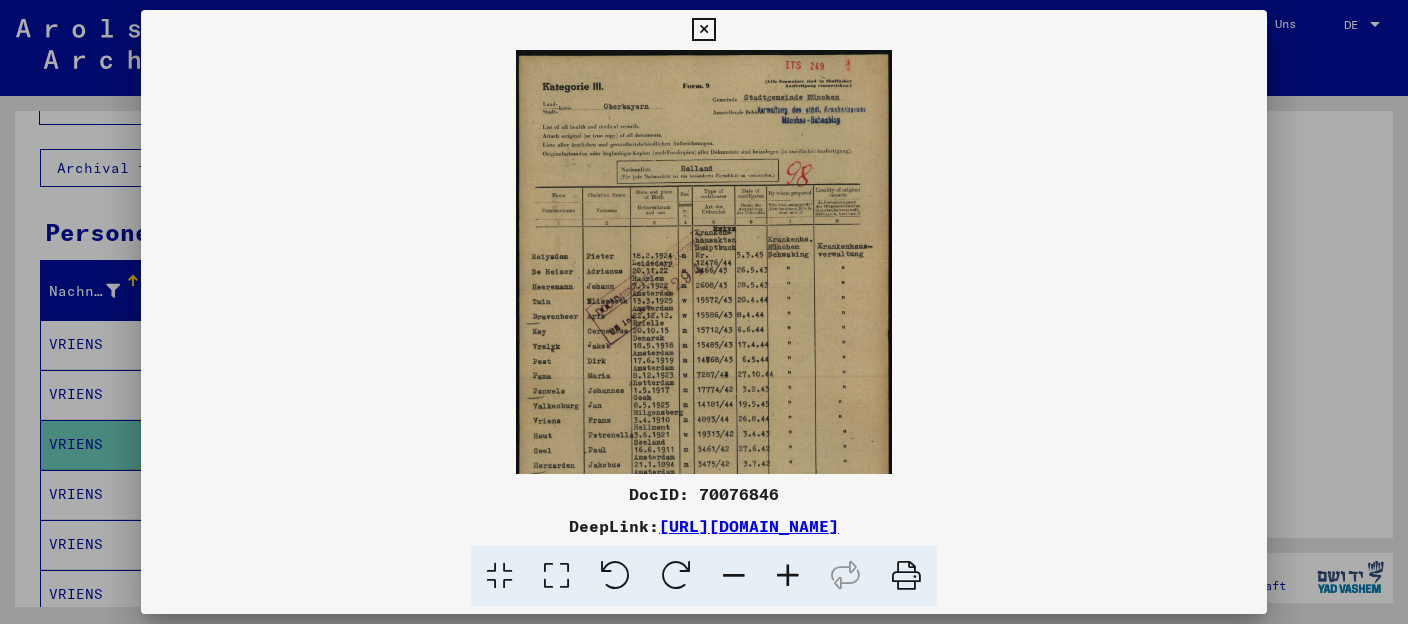 click at bounding box center (788, 576) 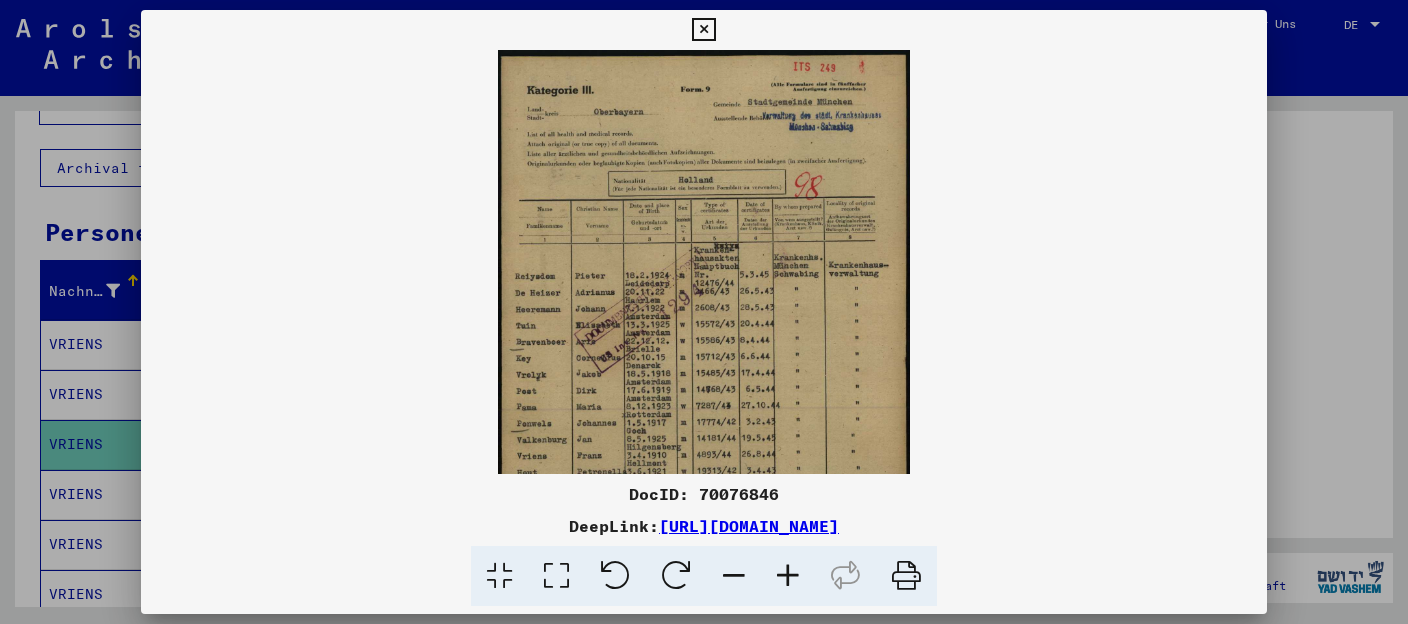 click at bounding box center [788, 576] 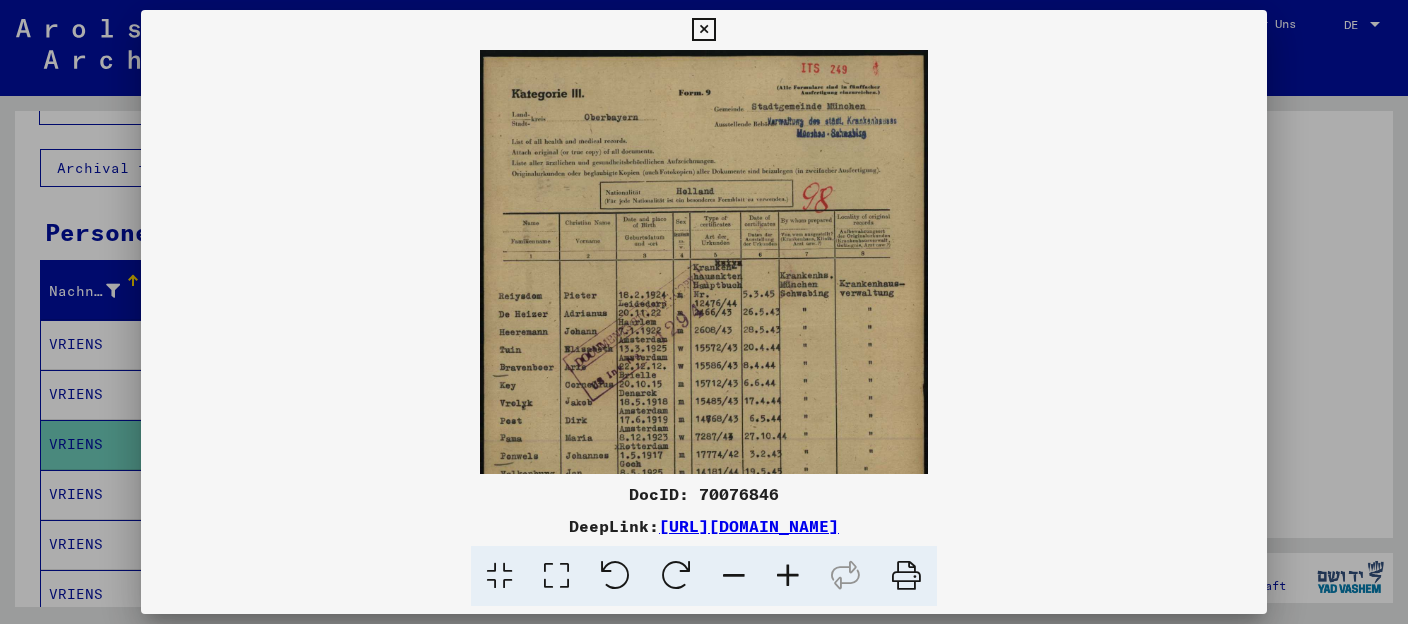 click at bounding box center [788, 576] 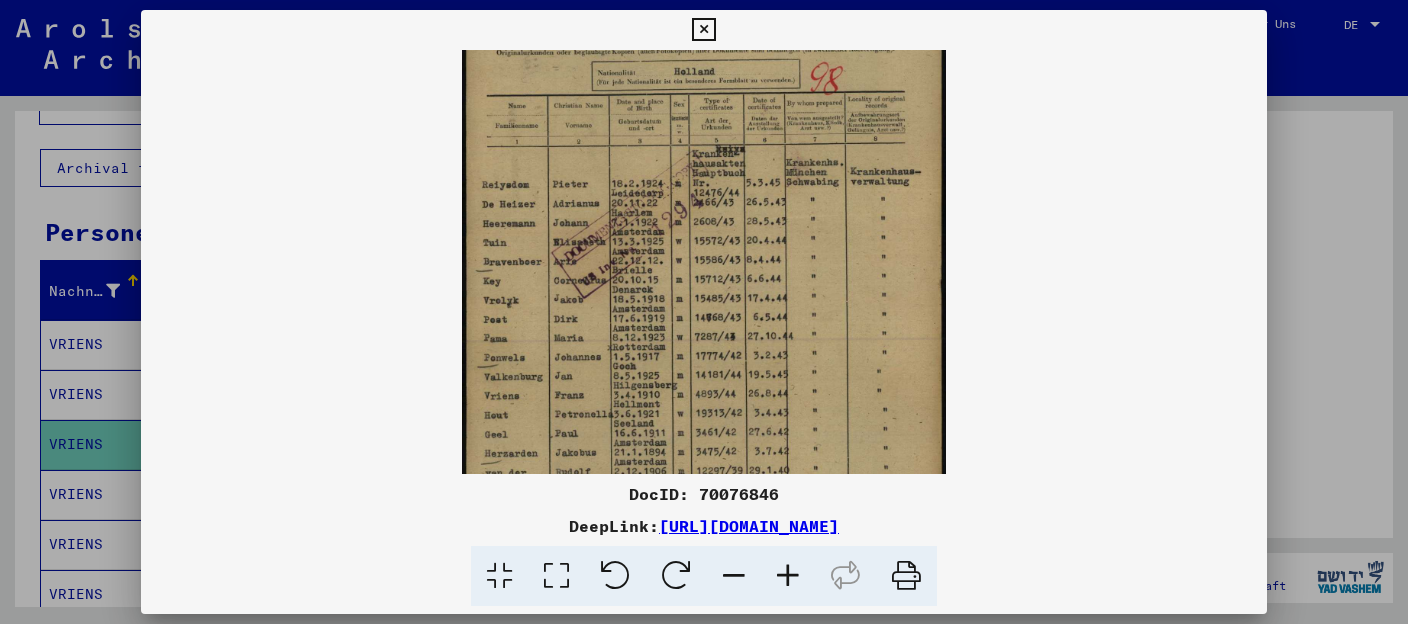 drag, startPoint x: 606, startPoint y: 391, endPoint x: 615, endPoint y: 252, distance: 139.29106 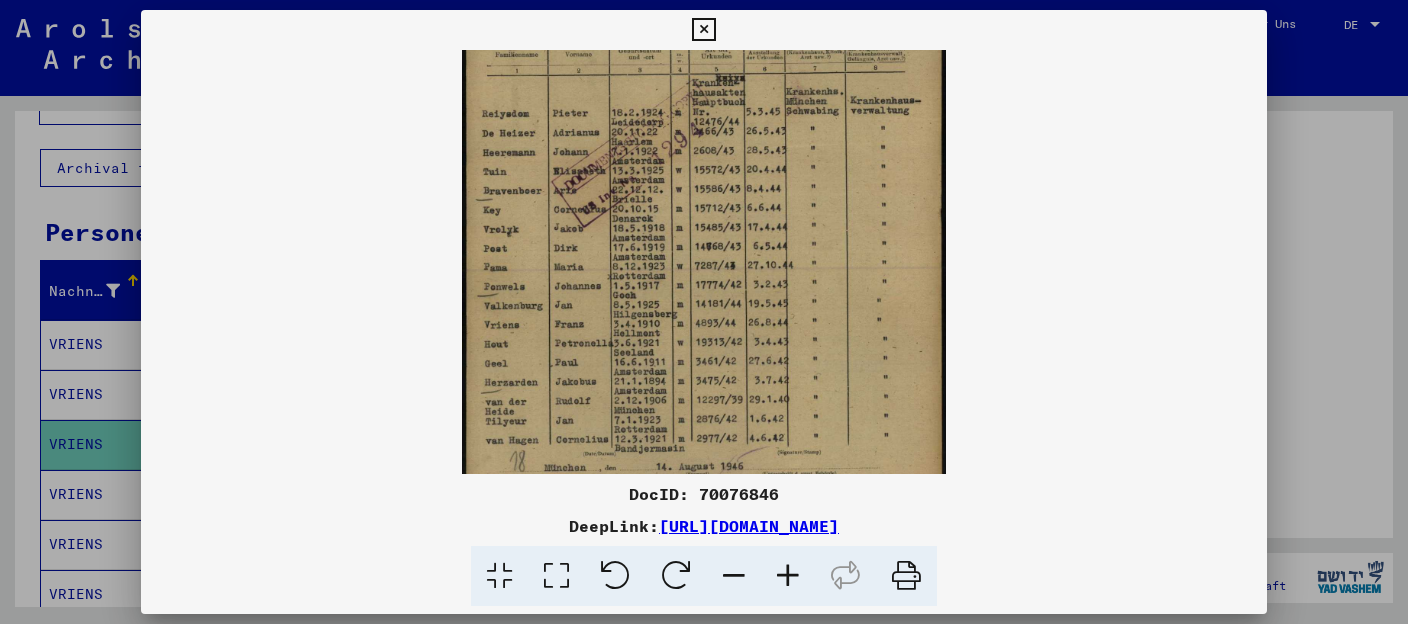 scroll, scrollTop: 250, scrollLeft: 0, axis: vertical 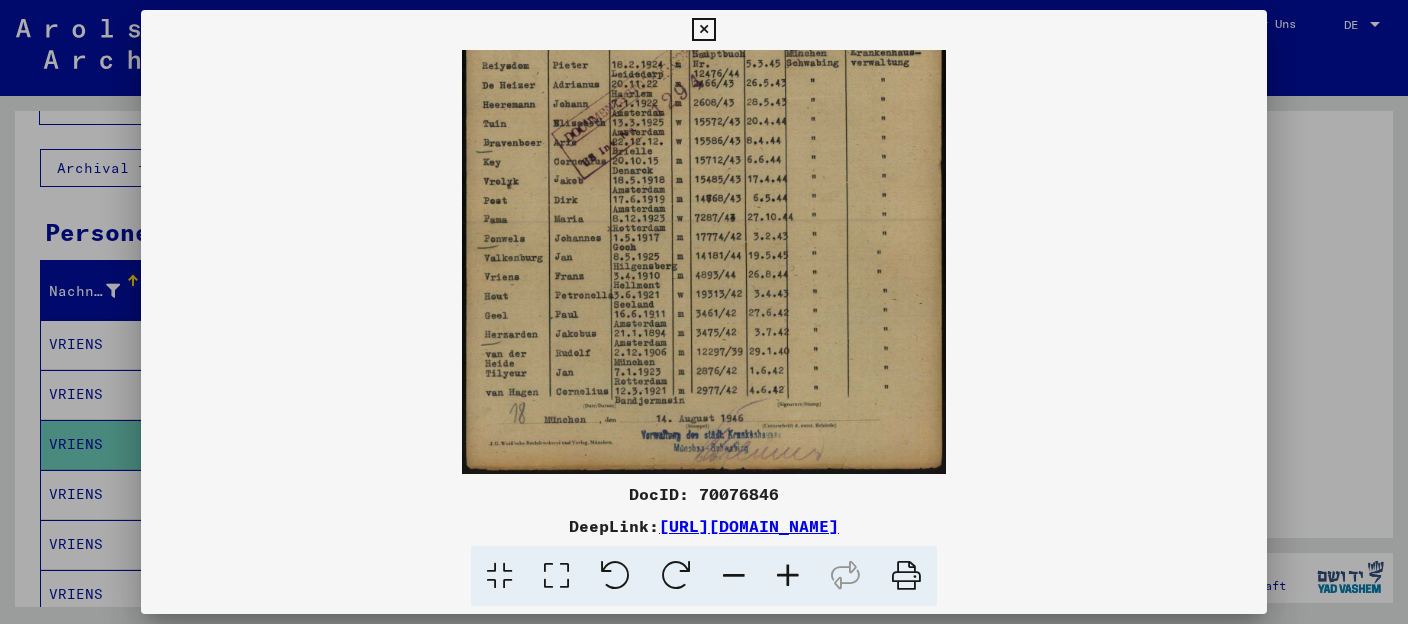 drag, startPoint x: 605, startPoint y: 408, endPoint x: 615, endPoint y: 290, distance: 118.42297 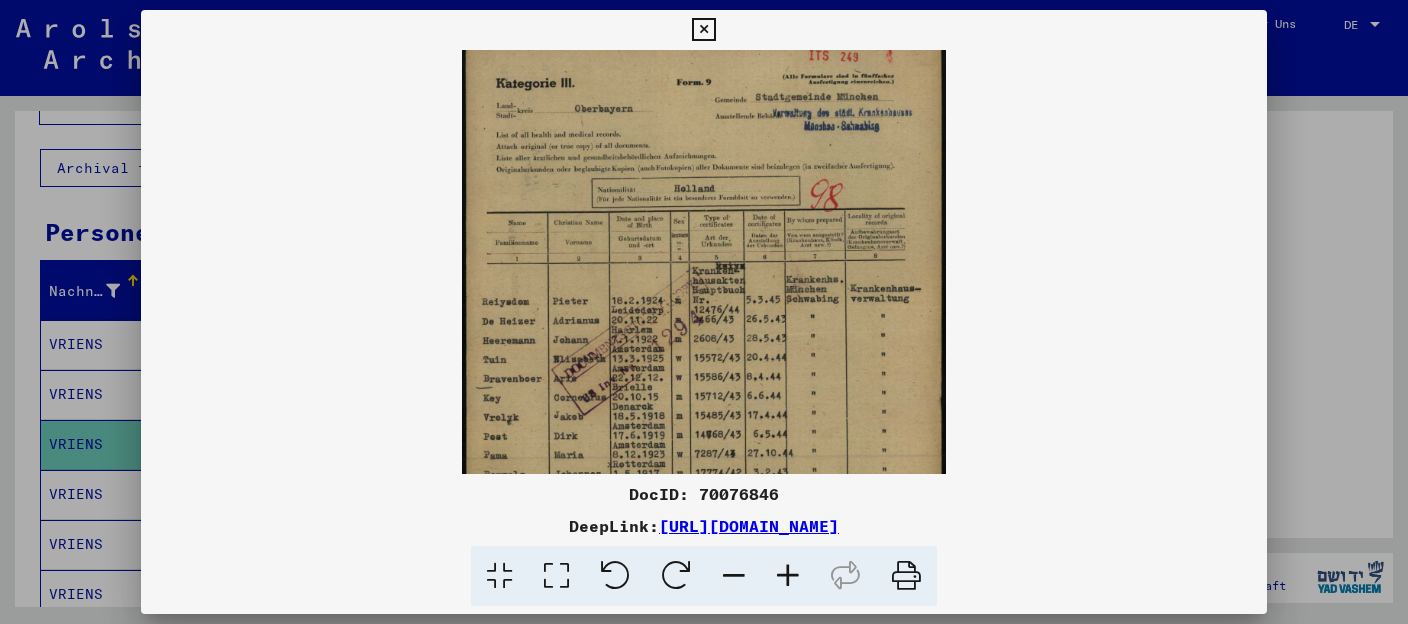 scroll, scrollTop: 13, scrollLeft: 0, axis: vertical 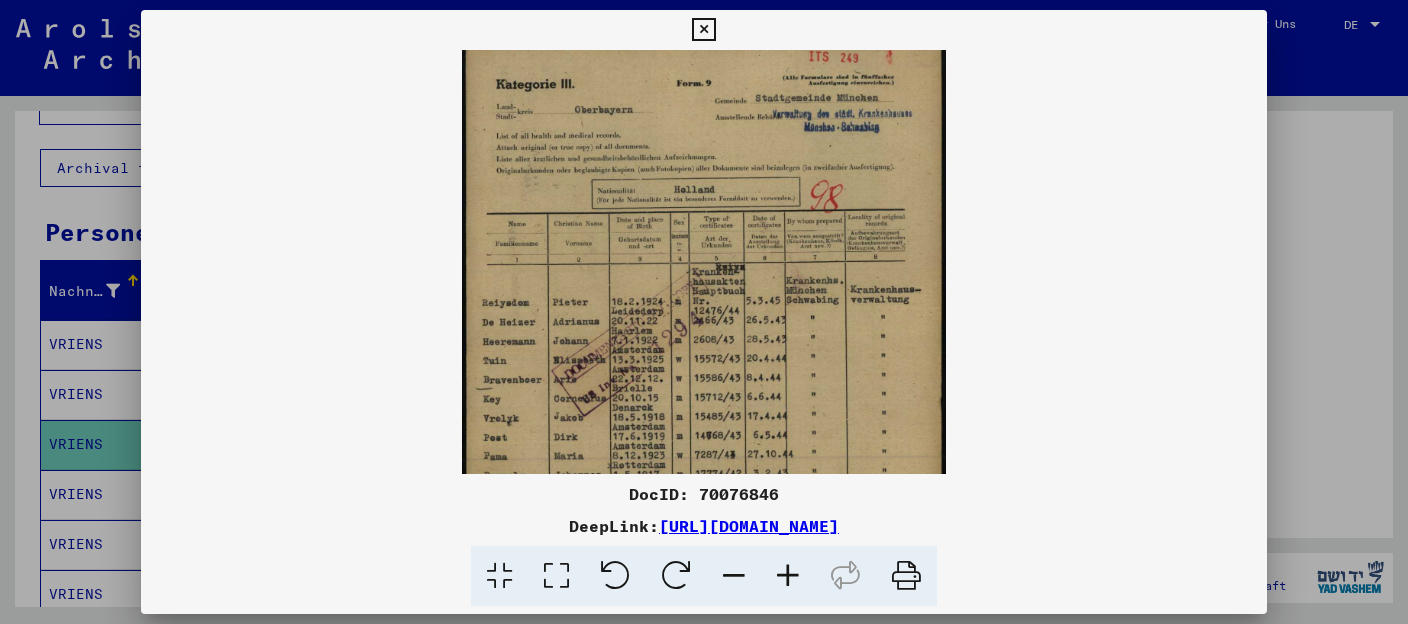 drag, startPoint x: 642, startPoint y: 185, endPoint x: 642, endPoint y: 422, distance: 237 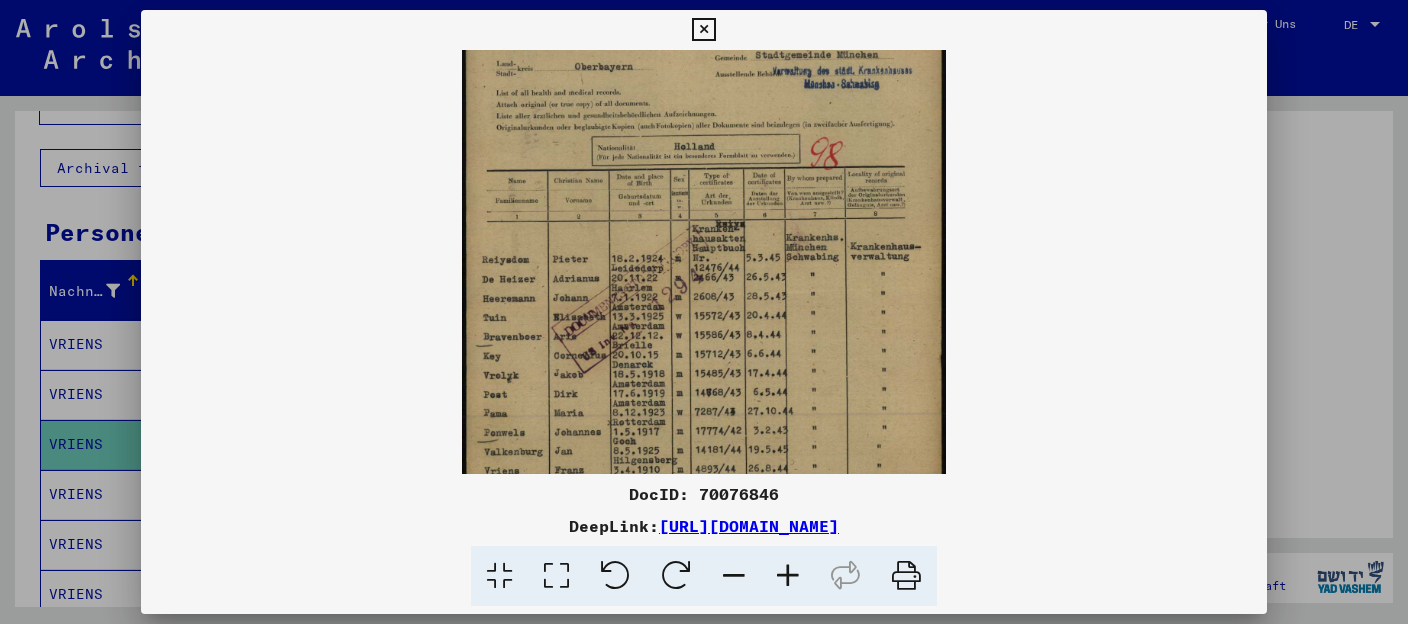 scroll, scrollTop: 250, scrollLeft: 0, axis: vertical 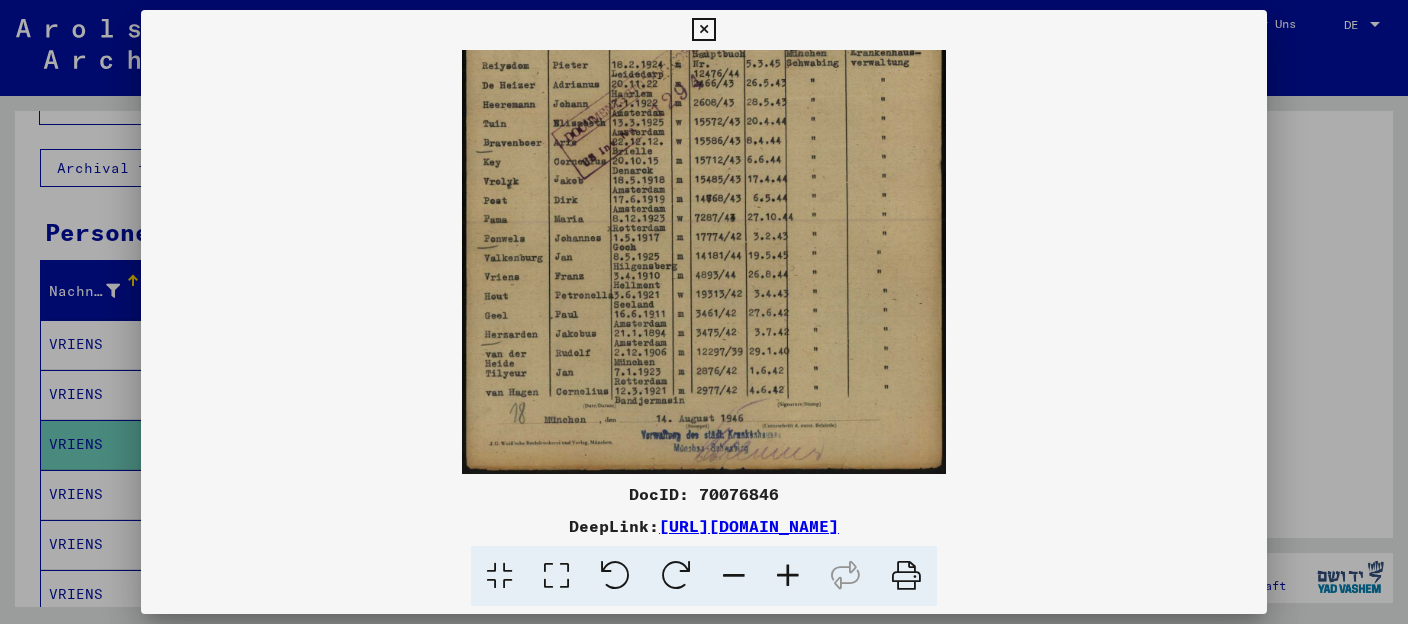 drag, startPoint x: 698, startPoint y: 410, endPoint x: 701, endPoint y: 31, distance: 379.01187 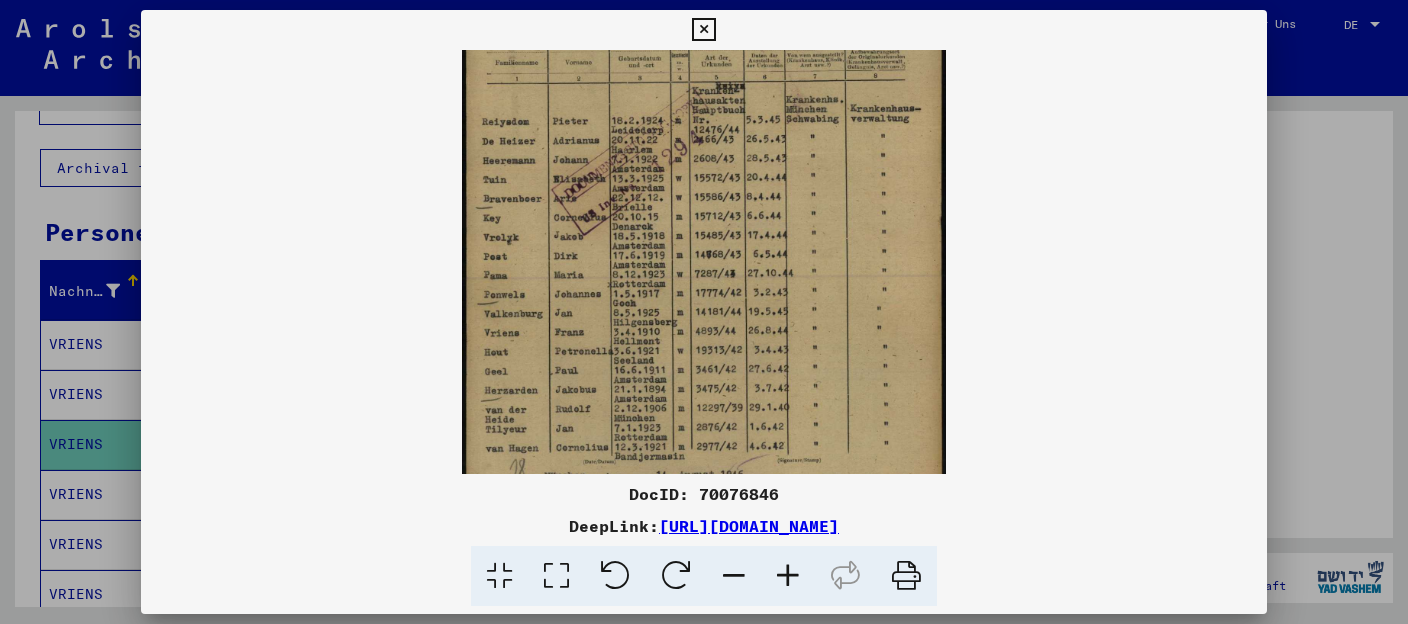 scroll, scrollTop: 189, scrollLeft: 0, axis: vertical 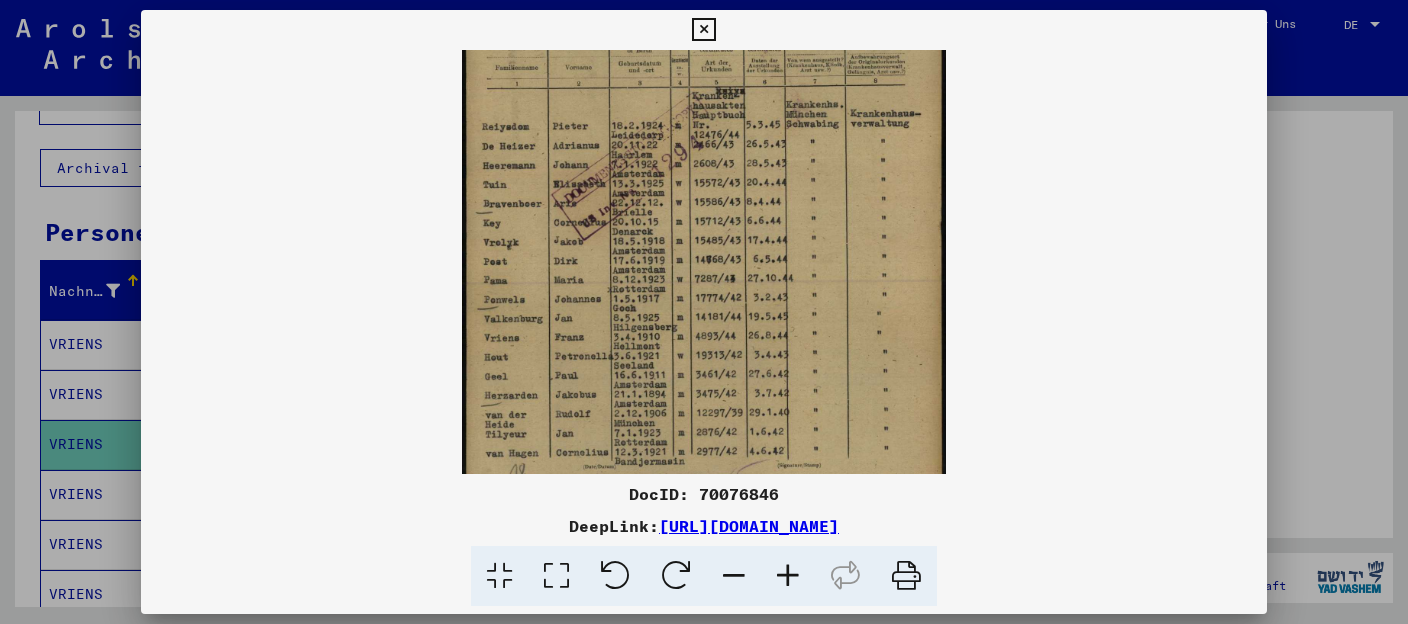 drag, startPoint x: 775, startPoint y: 279, endPoint x: 769, endPoint y: 337, distance: 58.30952 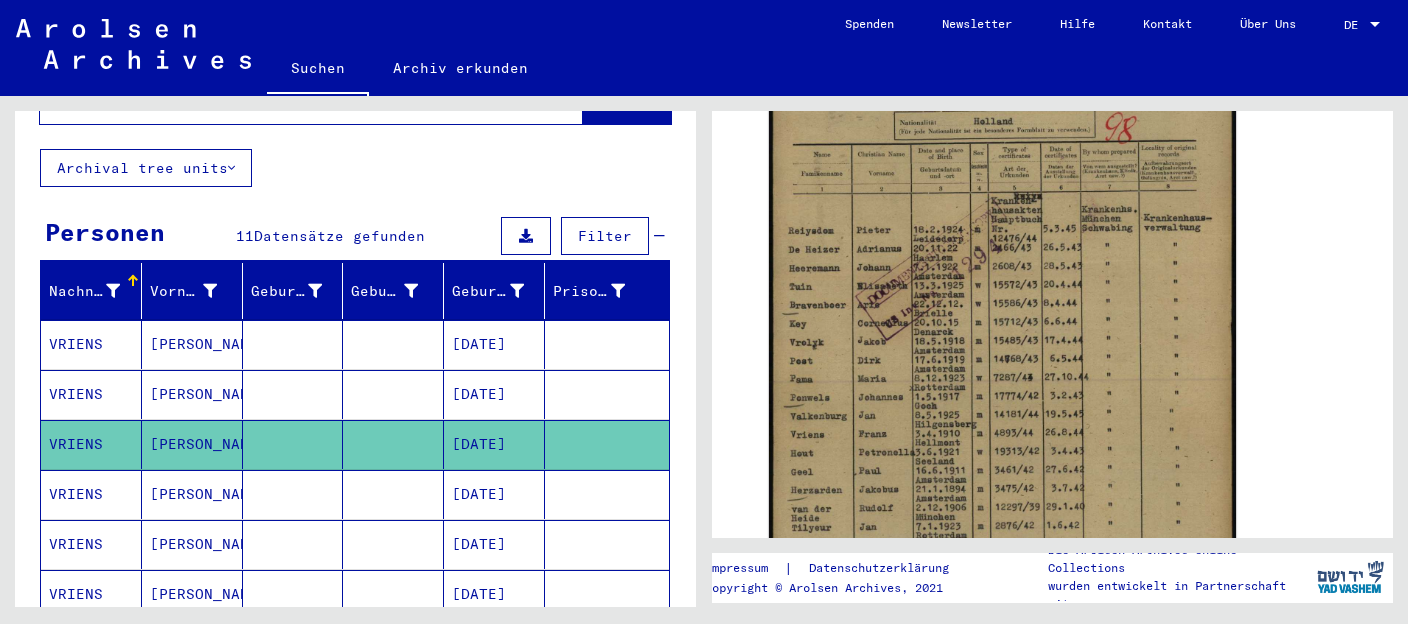 scroll, scrollTop: 0, scrollLeft: 0, axis: both 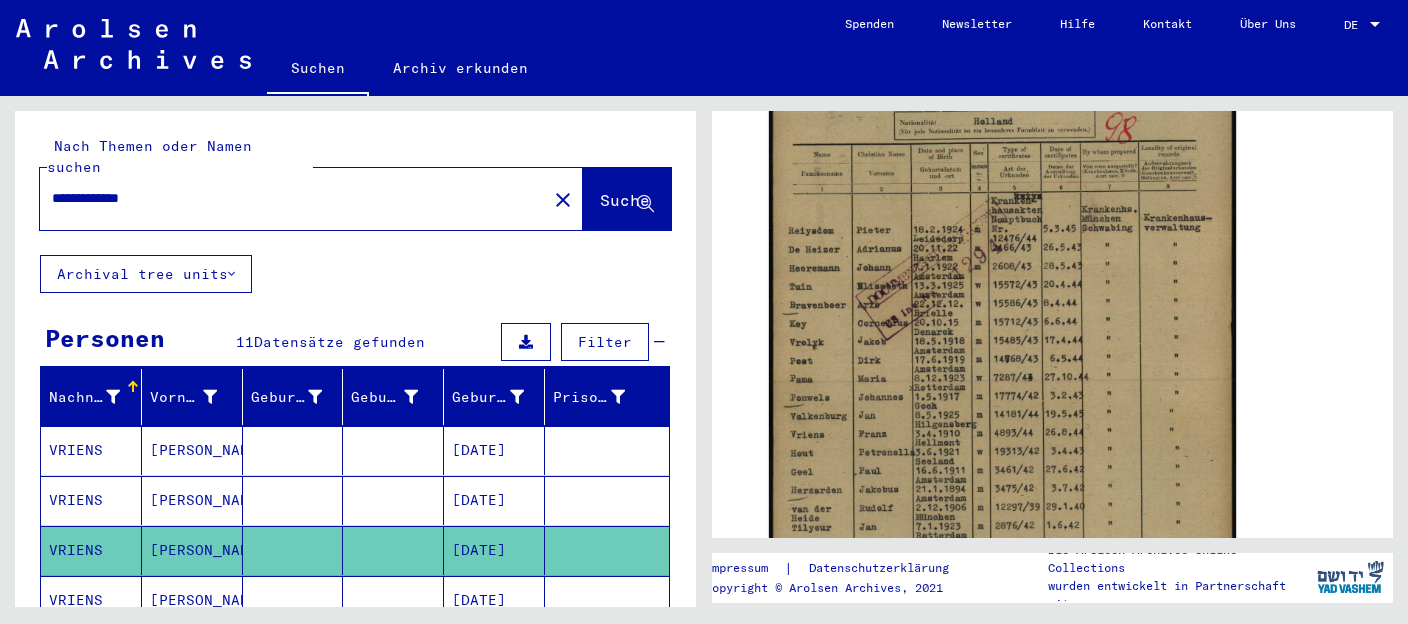 click on "[PERSON_NAME]" at bounding box center (192, 650) 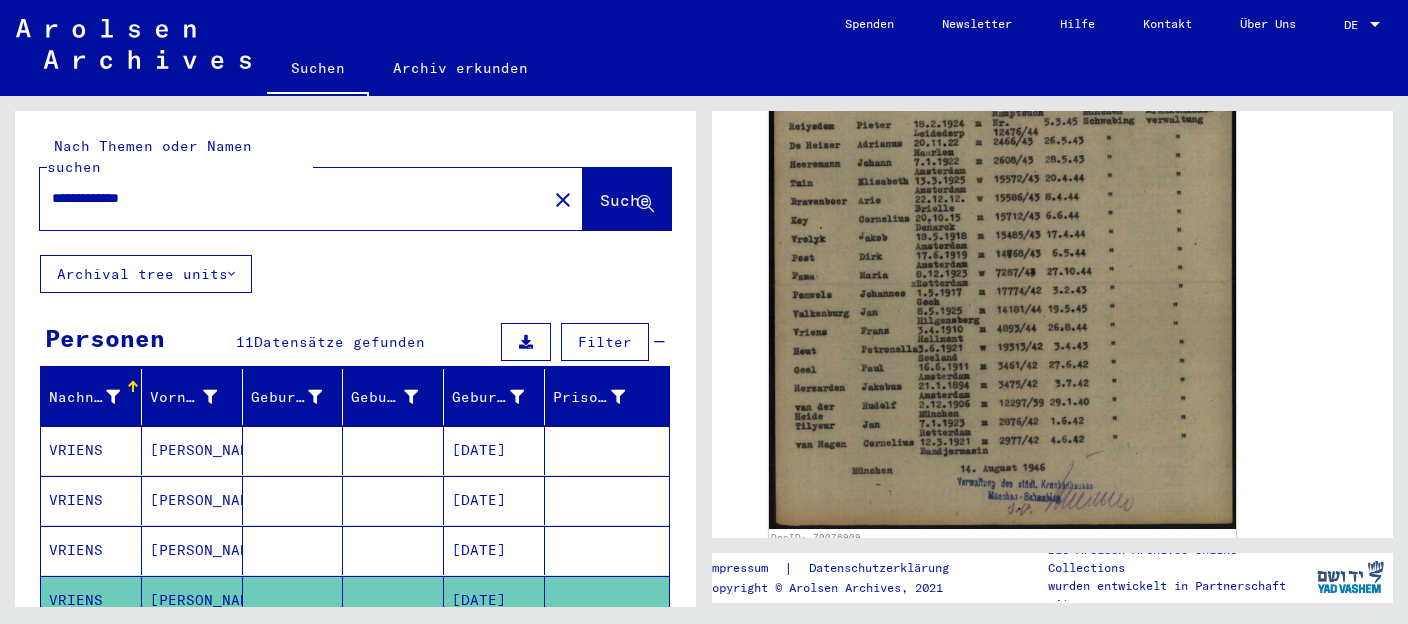 scroll, scrollTop: 317, scrollLeft: 0, axis: vertical 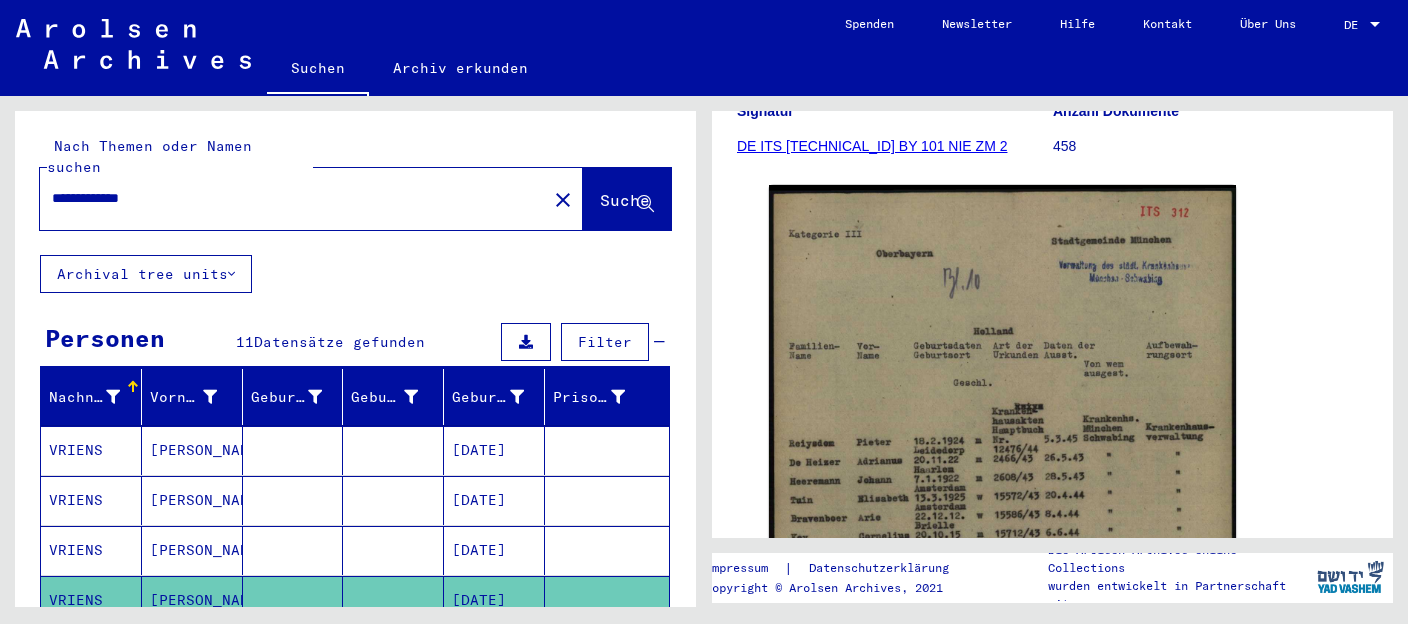 click on "[PERSON_NAME]" at bounding box center (192, 600) 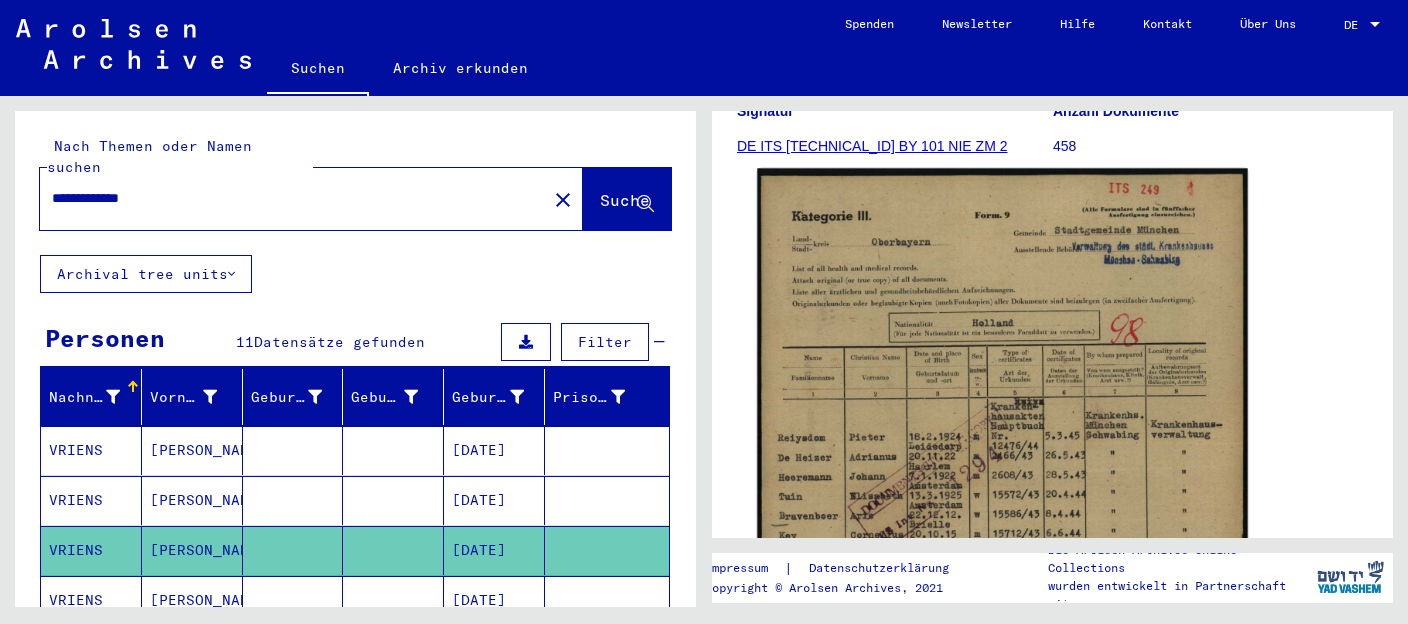 scroll, scrollTop: 528, scrollLeft: 0, axis: vertical 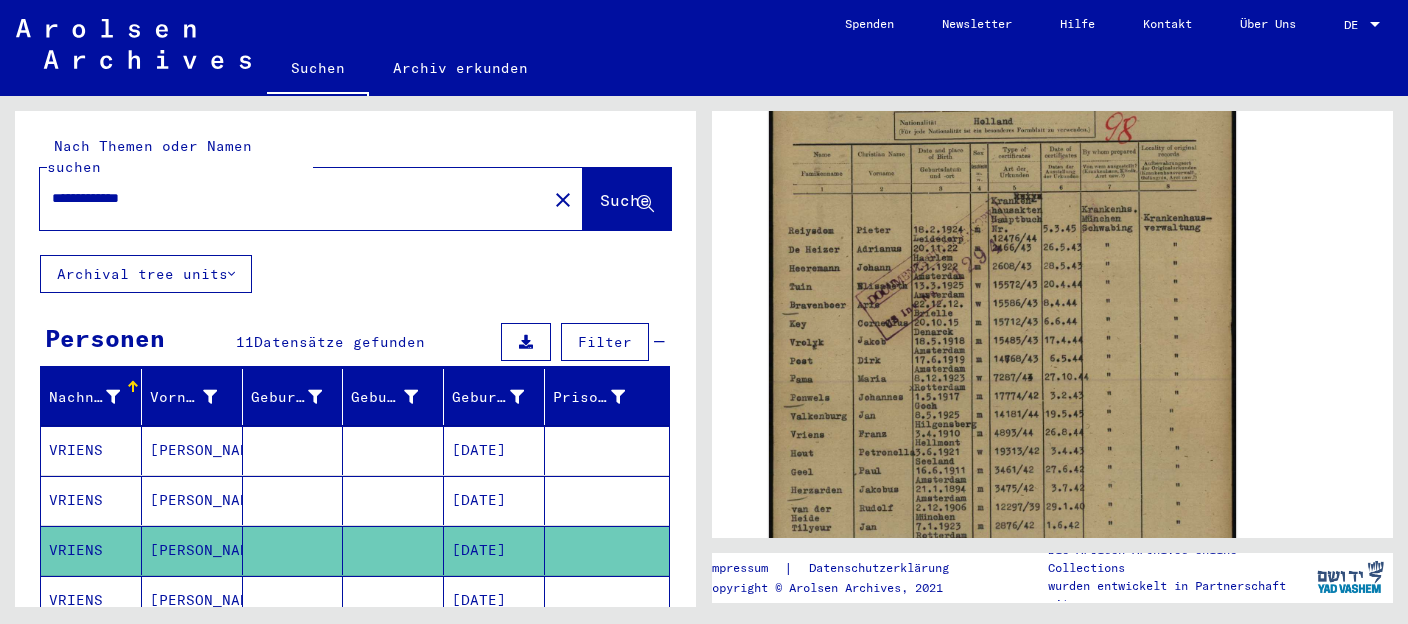 click on "[PERSON_NAME]" at bounding box center (192, 500) 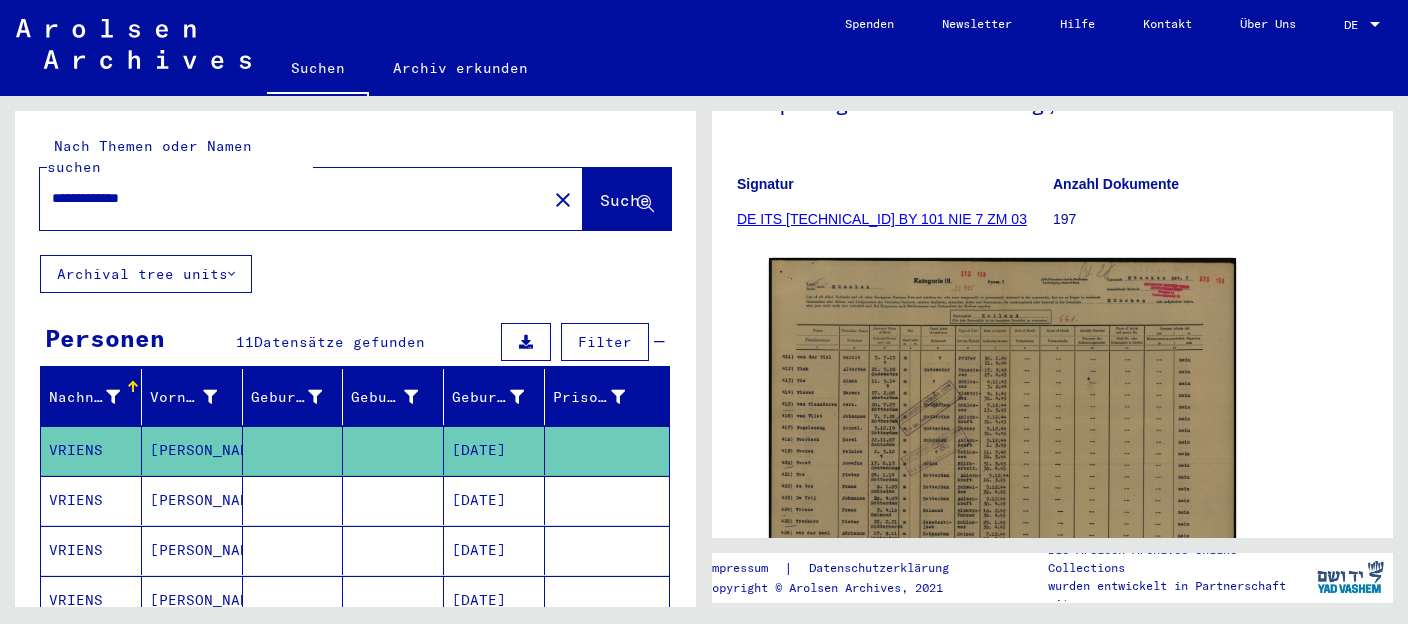 scroll, scrollTop: 422, scrollLeft: 0, axis: vertical 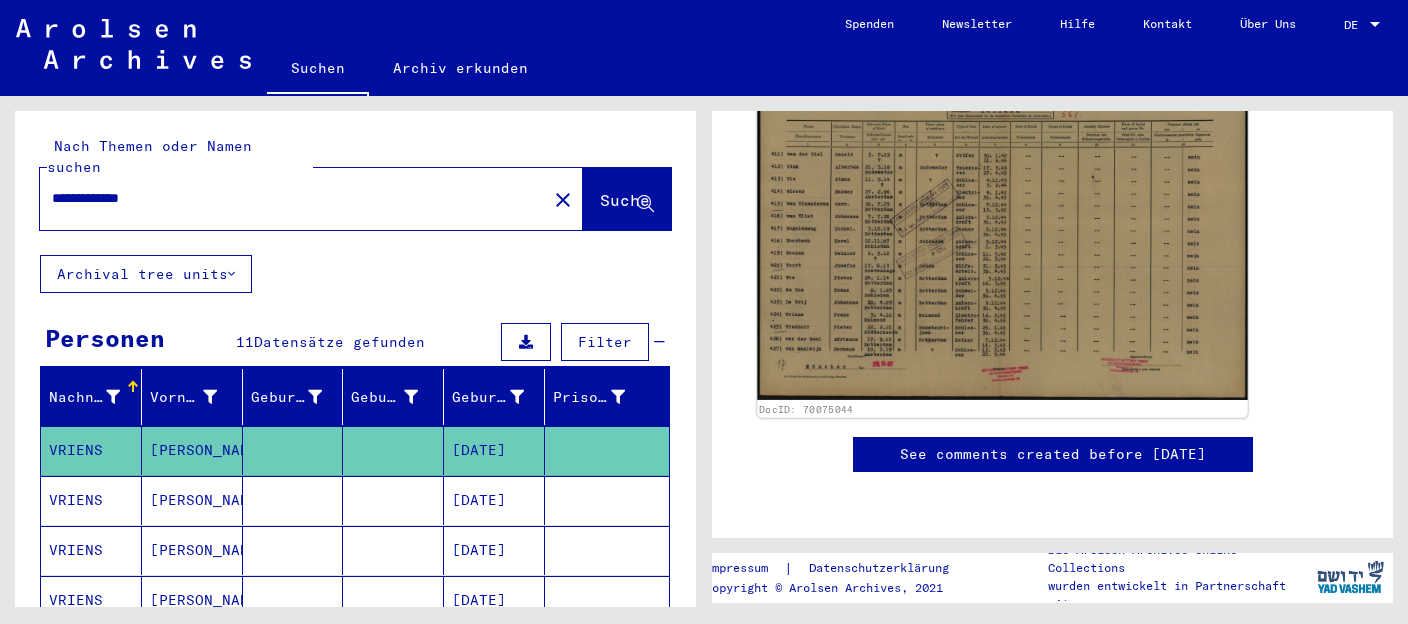 click 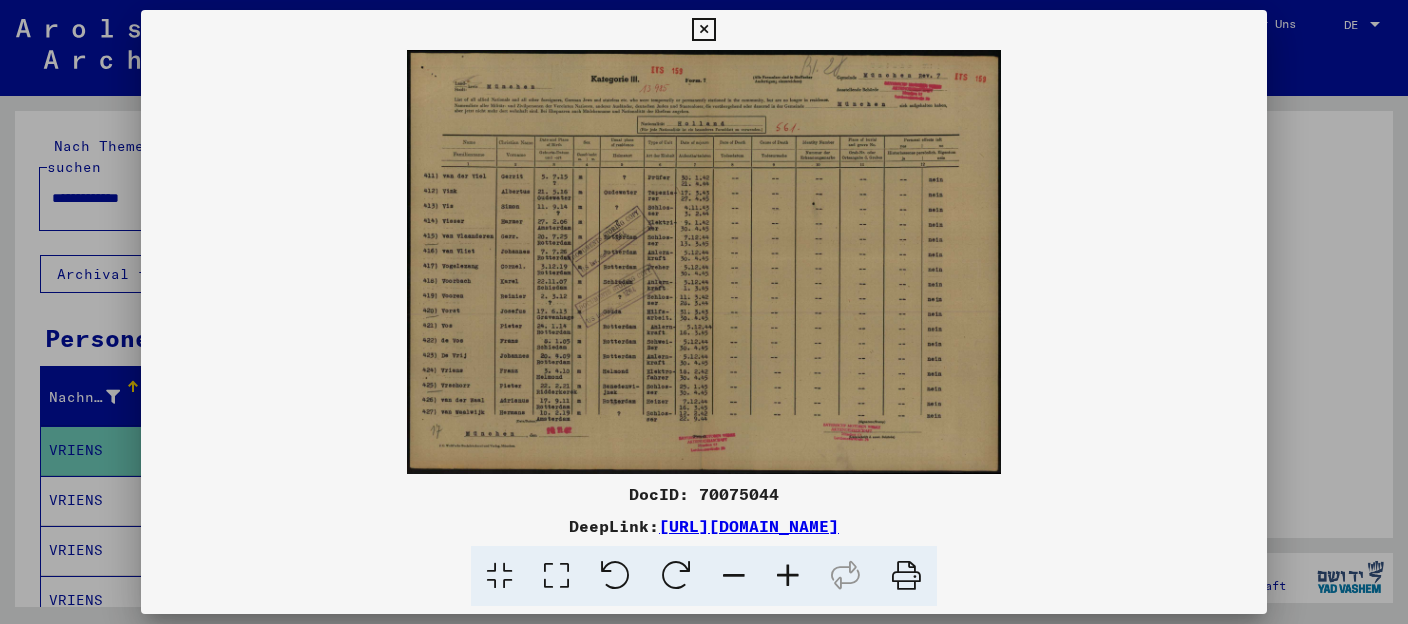 click at bounding box center (703, 30) 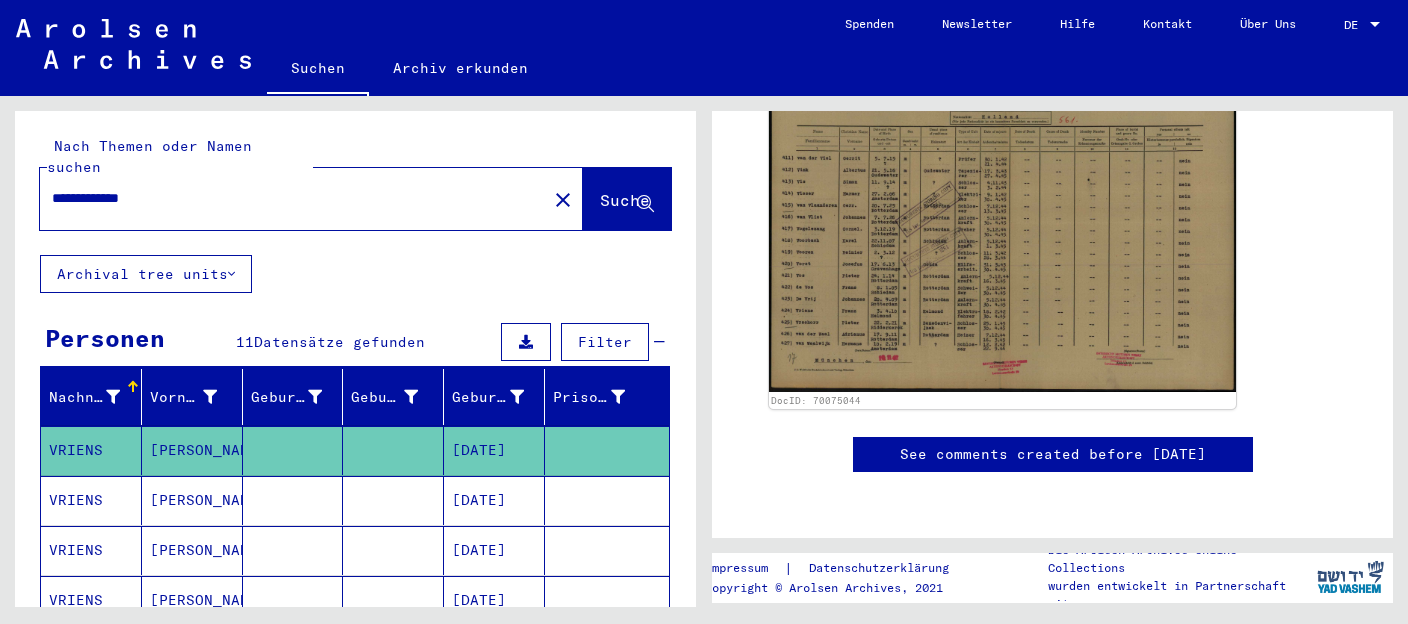 scroll, scrollTop: 476, scrollLeft: 0, axis: vertical 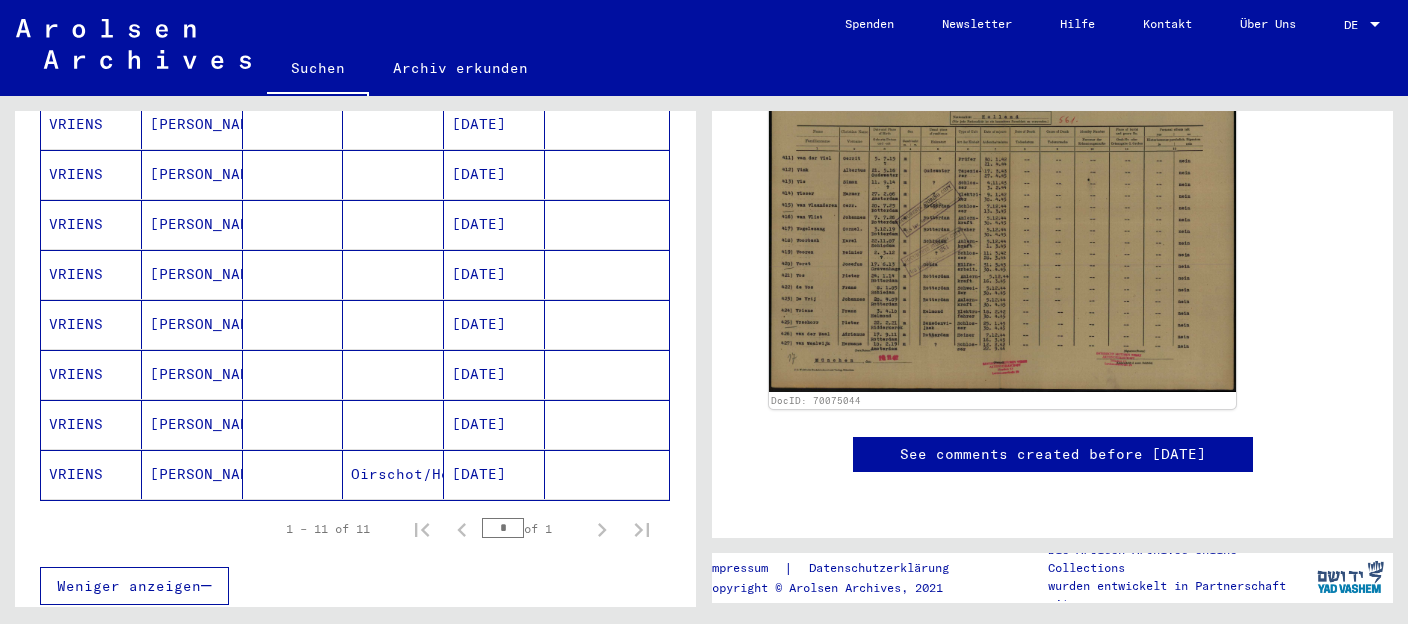 click on "[PERSON_NAME]" at bounding box center [192, 474] 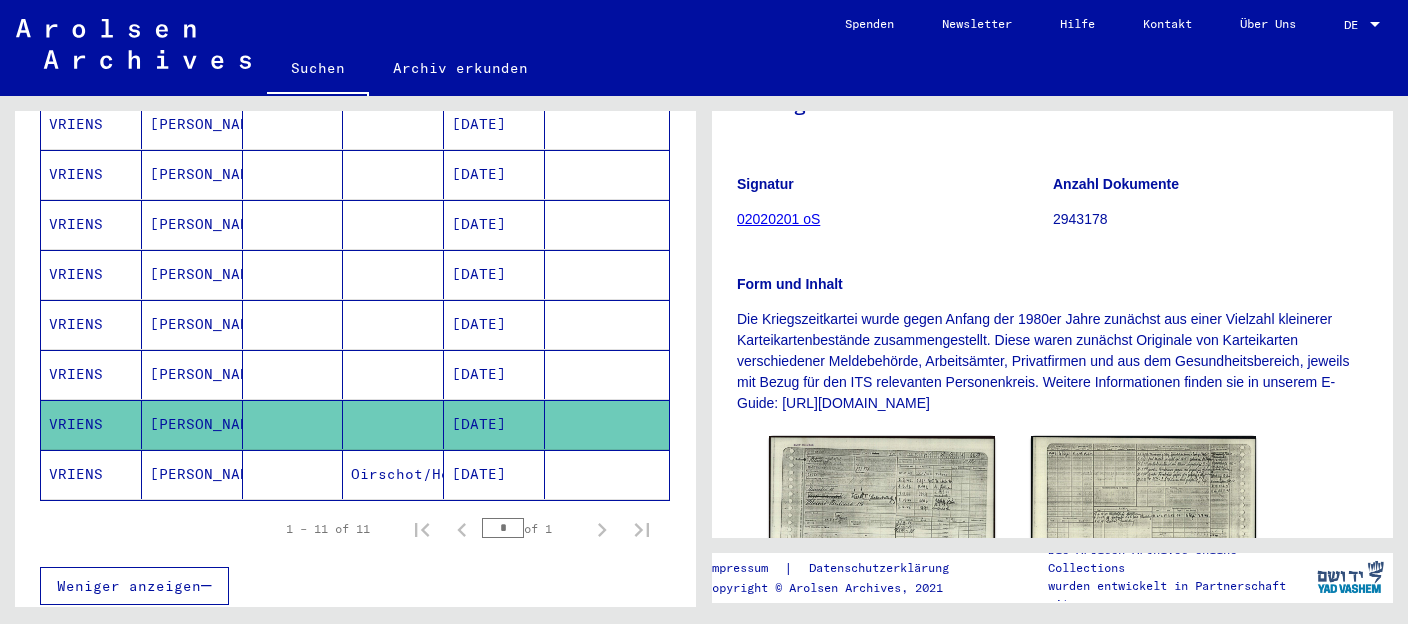 scroll, scrollTop: 422, scrollLeft: 0, axis: vertical 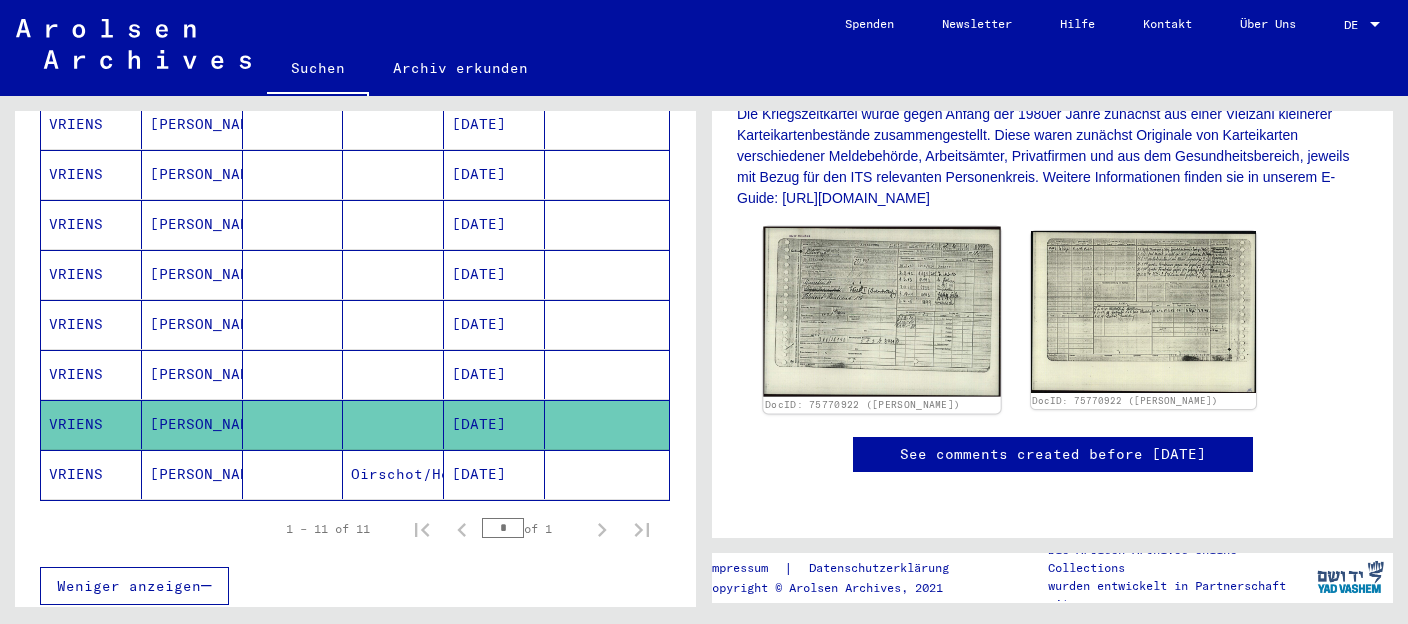 click 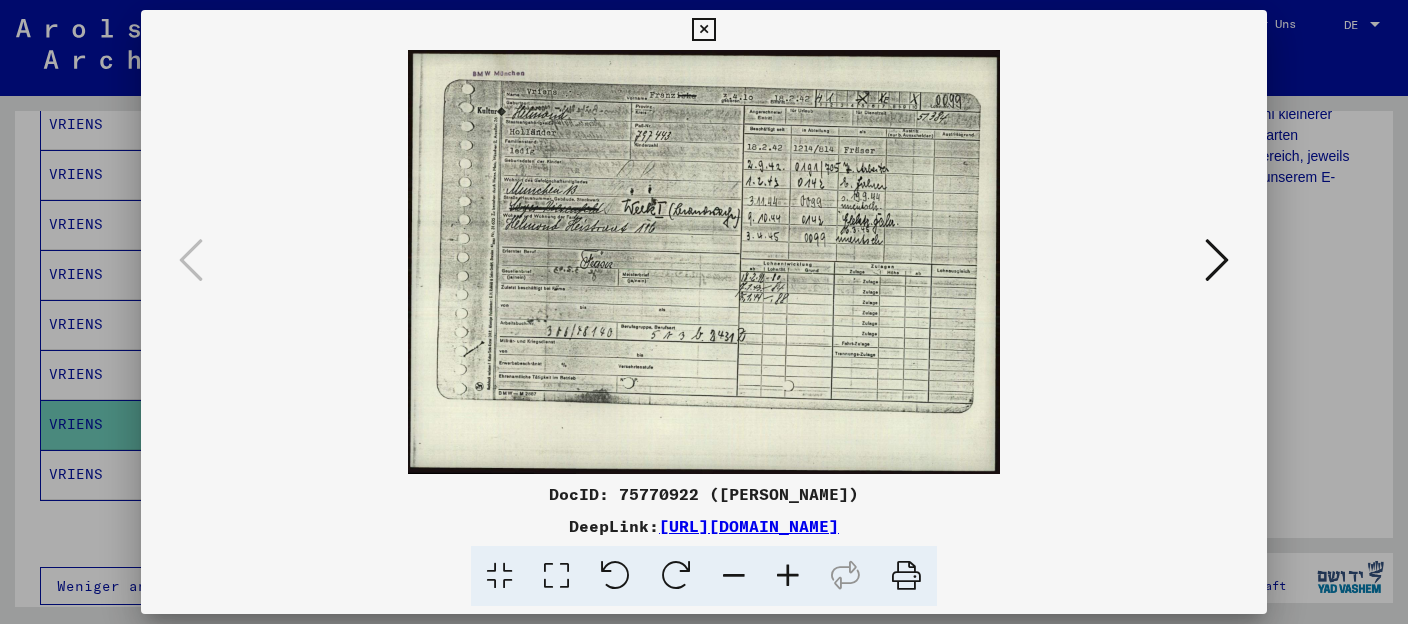 scroll, scrollTop: 422, scrollLeft: 0, axis: vertical 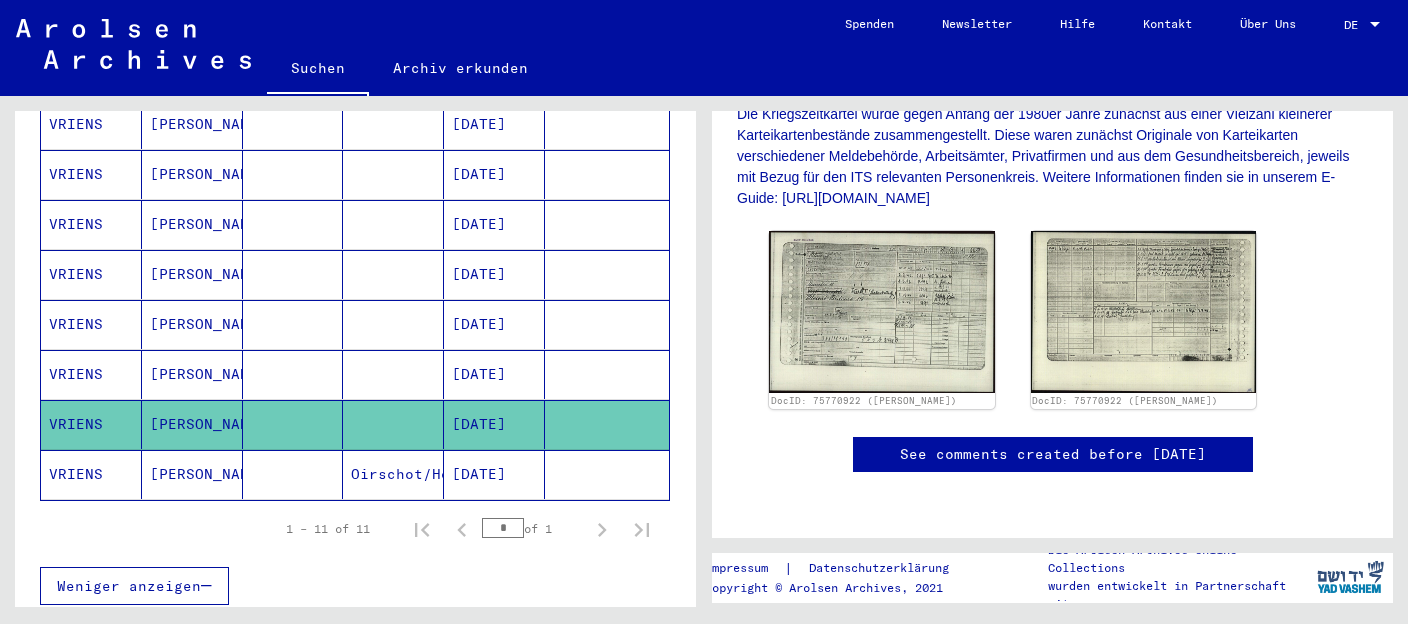 click at bounding box center [293, 424] 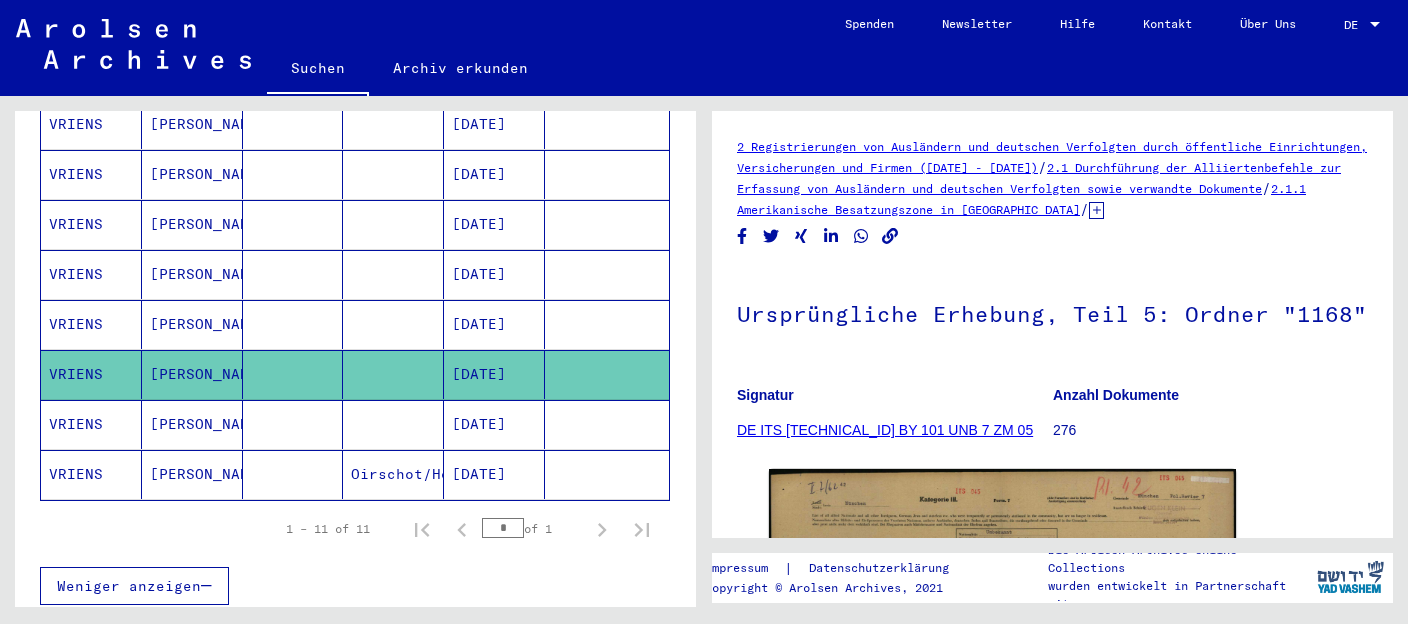 scroll, scrollTop: 317, scrollLeft: 0, axis: vertical 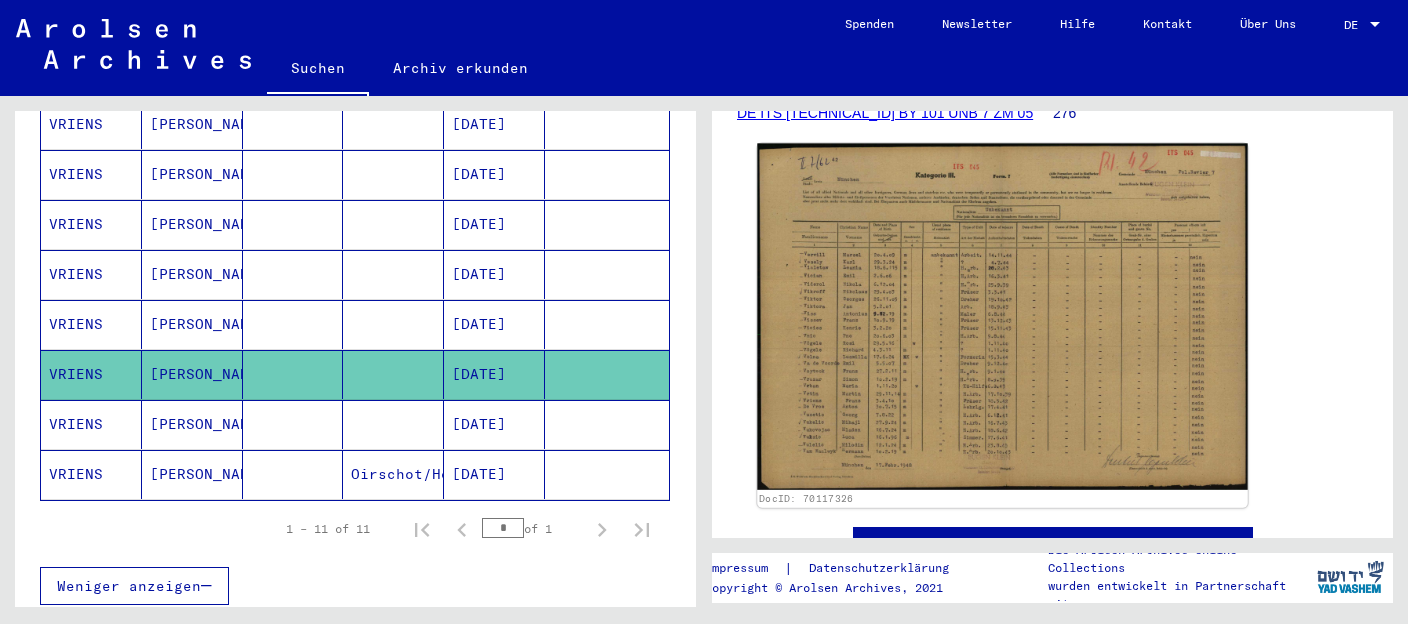 click 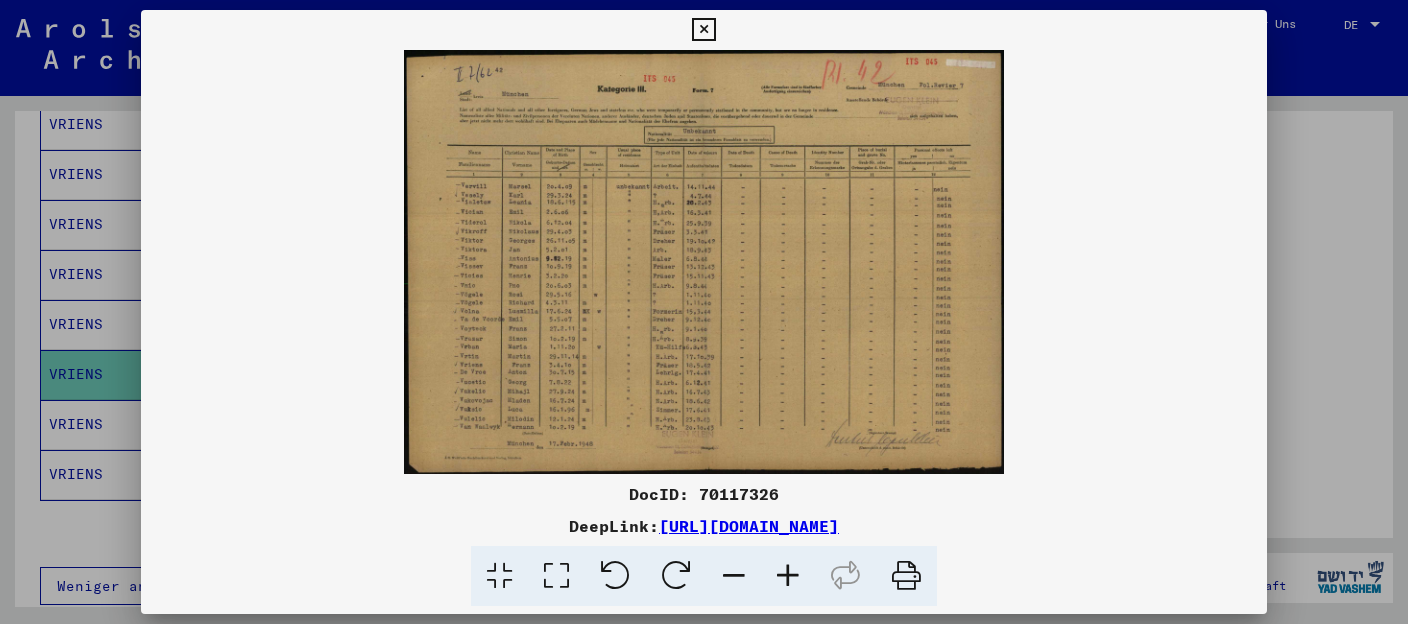 click at bounding box center (704, 262) 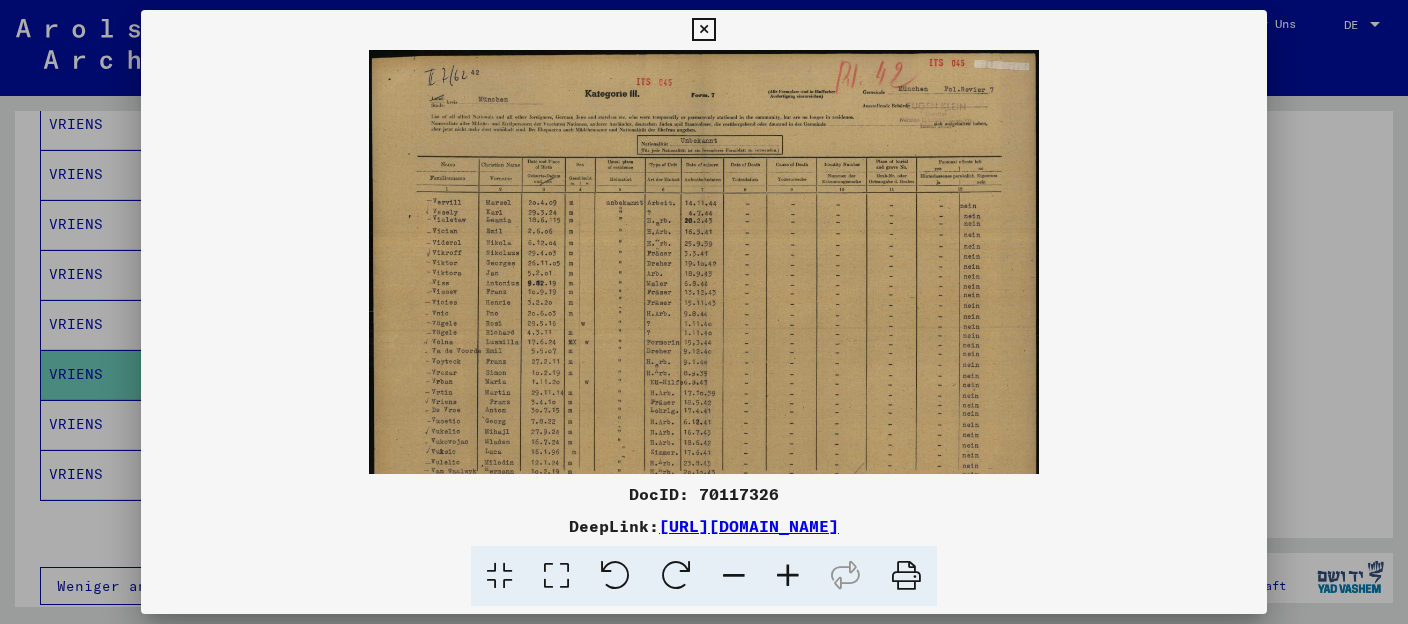 click at bounding box center (788, 576) 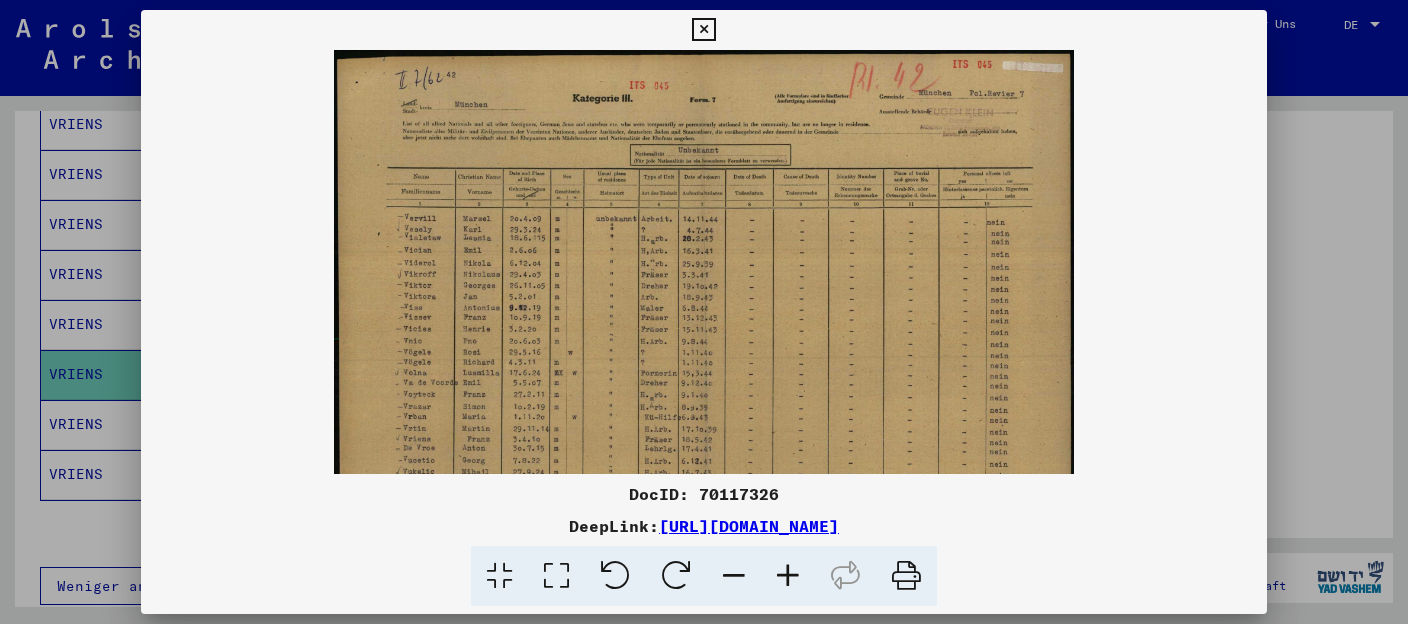 click at bounding box center (788, 576) 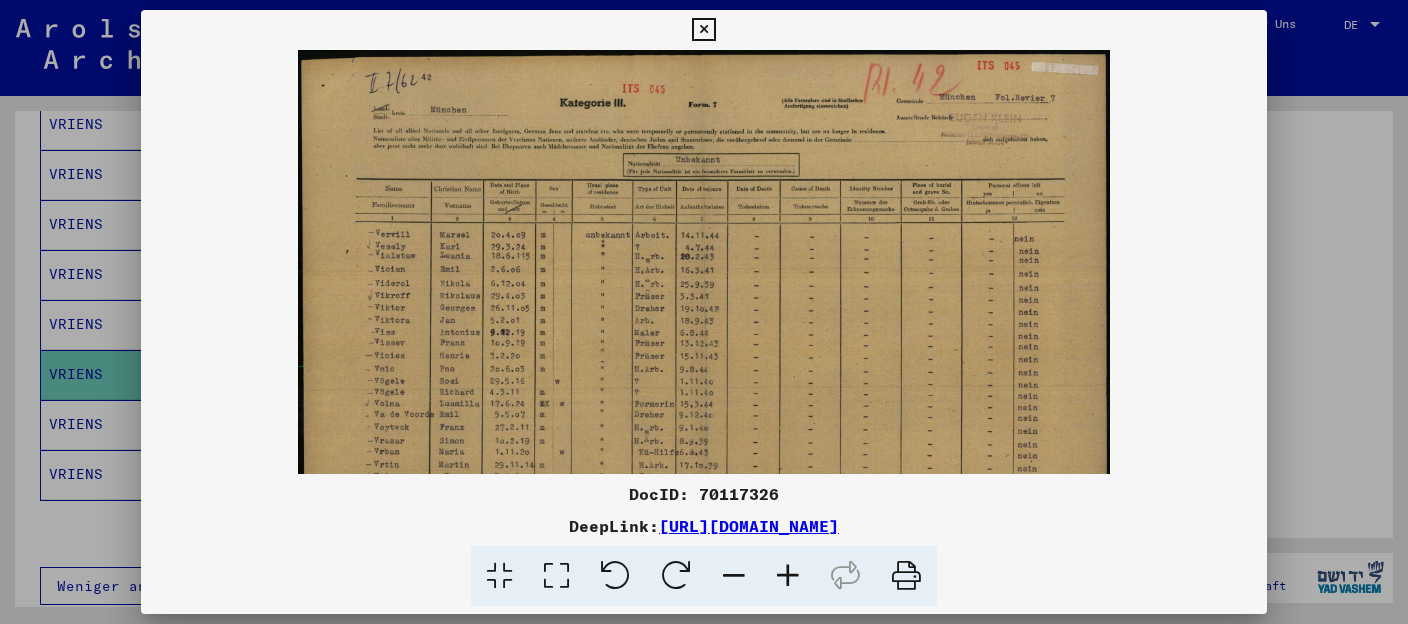click at bounding box center (788, 576) 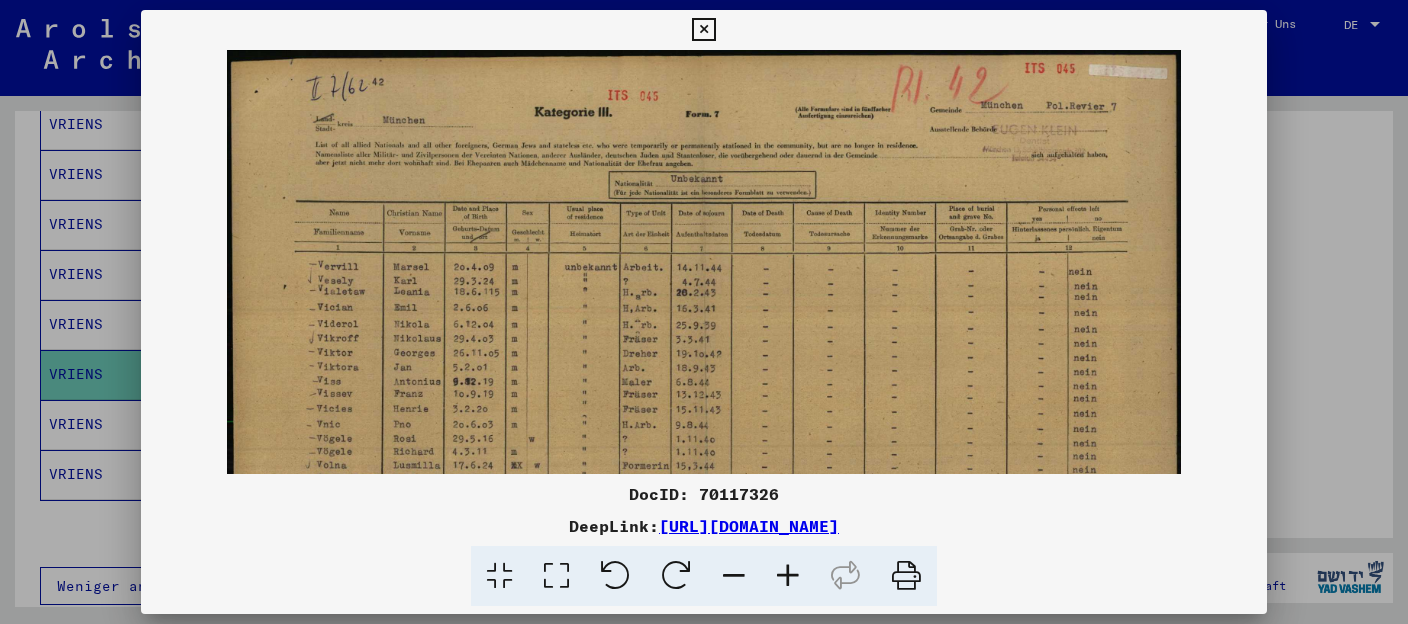 click at bounding box center (703, 30) 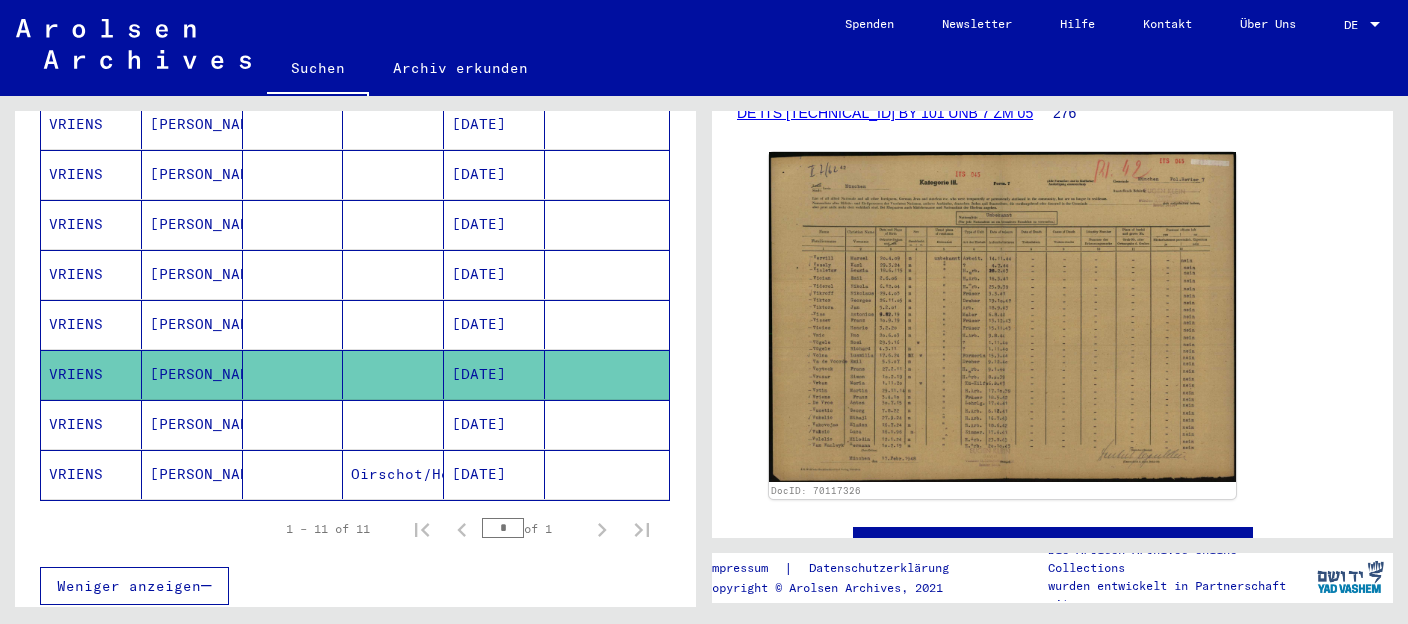 scroll, scrollTop: 54, scrollLeft: 0, axis: vertical 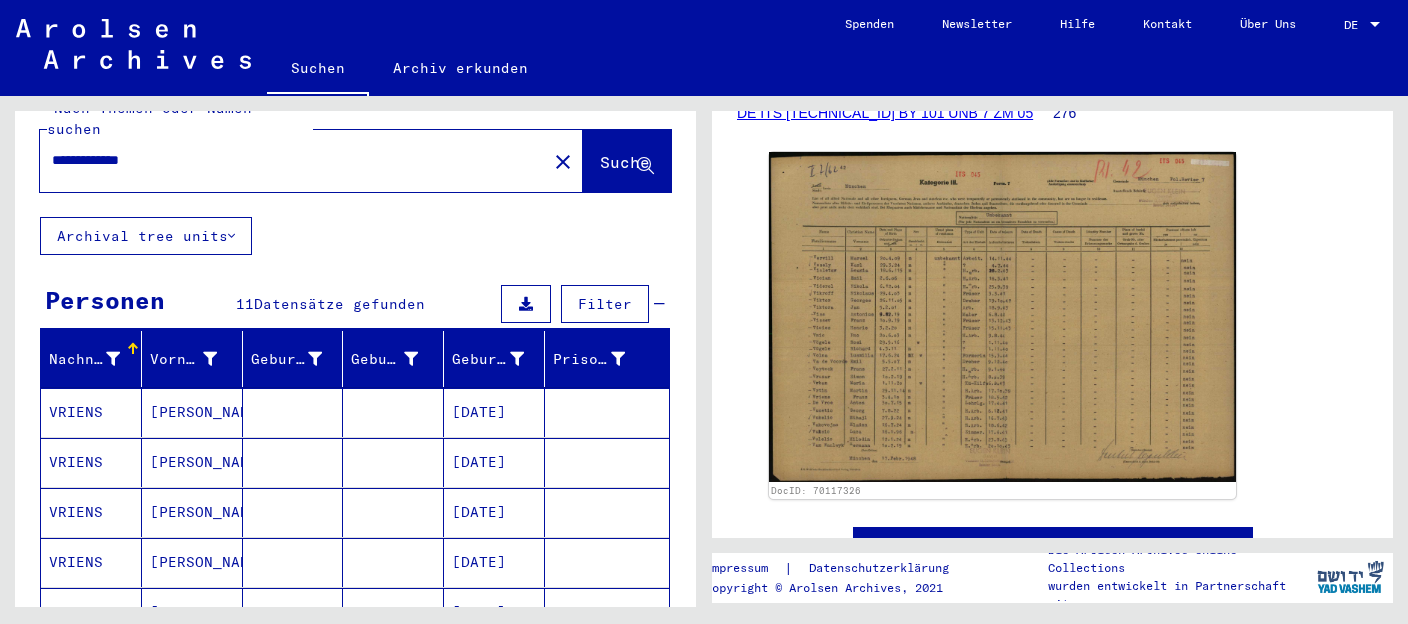 drag, startPoint x: 176, startPoint y: 128, endPoint x: 0, endPoint y: 109, distance: 177.0226 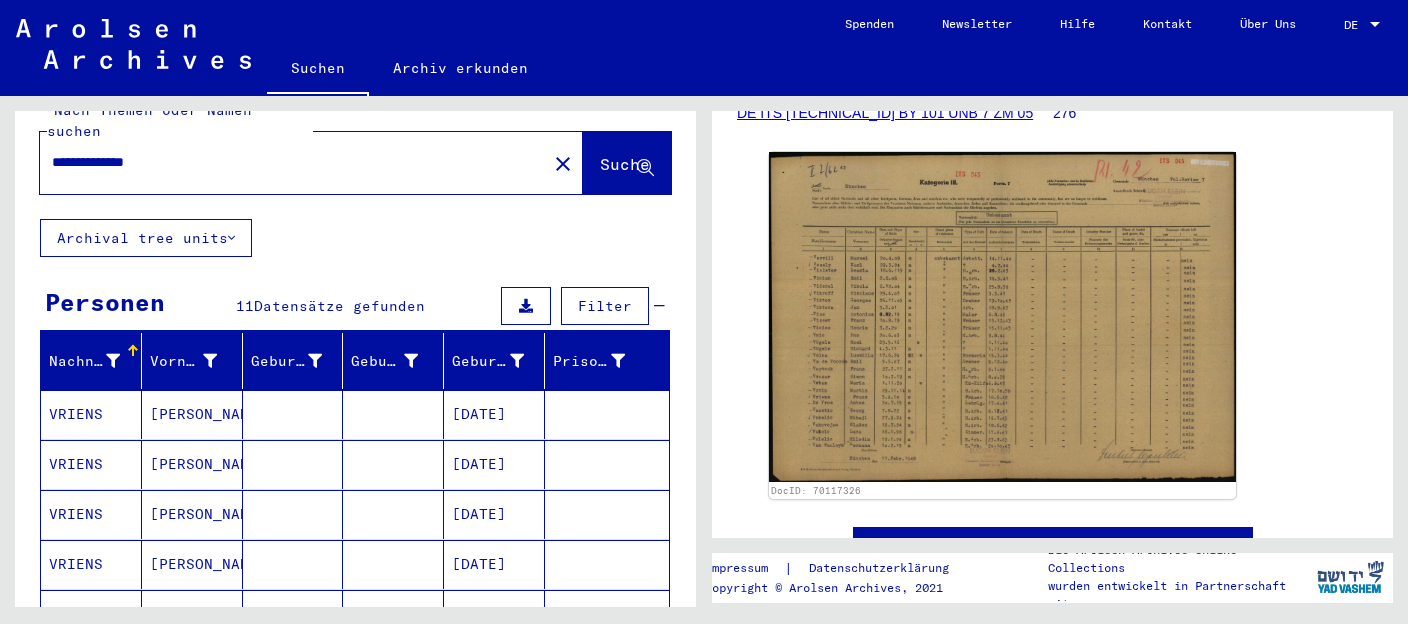 type on "**********" 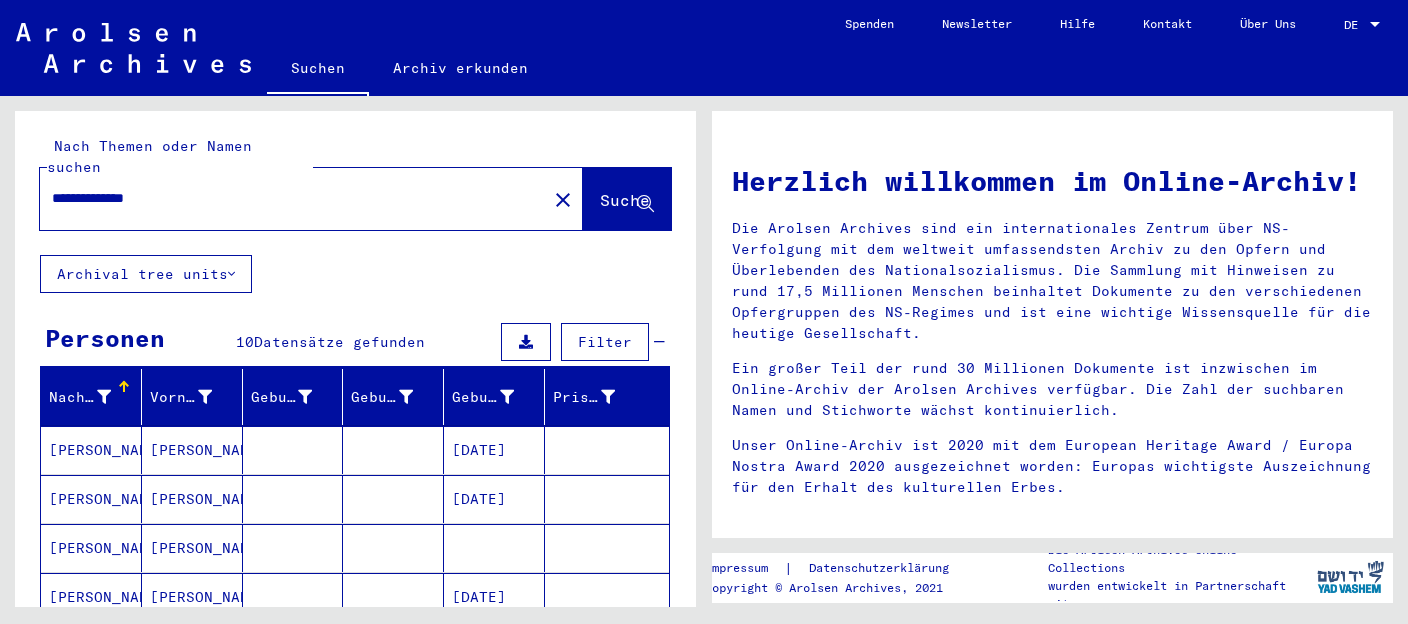 scroll, scrollTop: 211, scrollLeft: 0, axis: vertical 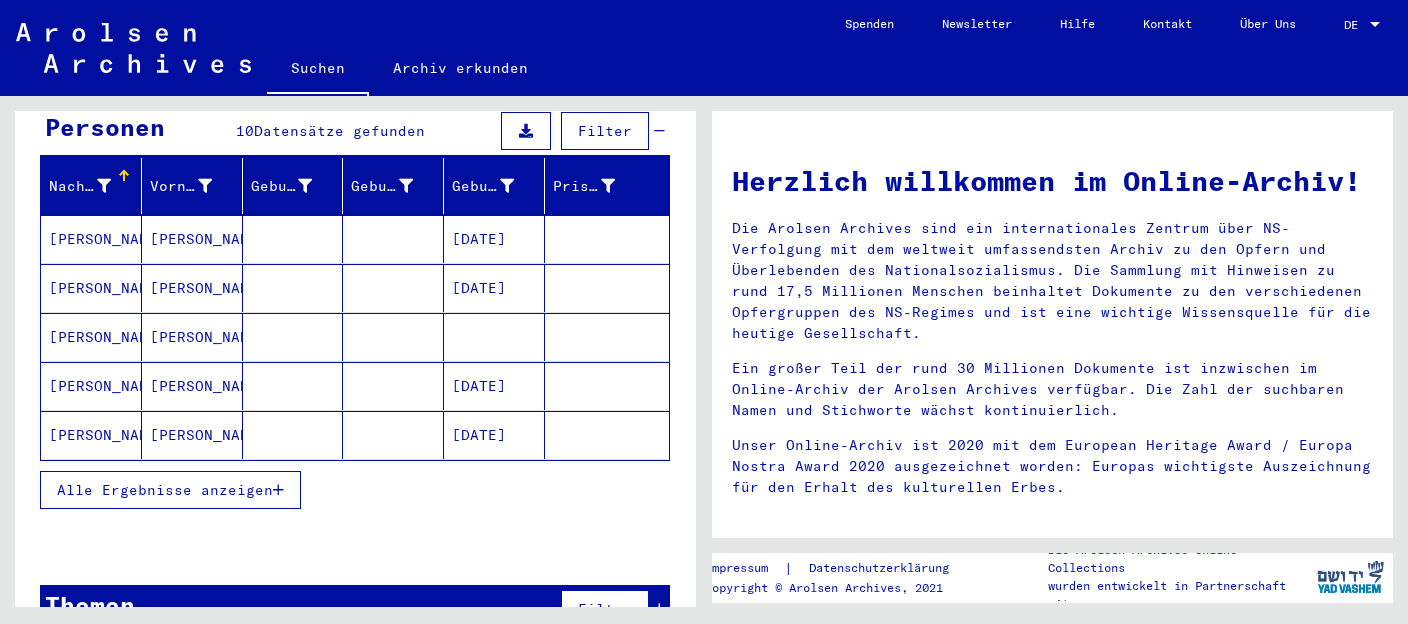 click on "[PERSON_NAME]" at bounding box center [192, 435] 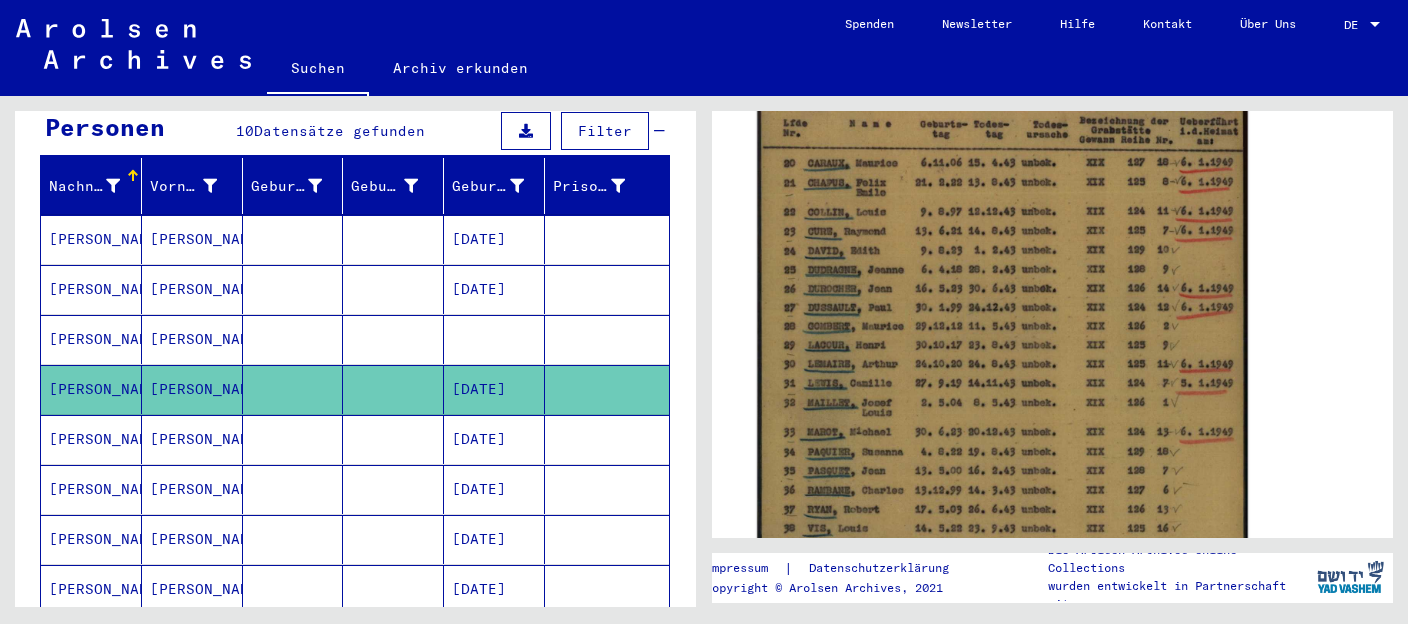 scroll, scrollTop: 211, scrollLeft: 0, axis: vertical 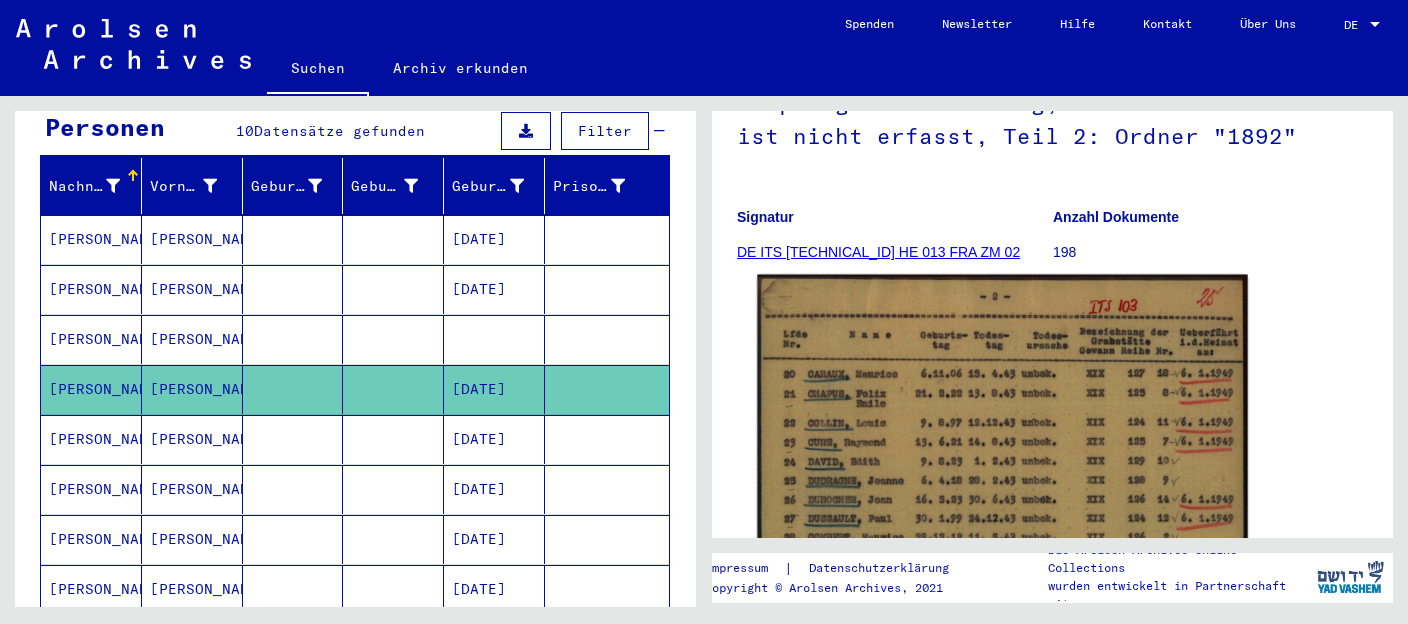 click 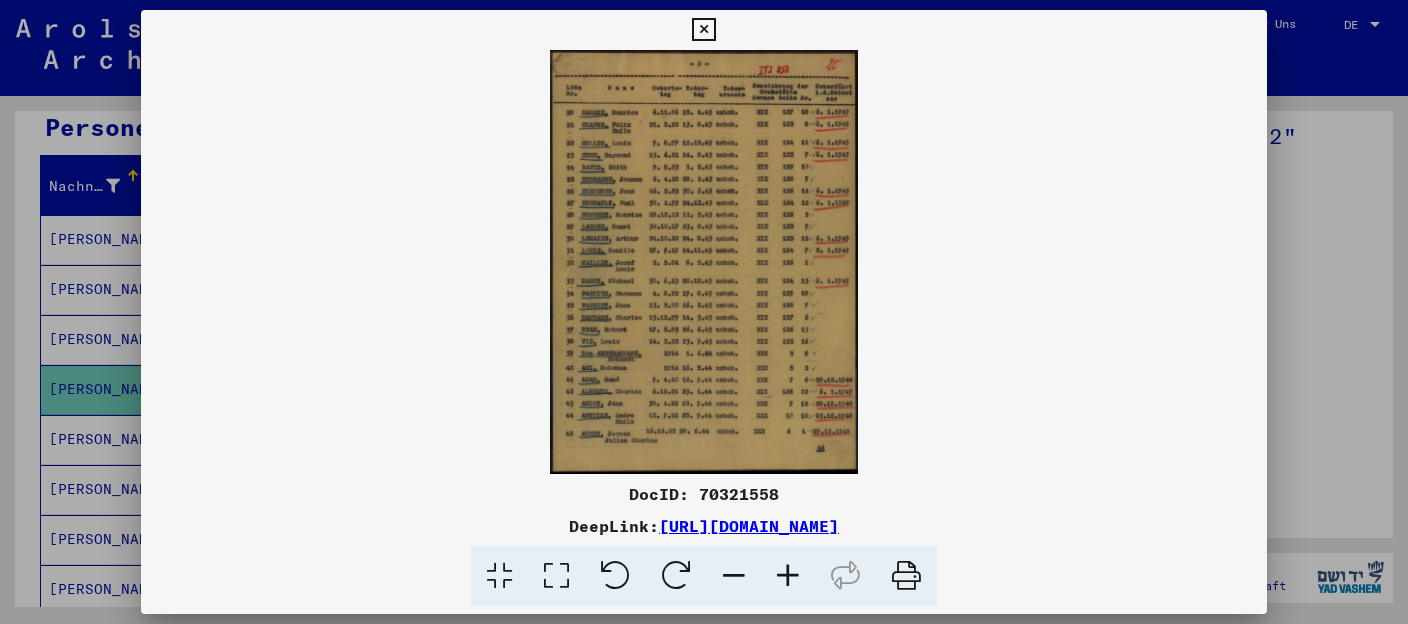 click at bounding box center [788, 576] 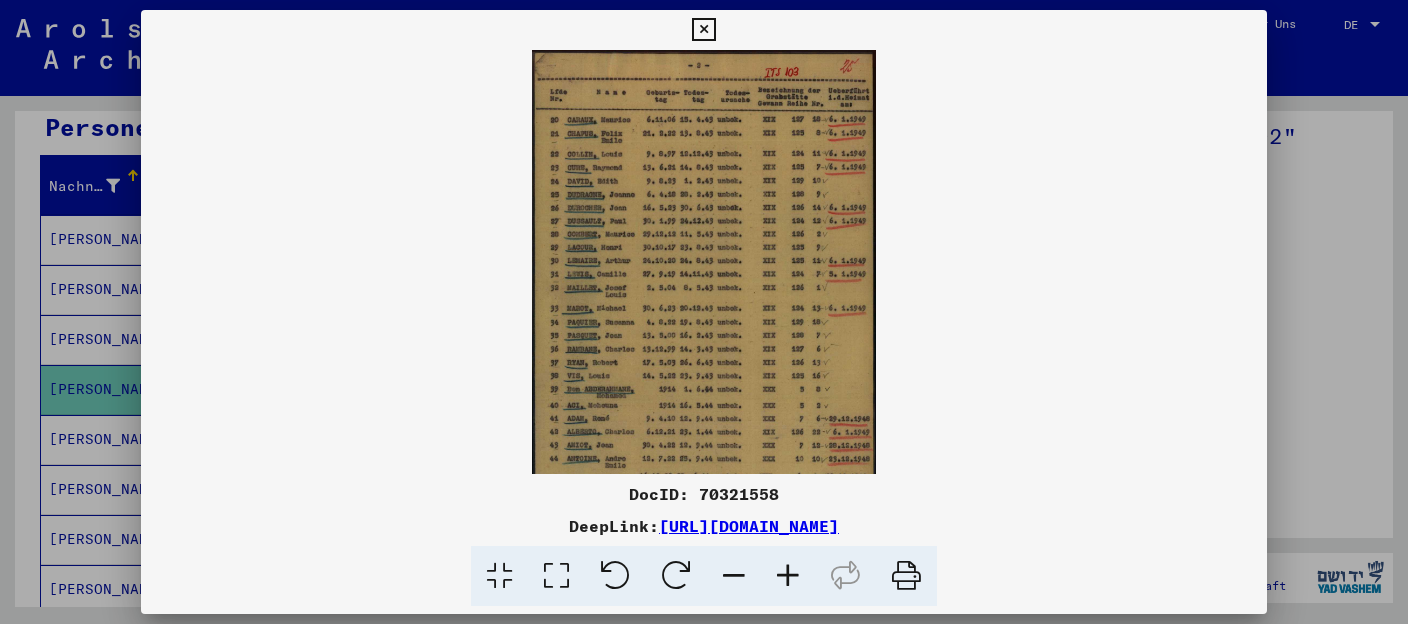 click at bounding box center (788, 576) 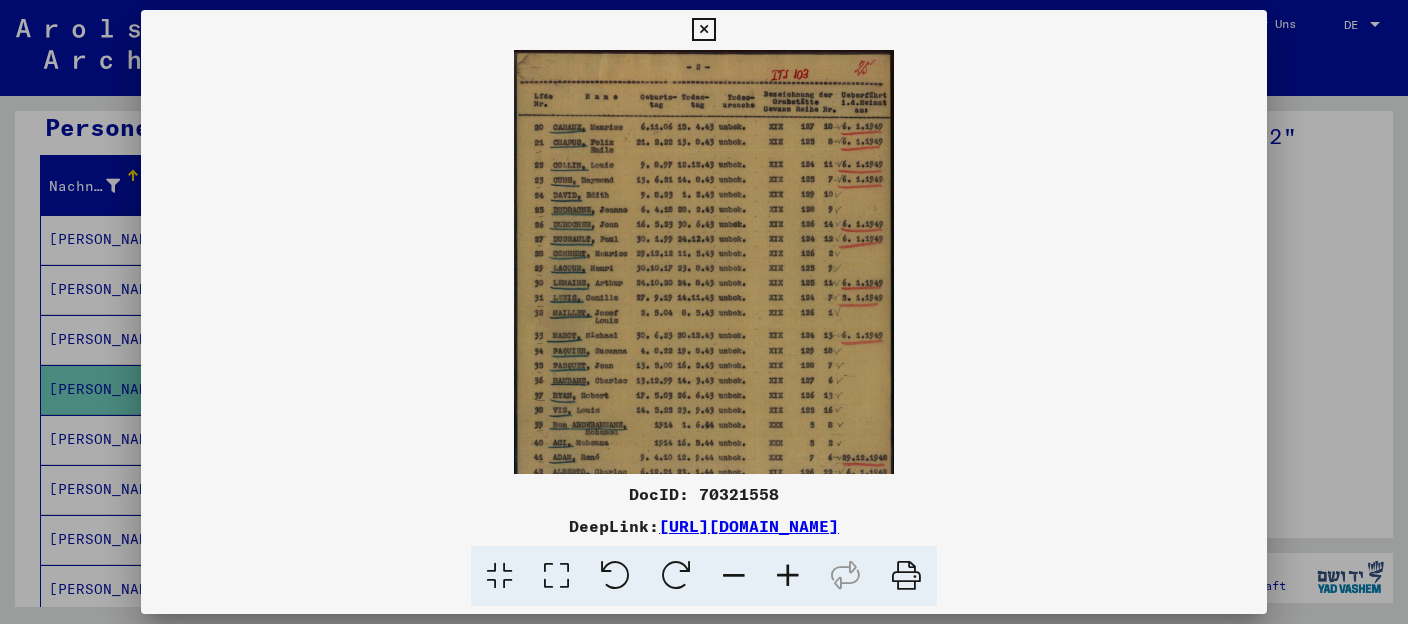click at bounding box center [788, 576] 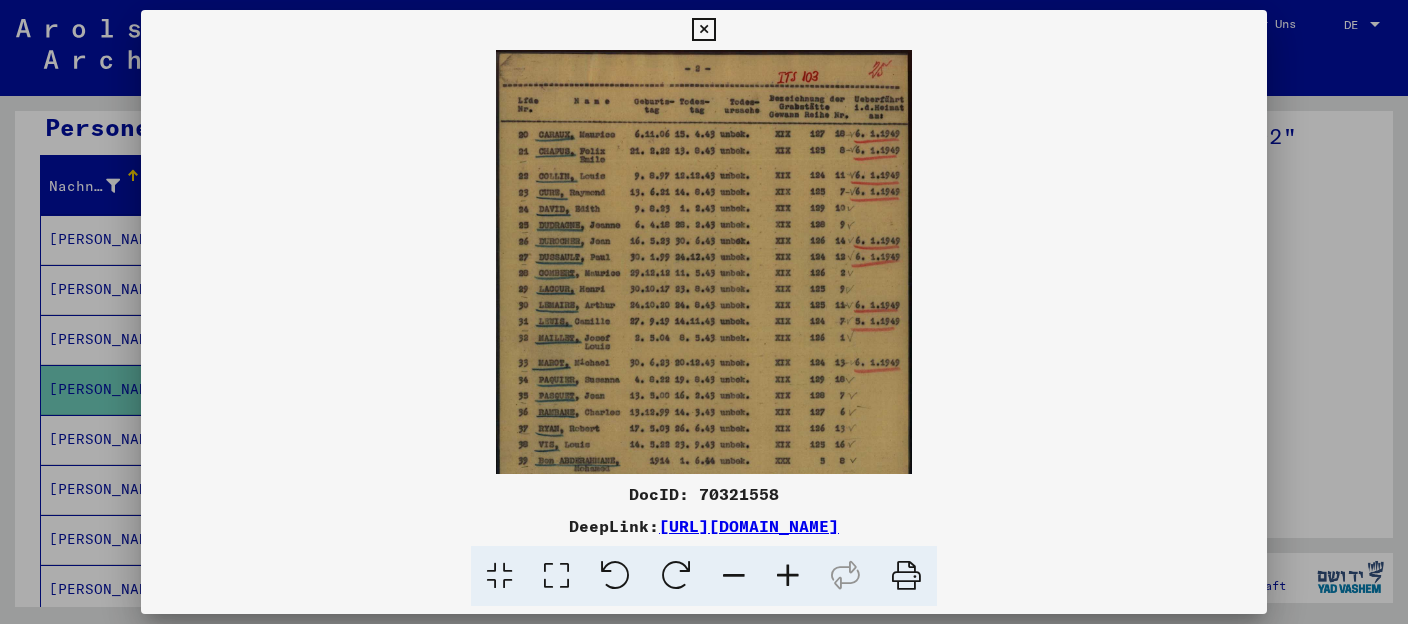 click at bounding box center (788, 576) 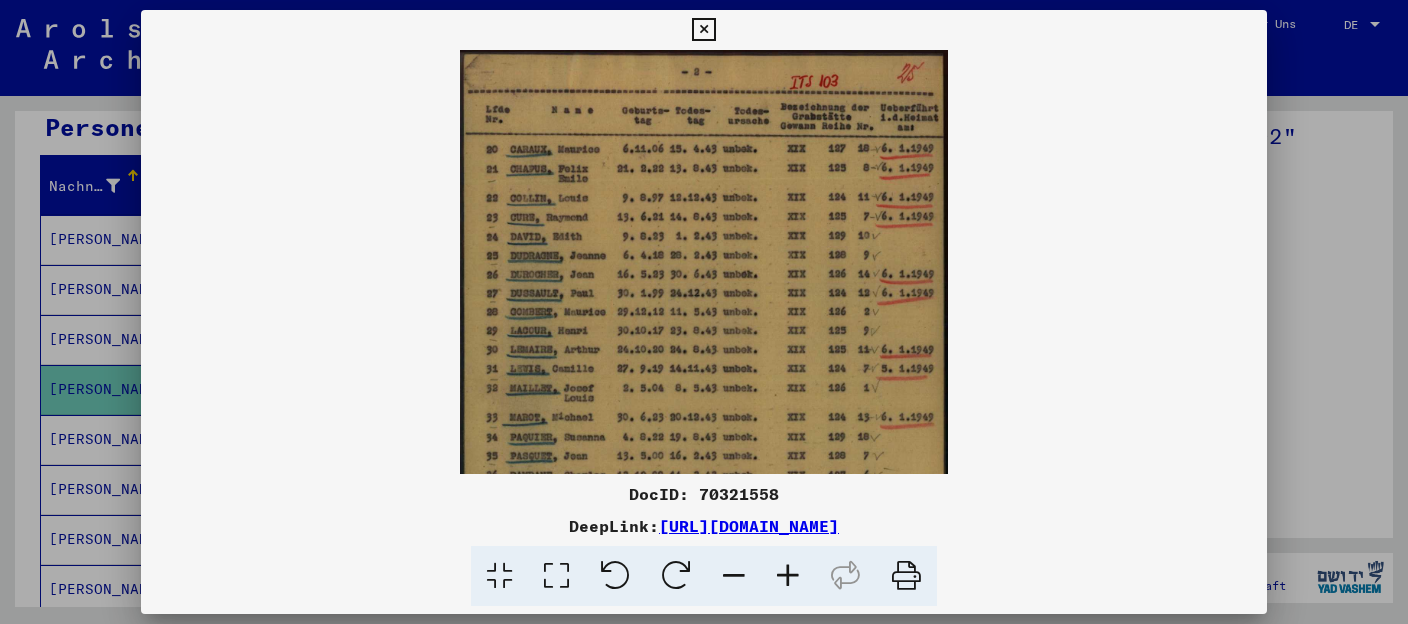click at bounding box center (788, 576) 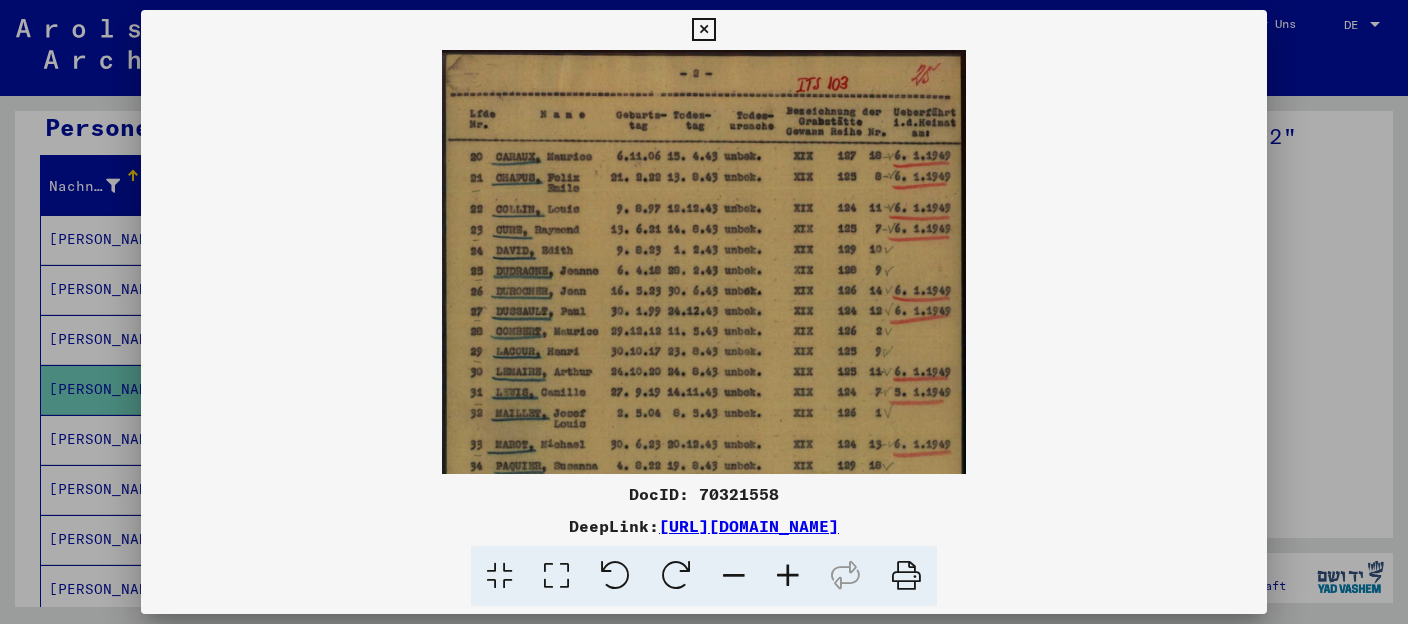 click at bounding box center [788, 576] 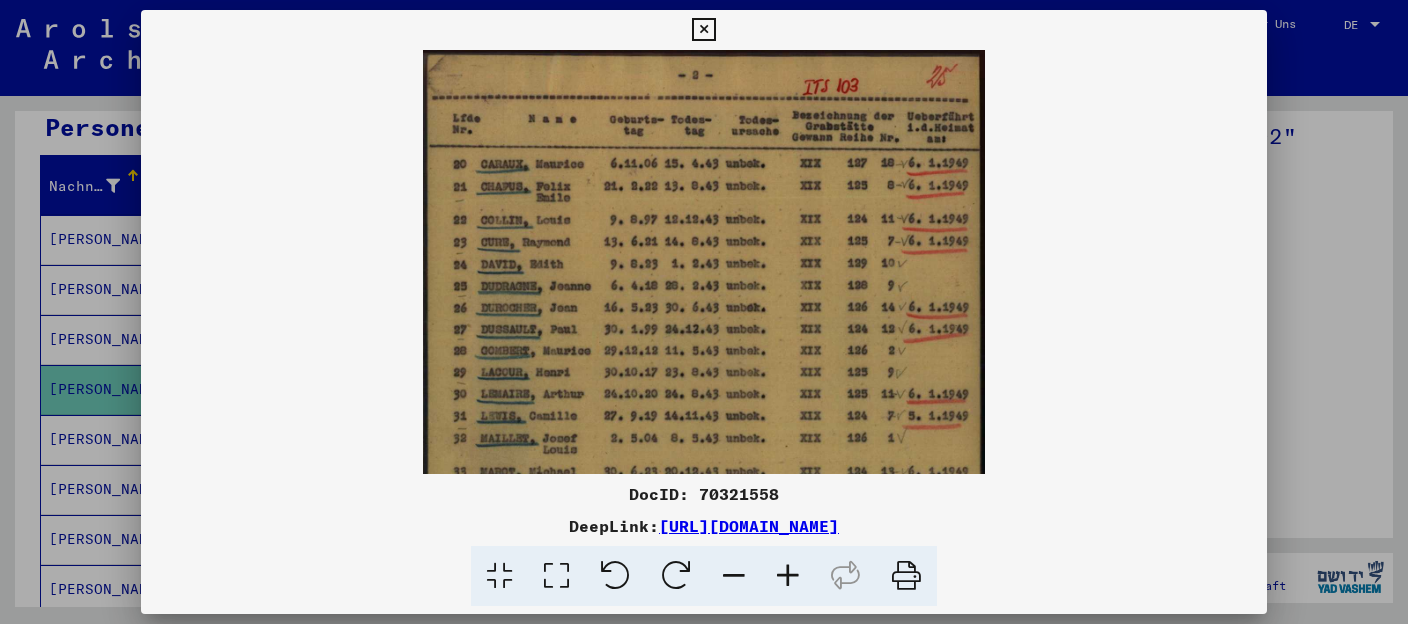 click at bounding box center (788, 576) 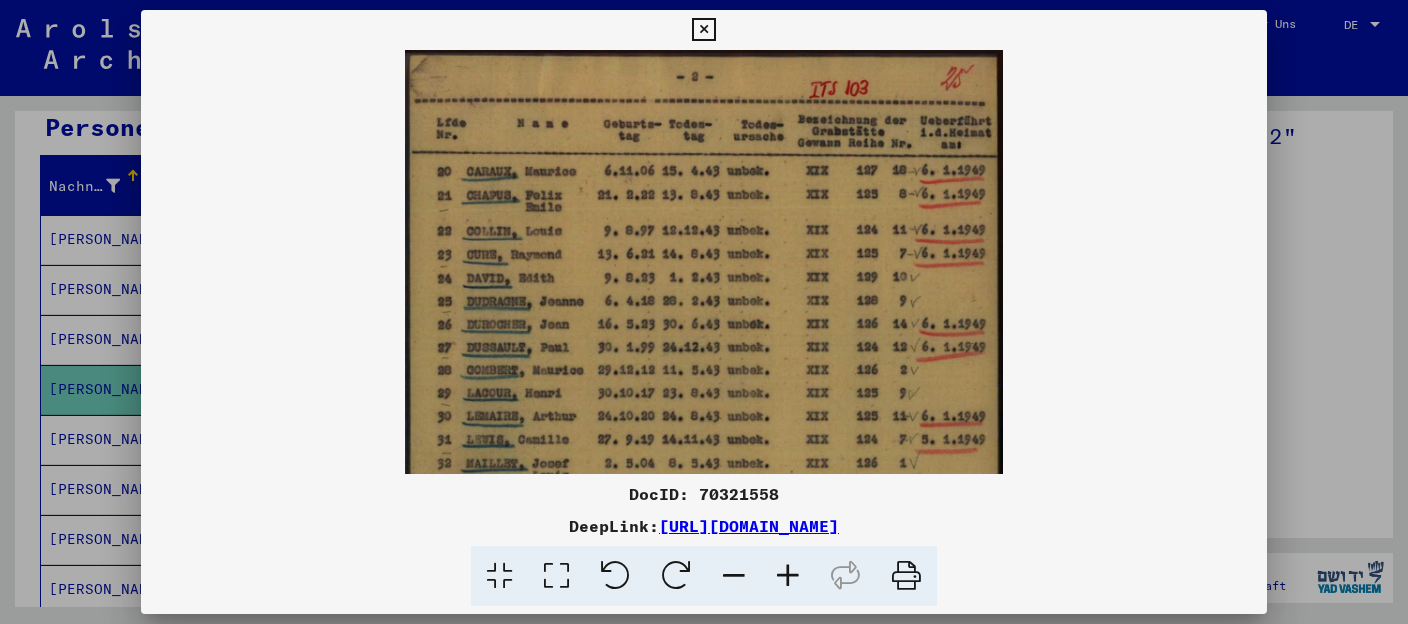 click at bounding box center [788, 576] 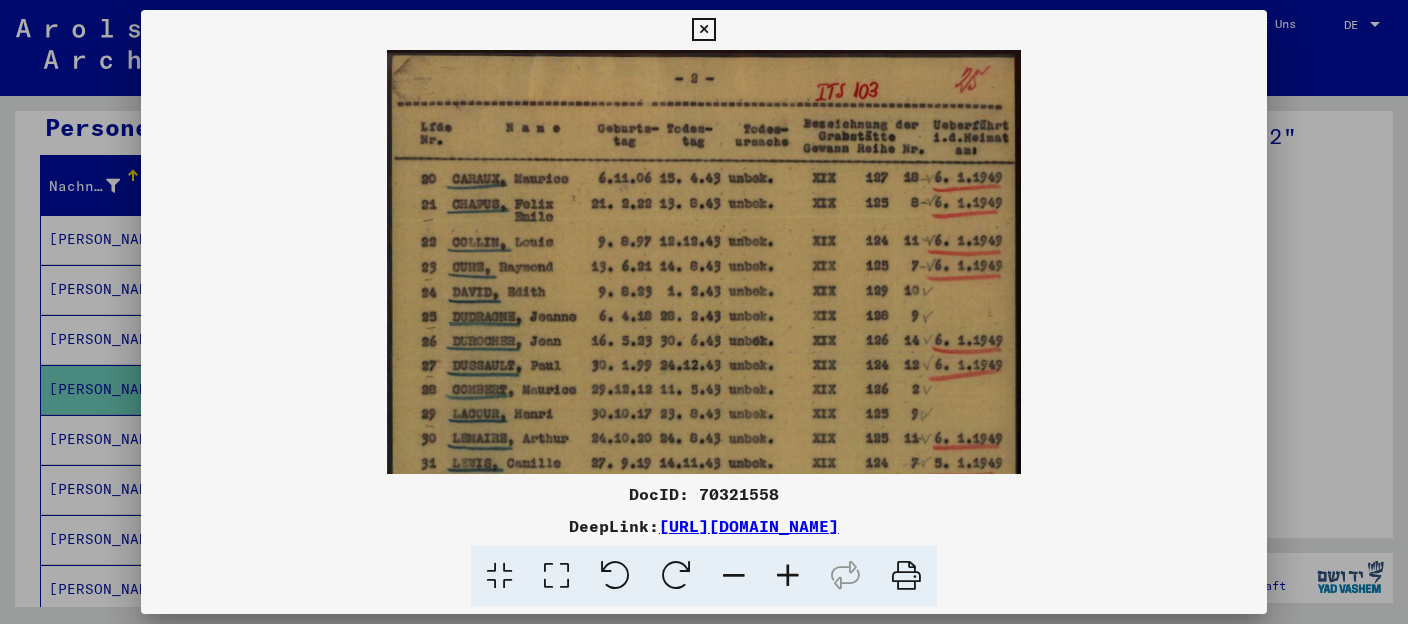 click at bounding box center [703, 30] 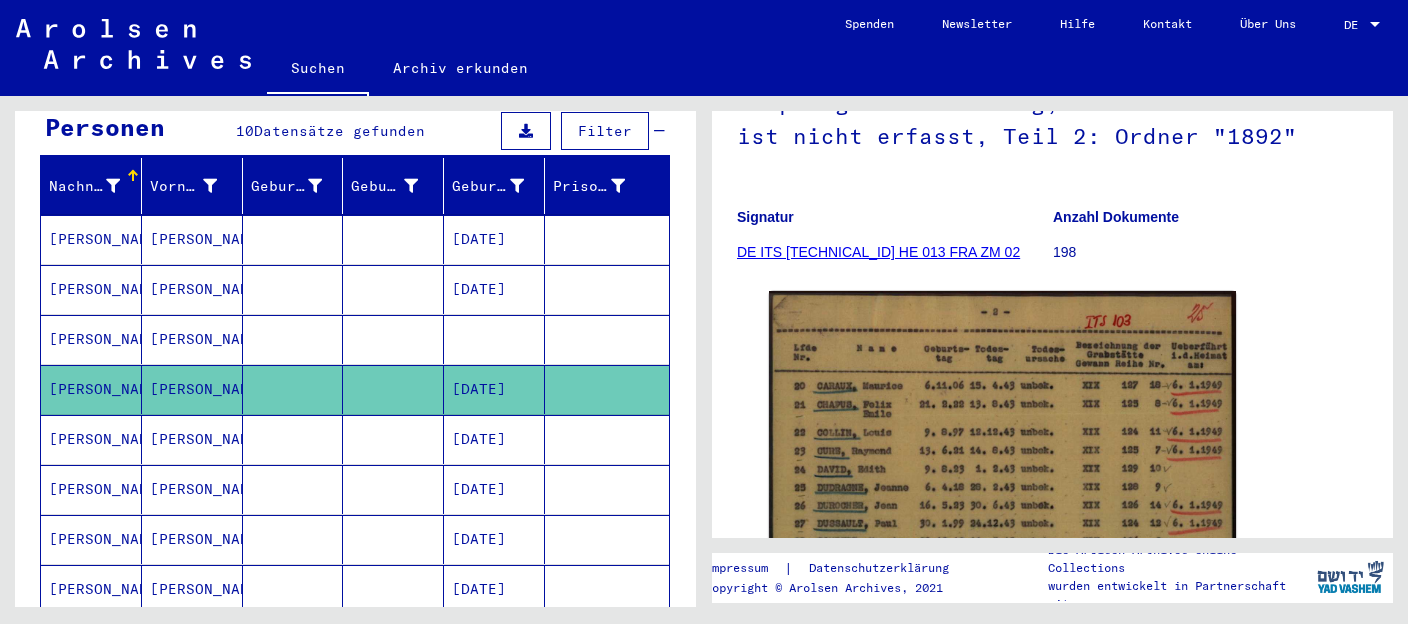 click at bounding box center [293, 289] 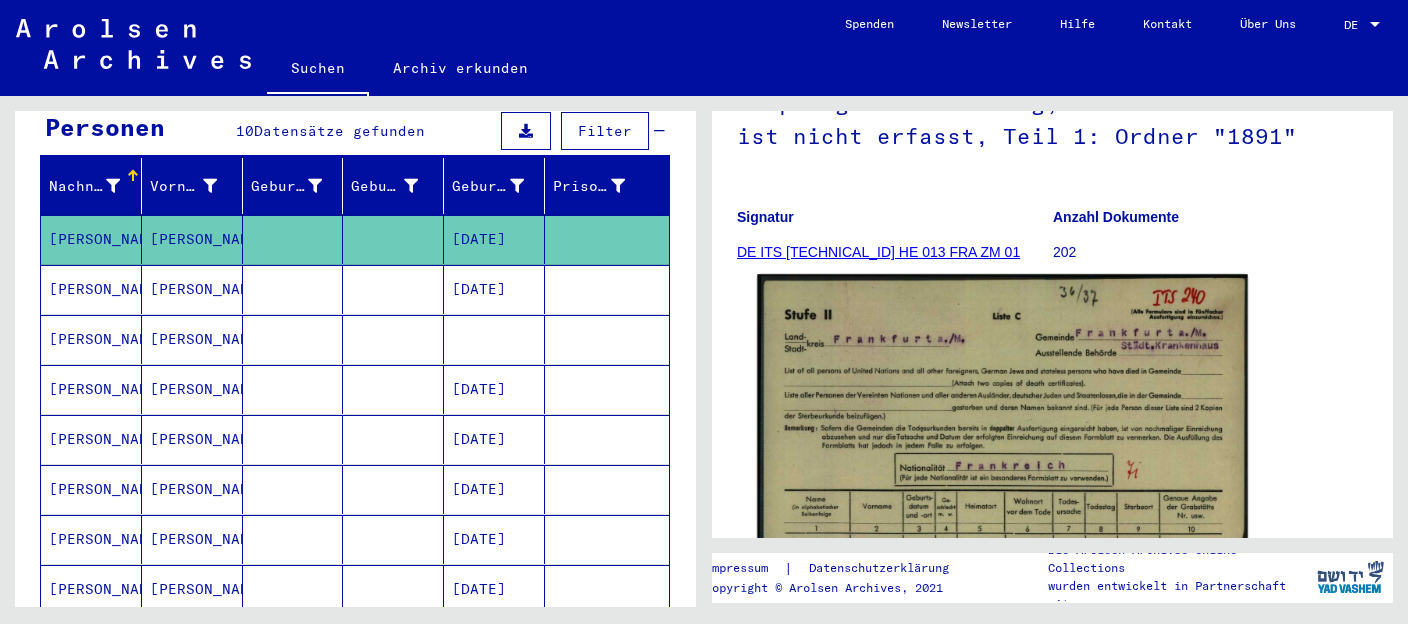 scroll, scrollTop: 422, scrollLeft: 0, axis: vertical 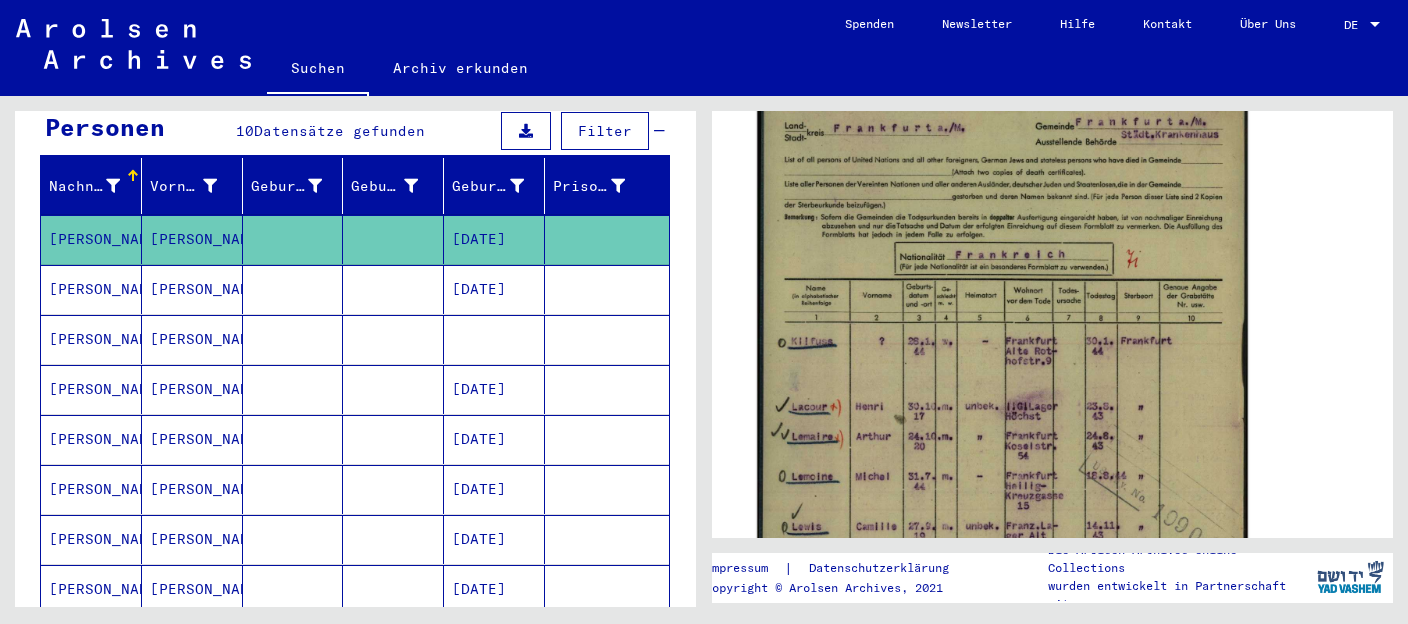 click 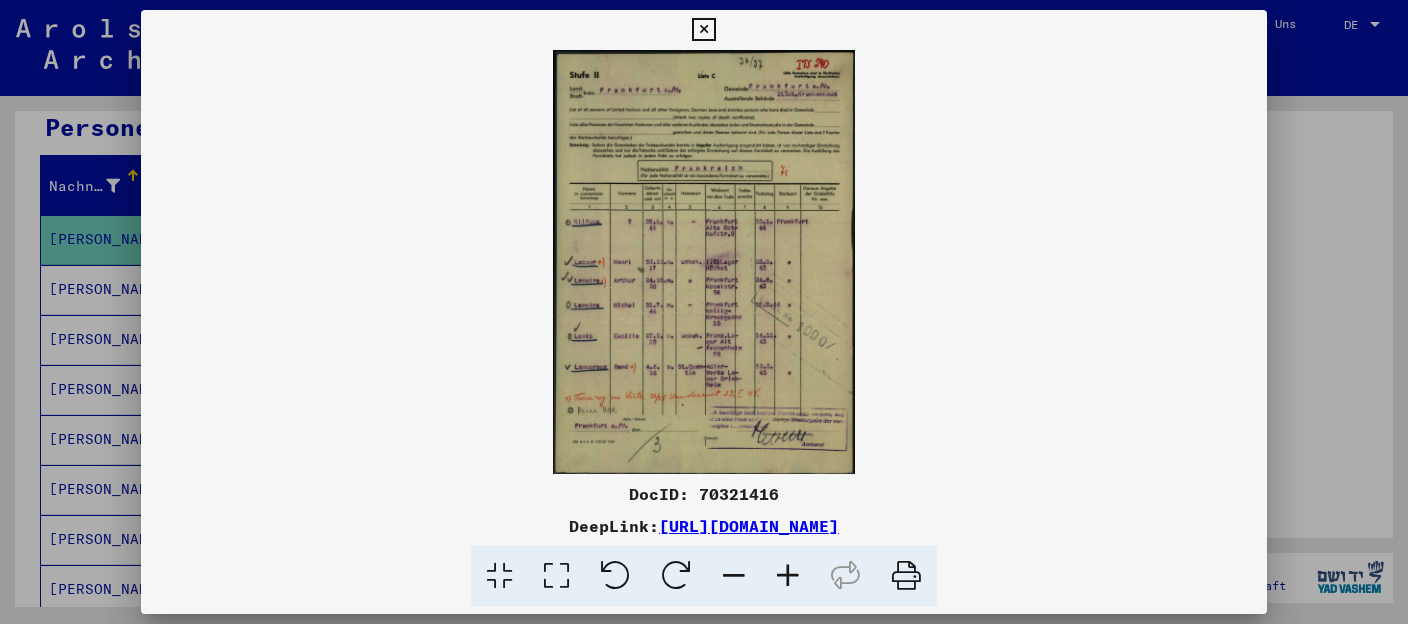 click at bounding box center (788, 576) 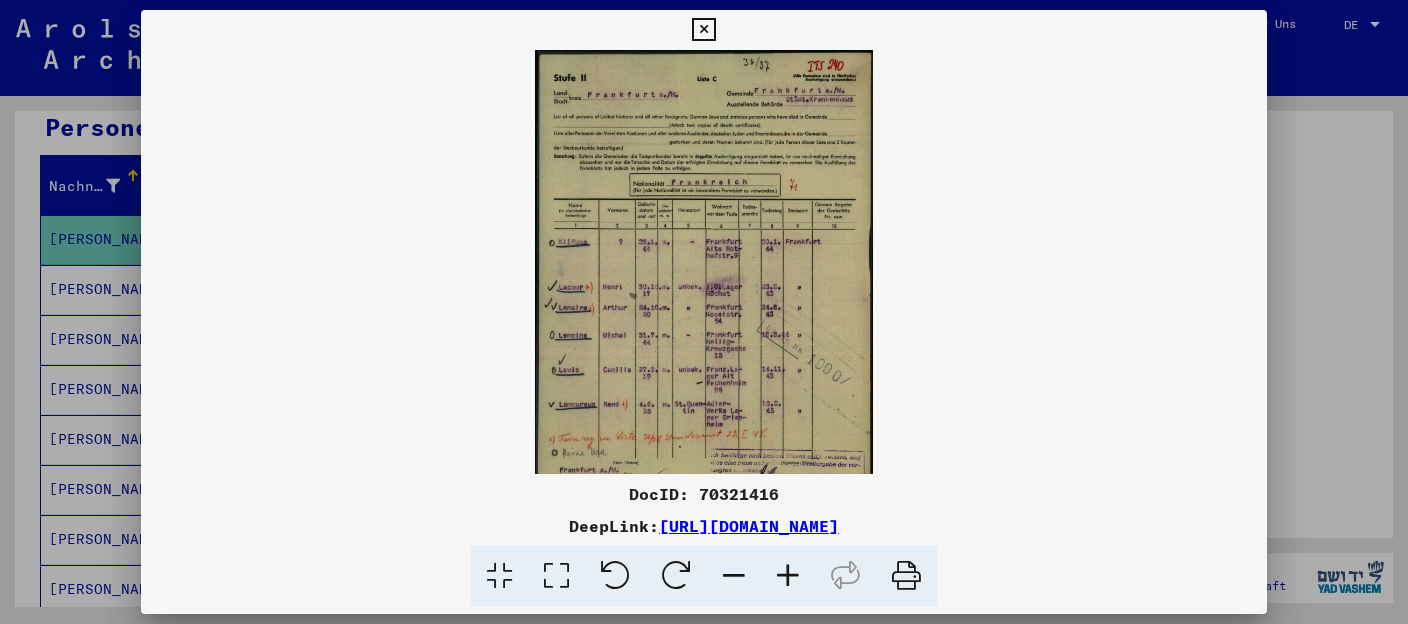 click at bounding box center [788, 576] 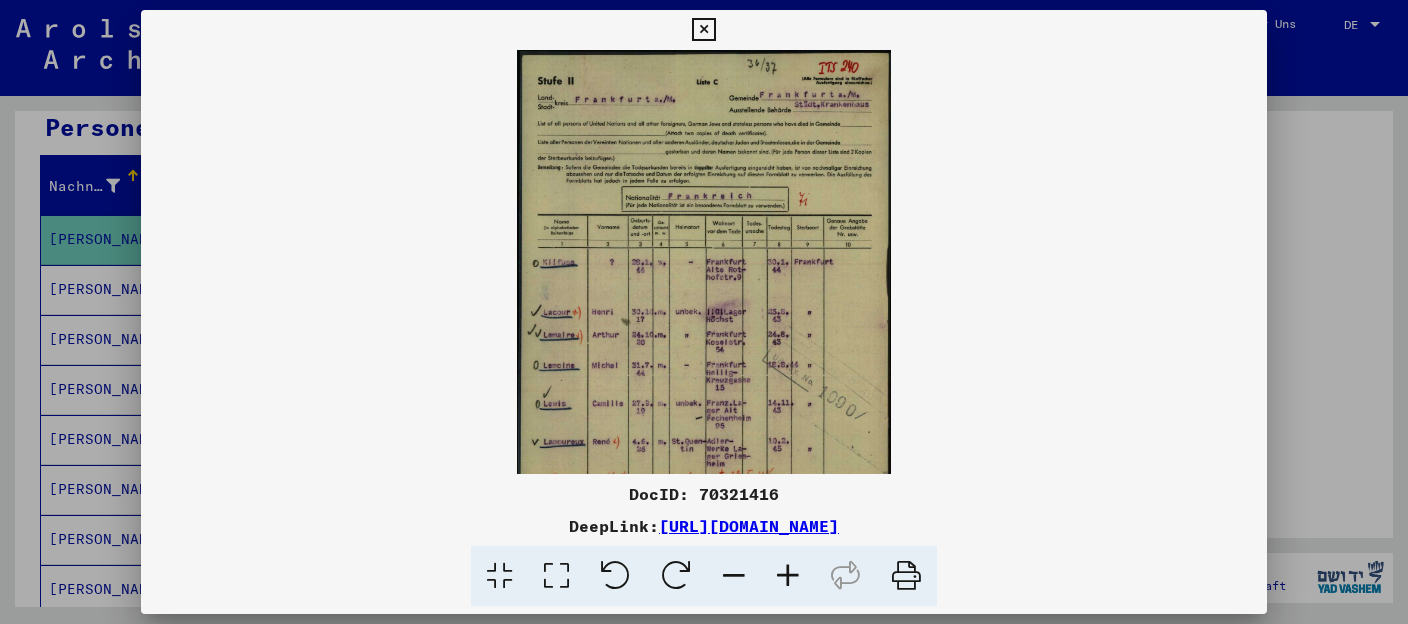 click at bounding box center (788, 576) 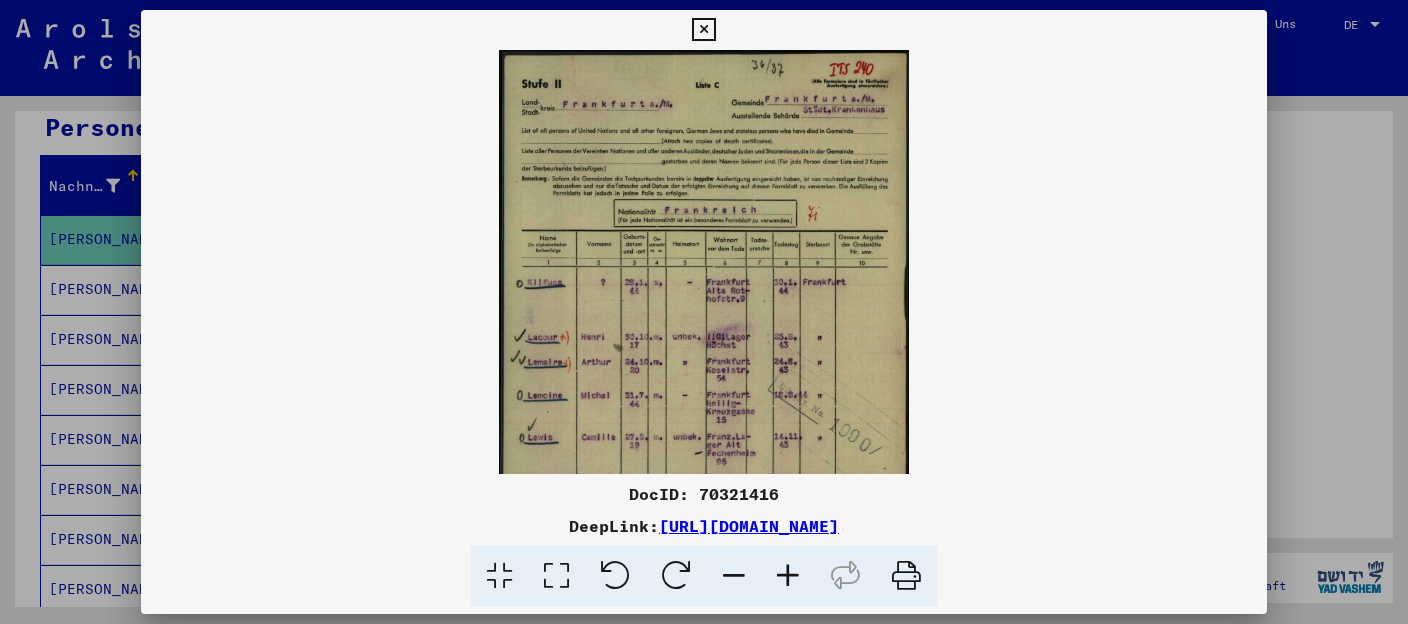 click at bounding box center (704, 337) 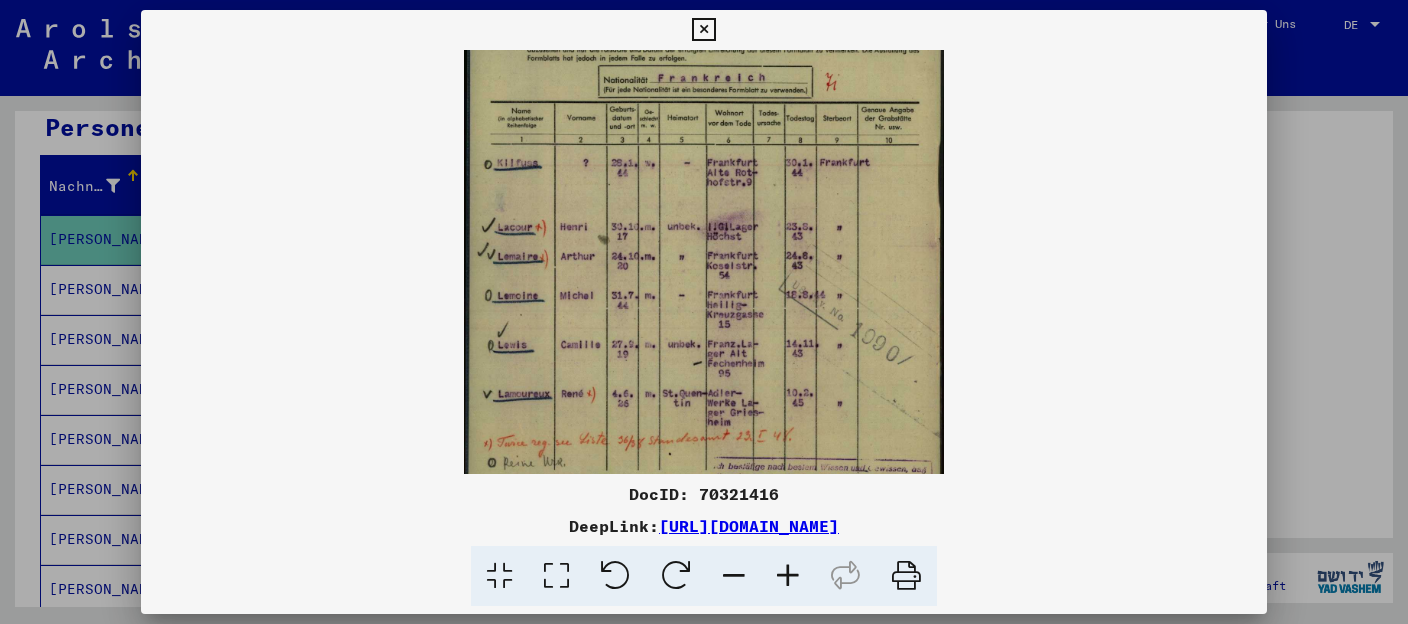 scroll, scrollTop: 168, scrollLeft: 0, axis: vertical 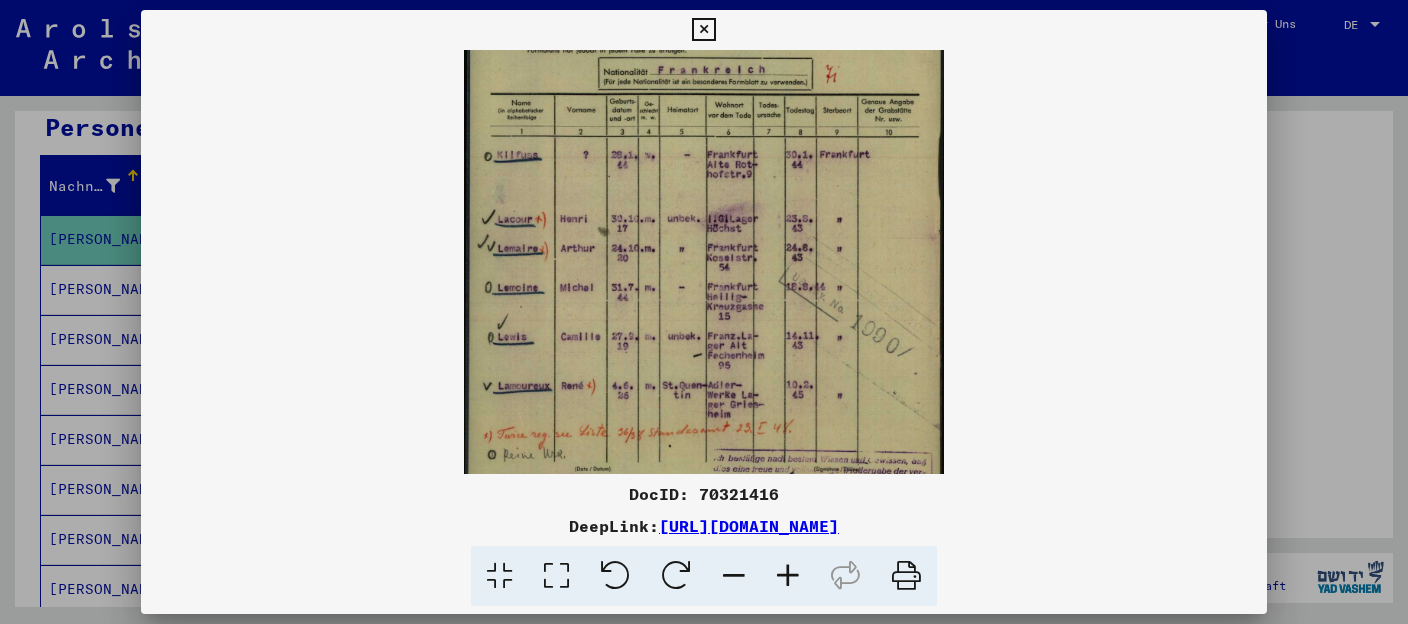 drag, startPoint x: 764, startPoint y: 444, endPoint x: 769, endPoint y: 277, distance: 167.07483 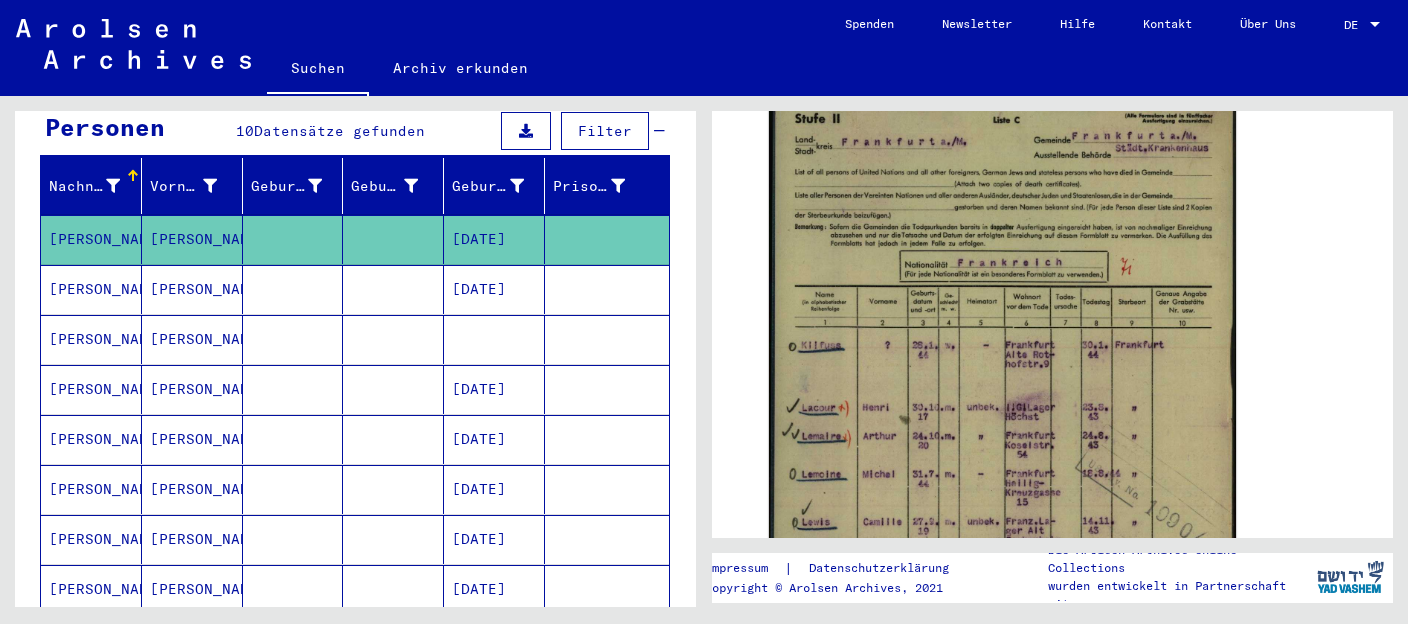 click at bounding box center (293, 339) 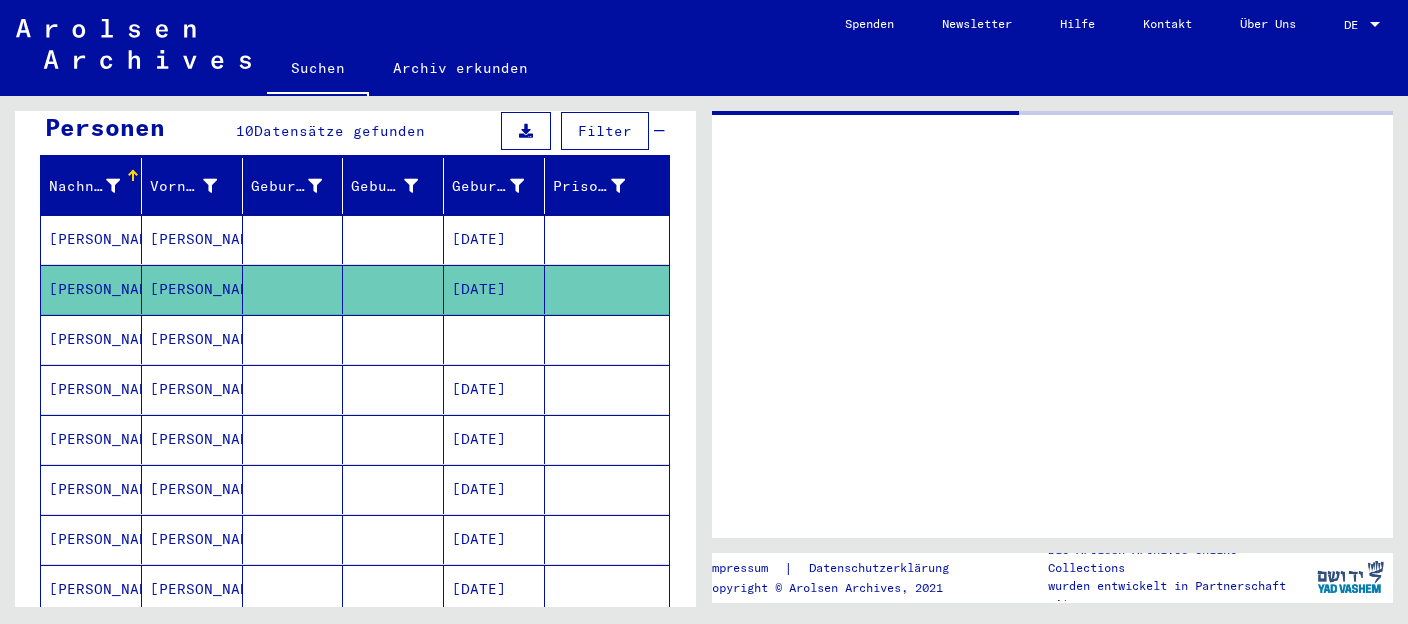 scroll, scrollTop: 0, scrollLeft: 0, axis: both 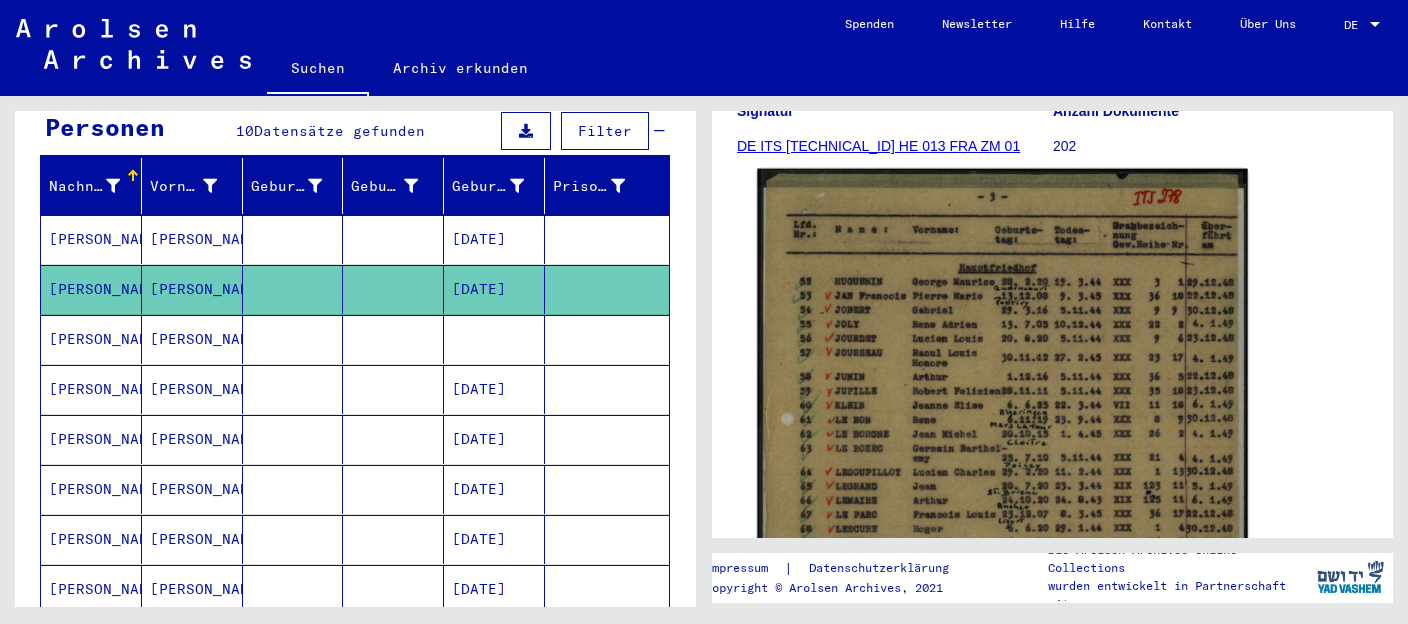 click 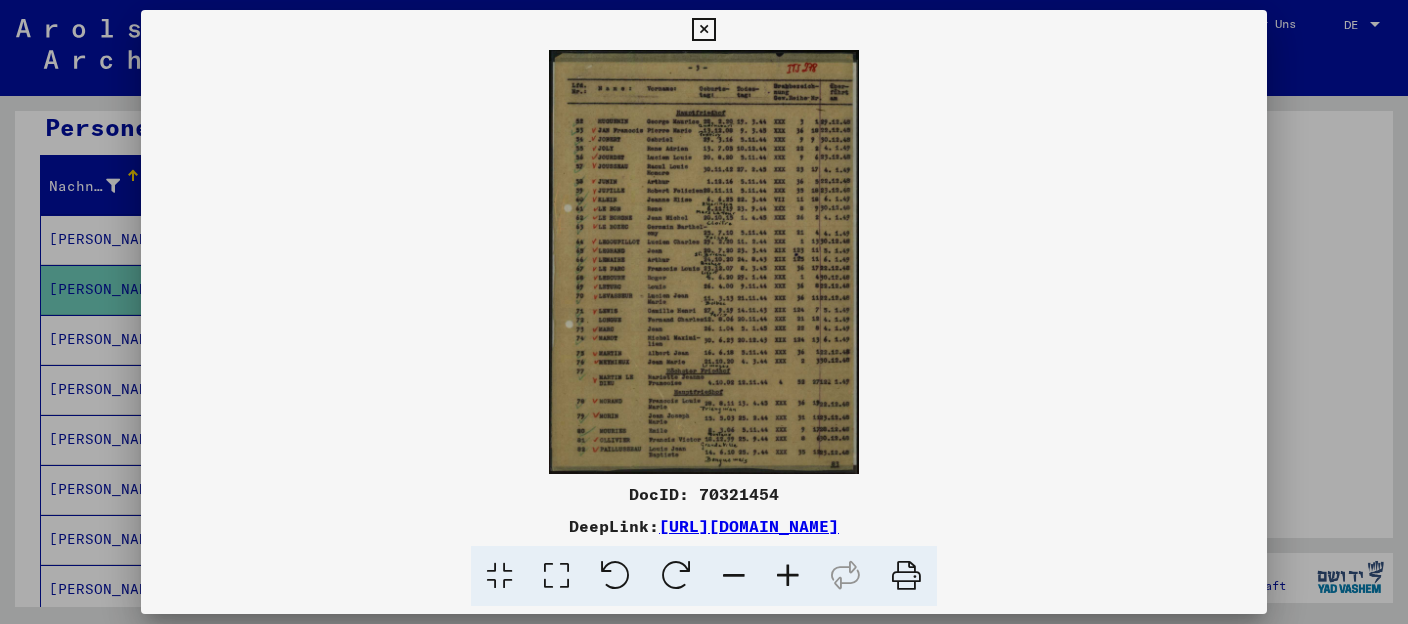 click at bounding box center (788, 576) 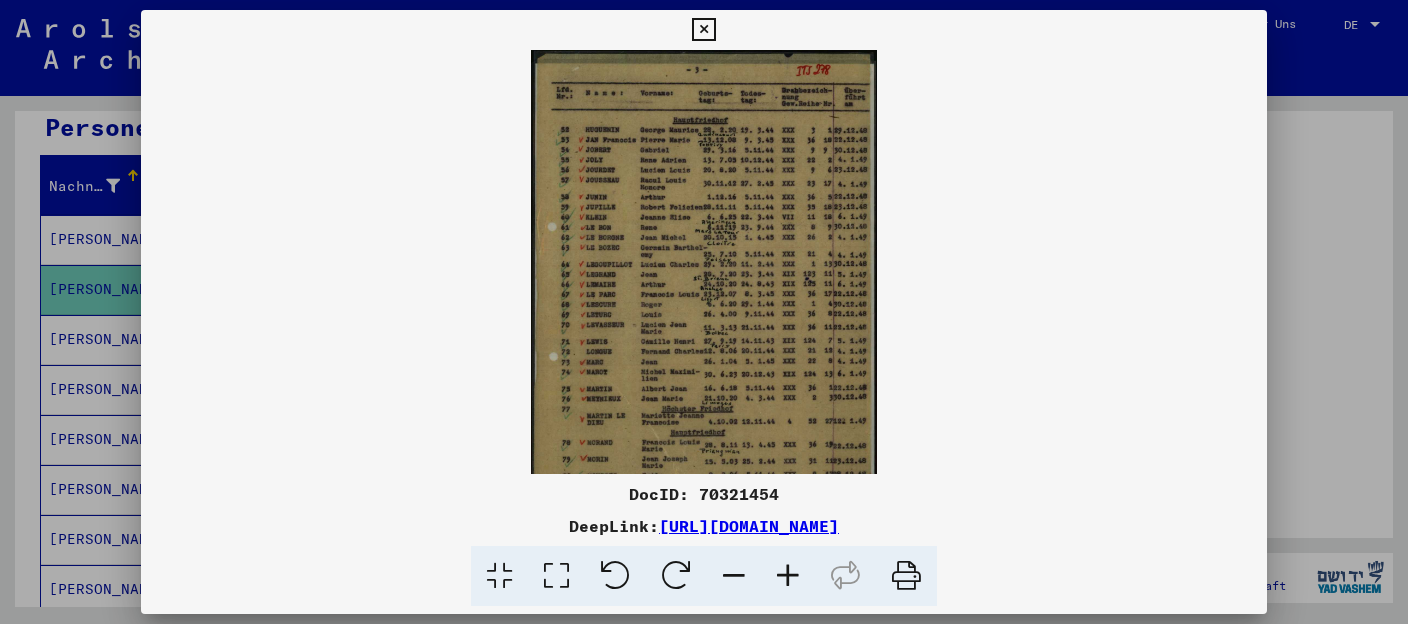 click at bounding box center (788, 576) 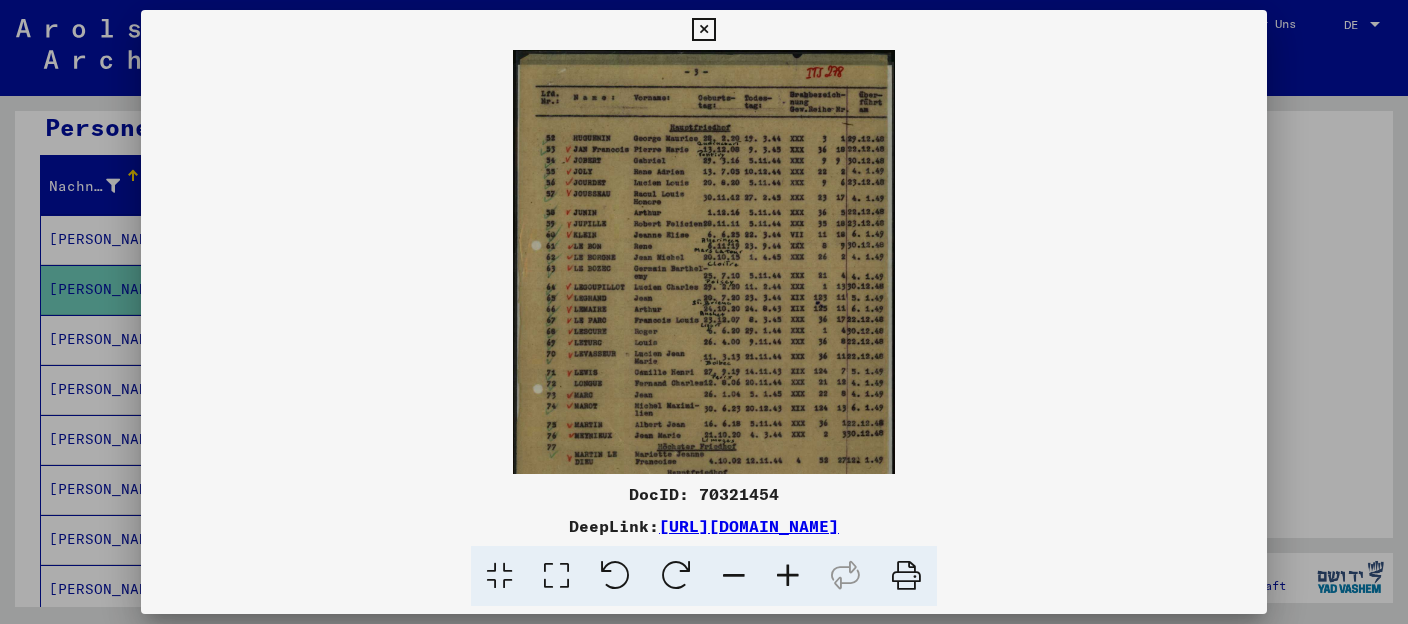 click at bounding box center [788, 576] 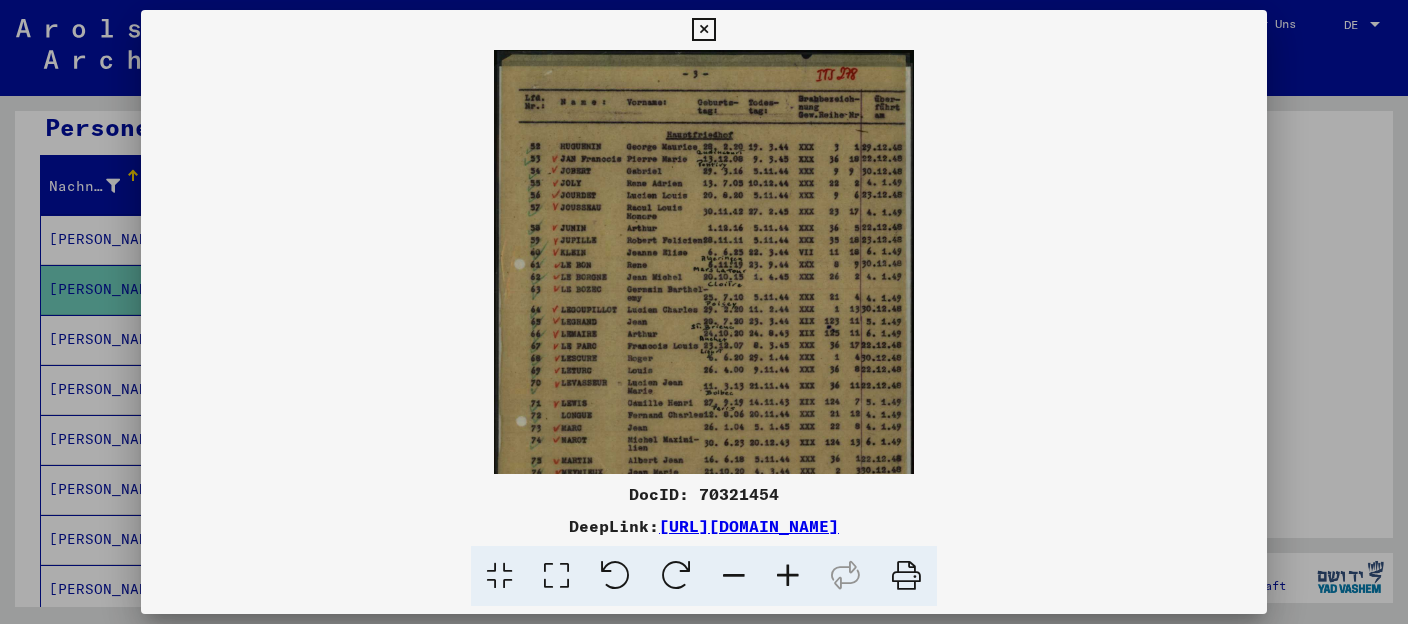 click at bounding box center (788, 576) 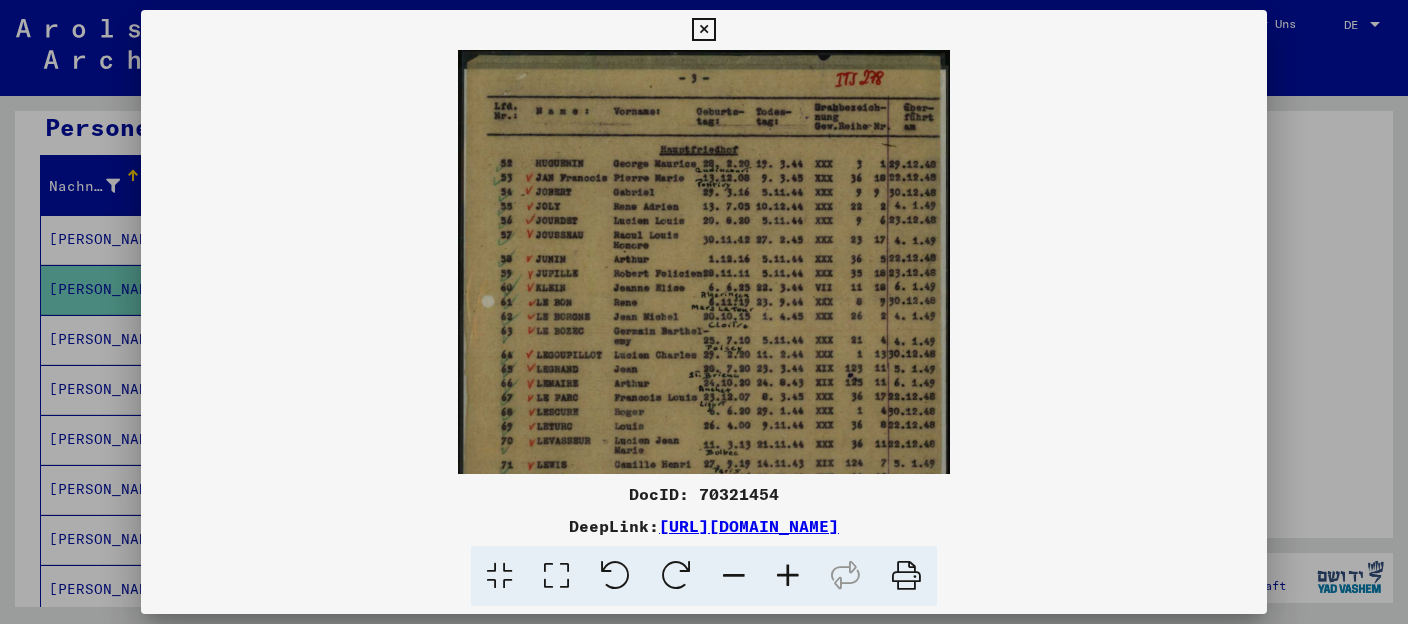 click at bounding box center [788, 576] 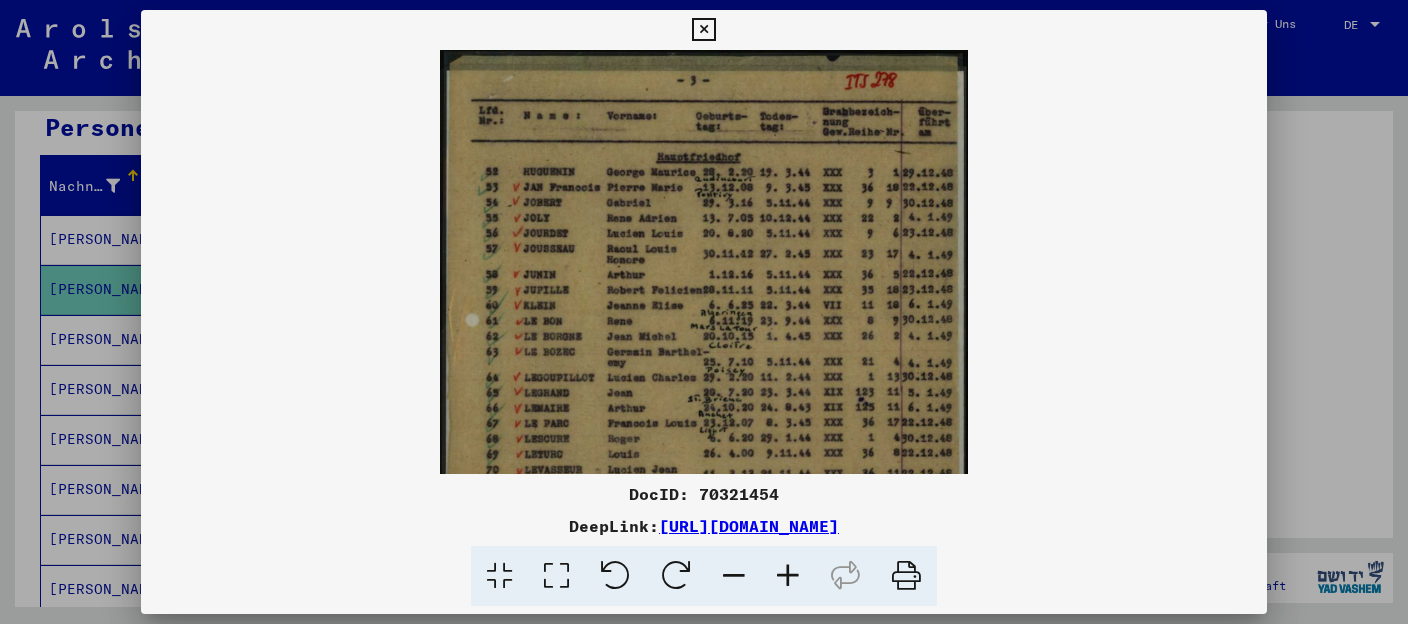 click at bounding box center [788, 576] 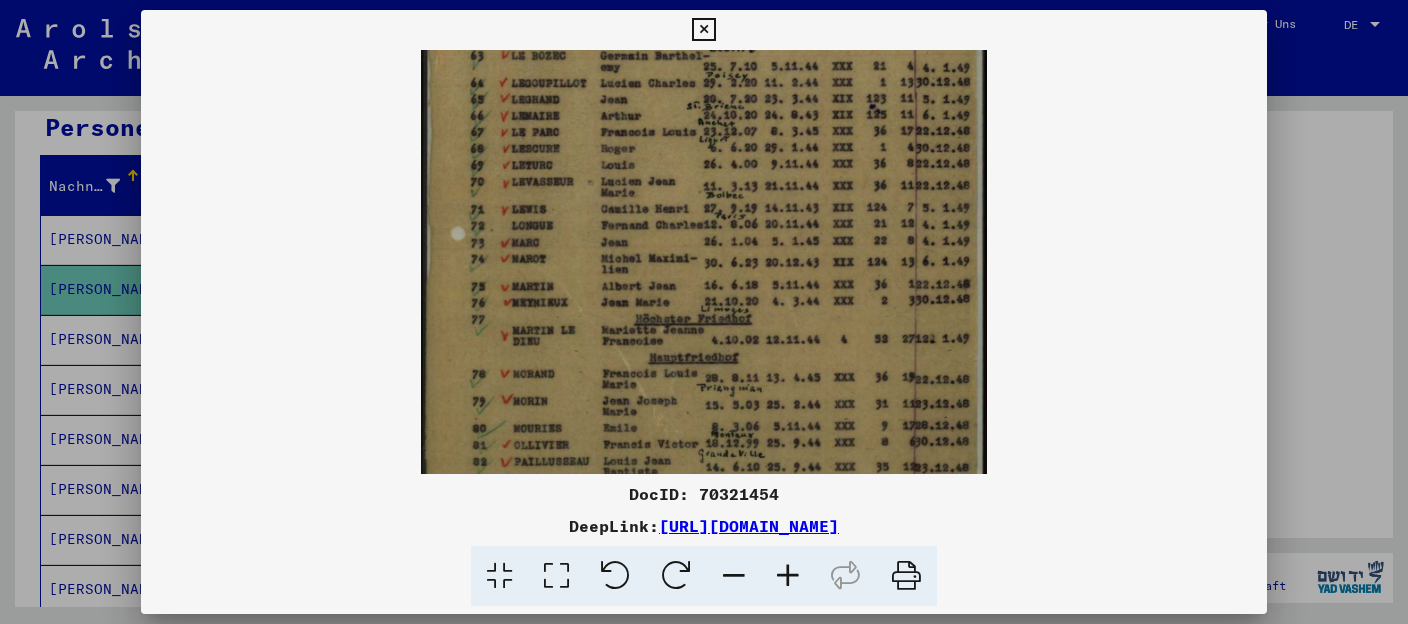 scroll, scrollTop: 350, scrollLeft: 0, axis: vertical 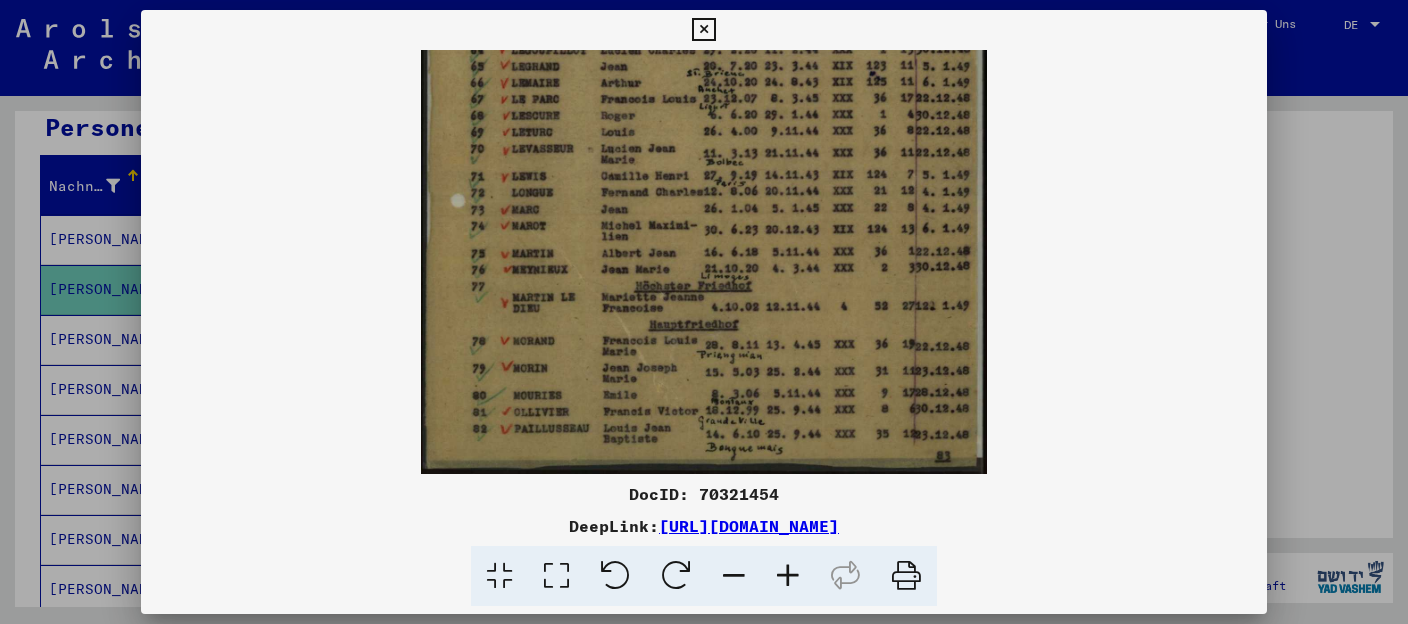 drag, startPoint x: 730, startPoint y: 380, endPoint x: 730, endPoint y: 24, distance: 356 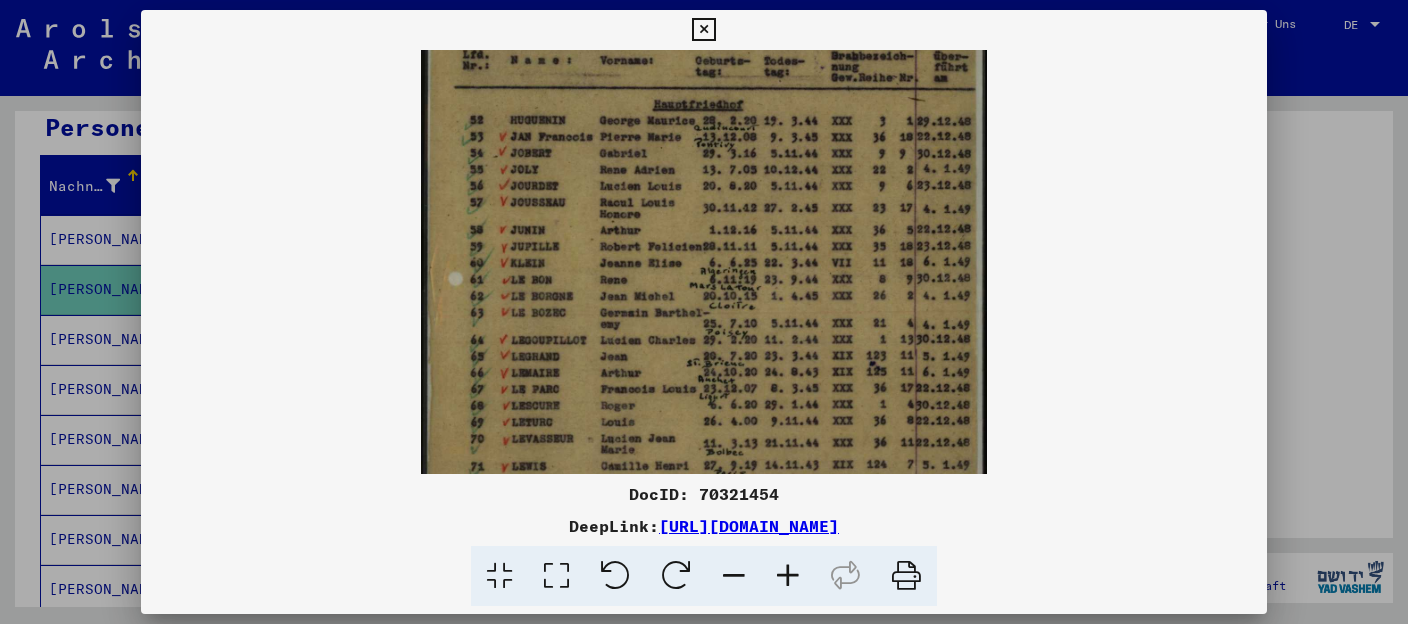 drag, startPoint x: 840, startPoint y: 168, endPoint x: 821, endPoint y: 460, distance: 292.6175 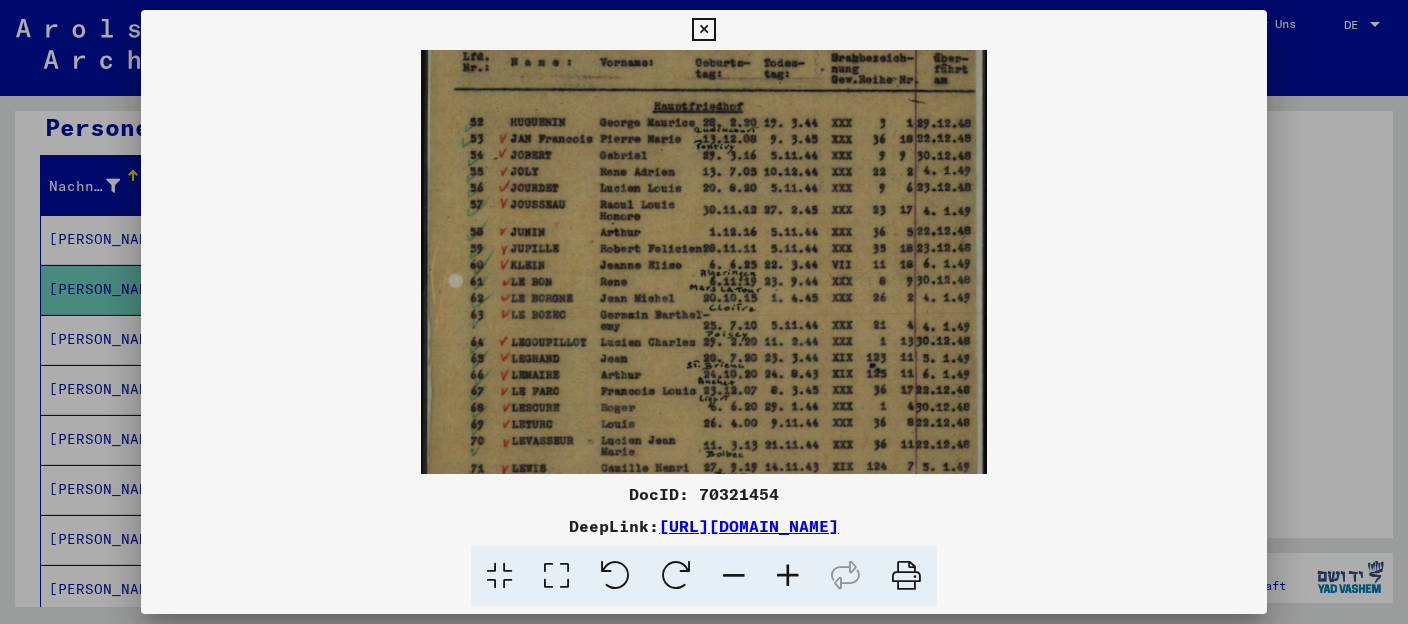 scroll, scrollTop: 0, scrollLeft: 0, axis: both 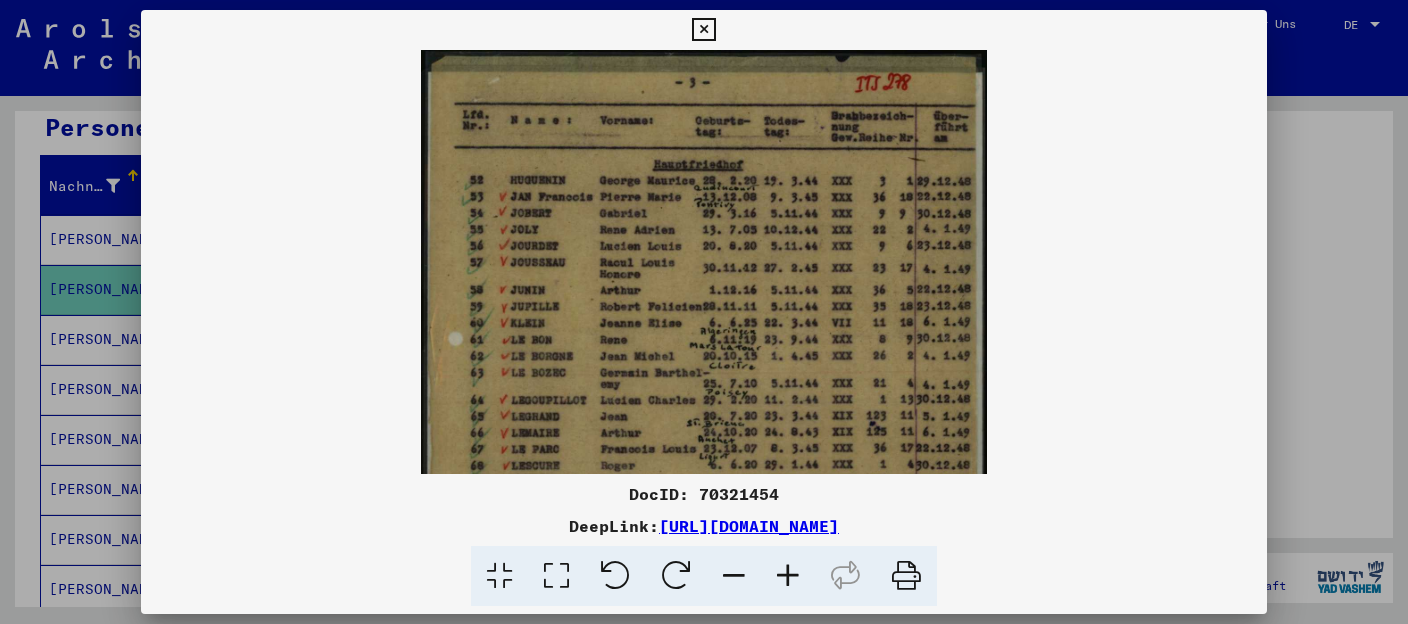 drag, startPoint x: 845, startPoint y: 183, endPoint x: 837, endPoint y: 368, distance: 185.1729 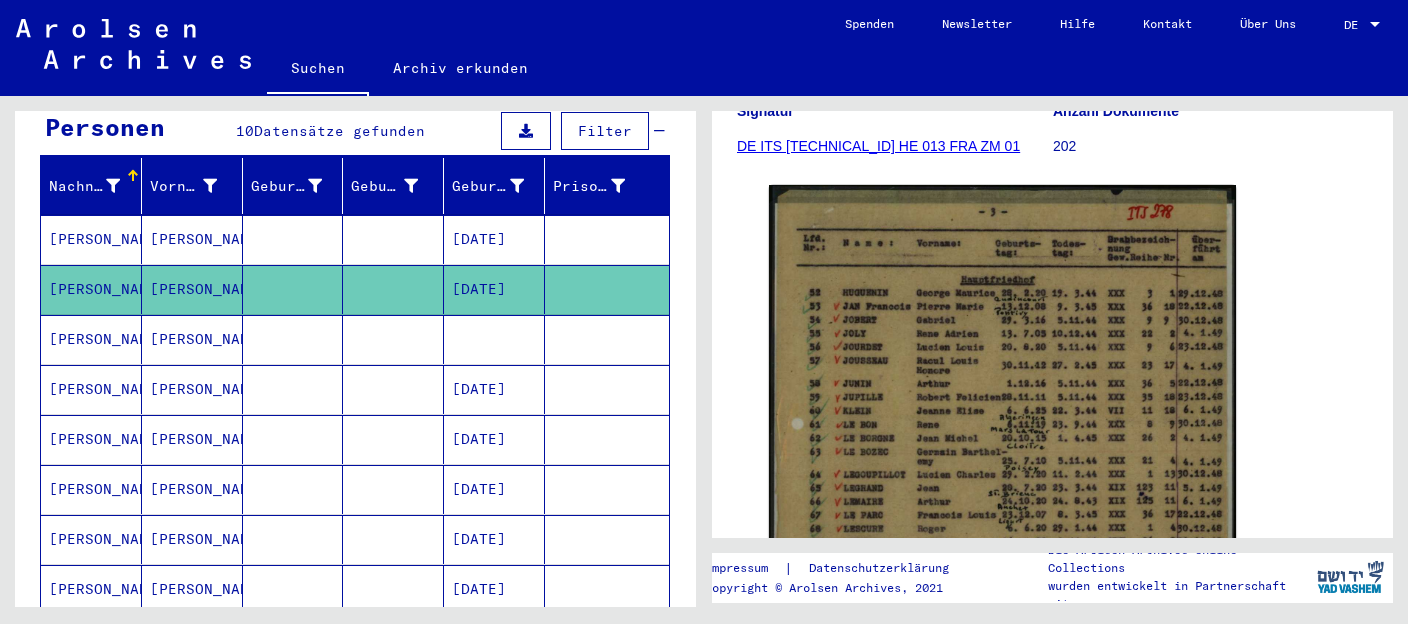 click on "[PERSON_NAME]" at bounding box center [192, 389] 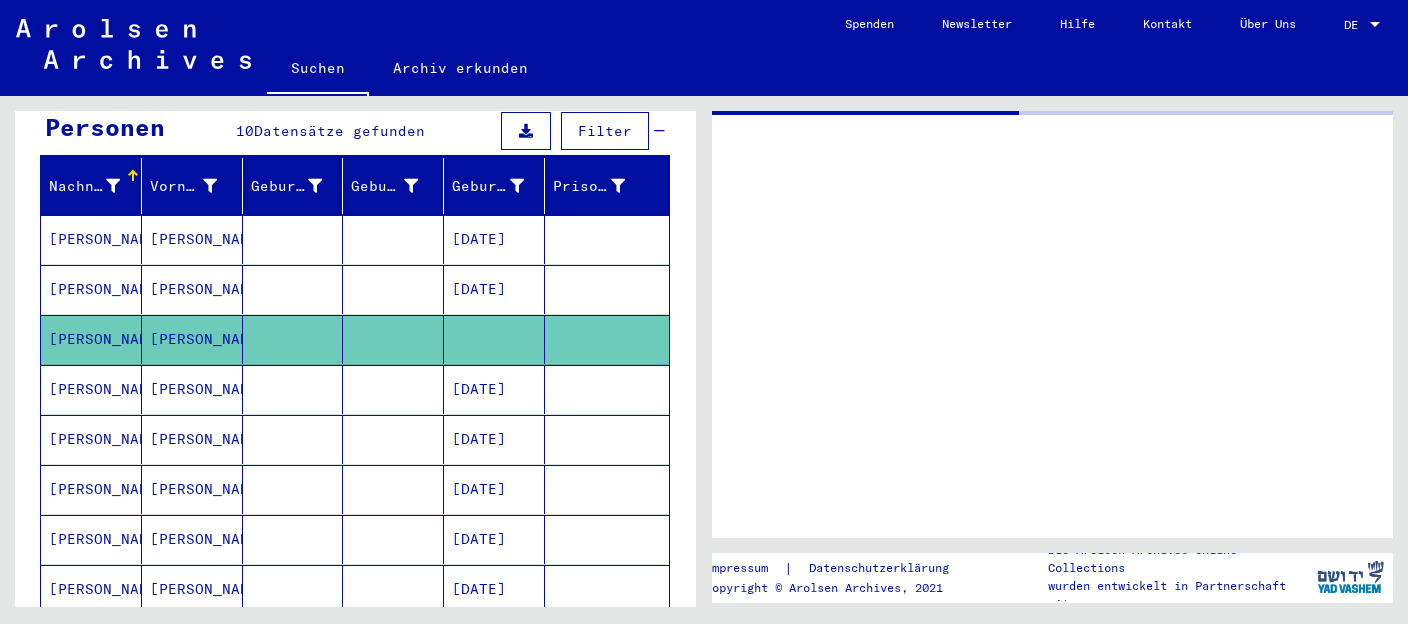 click on "[PERSON_NAME]" 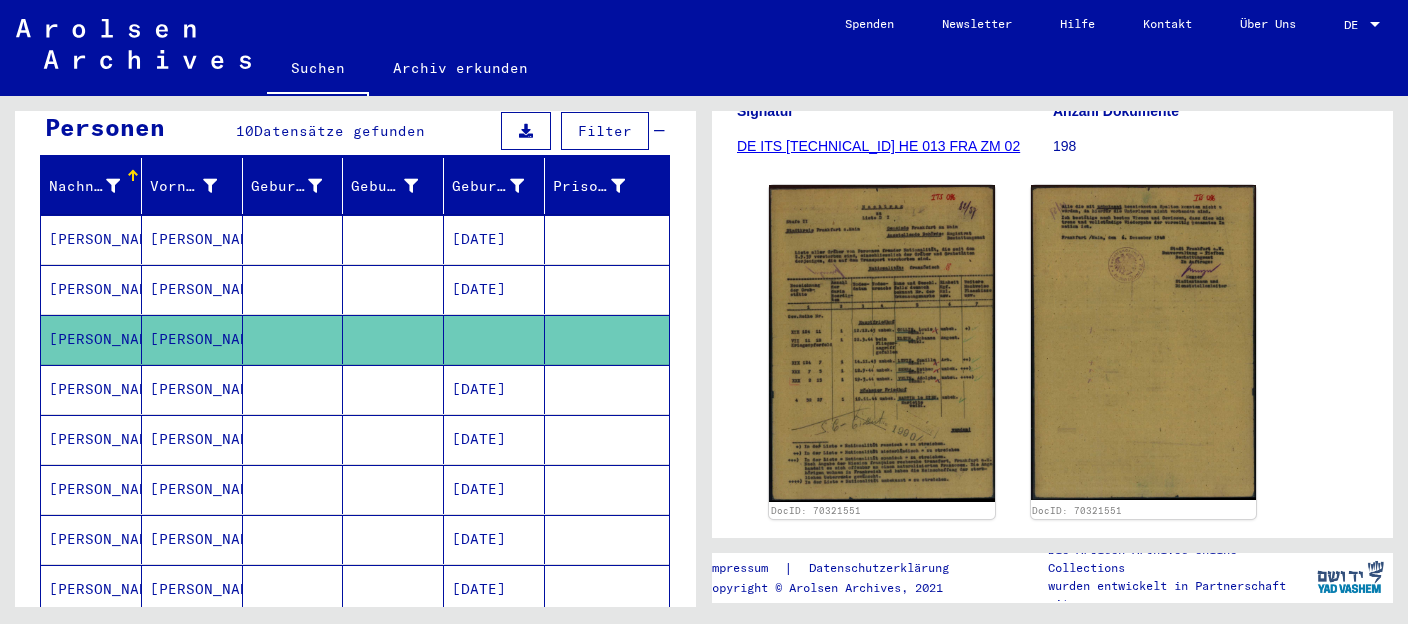 scroll, scrollTop: 370, scrollLeft: 0, axis: vertical 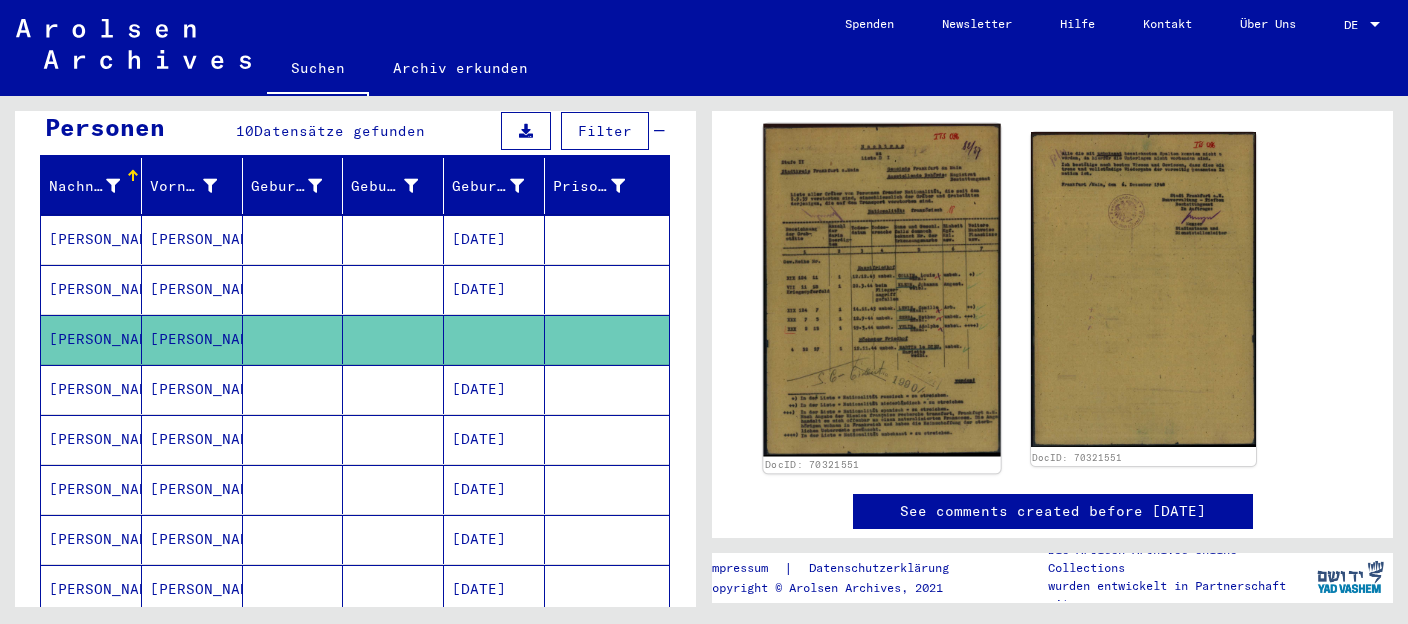 click 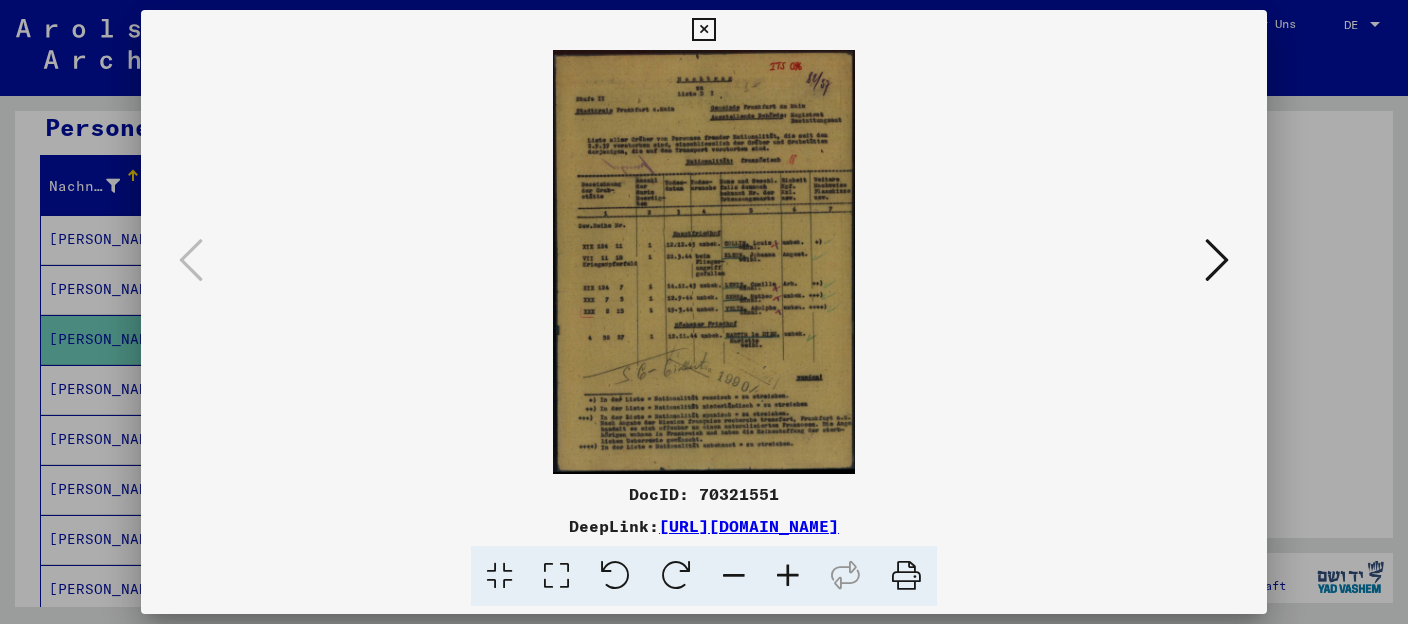 click at bounding box center (788, 576) 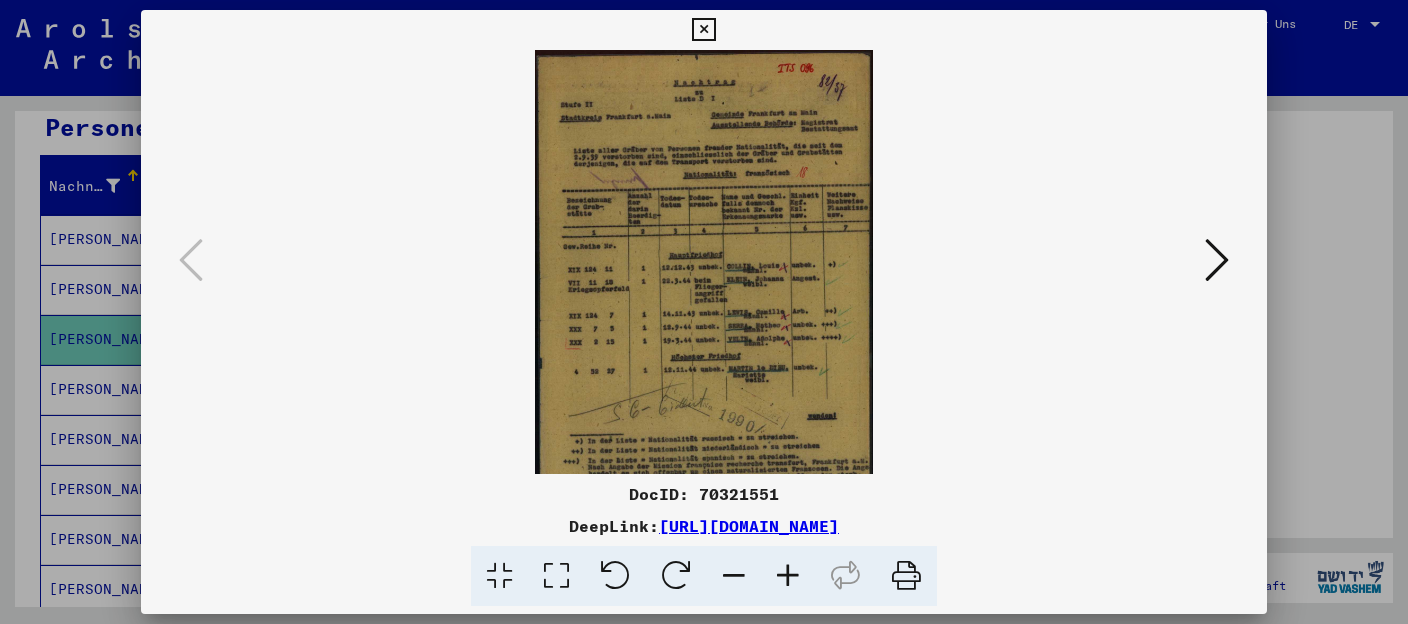 click at bounding box center (788, 576) 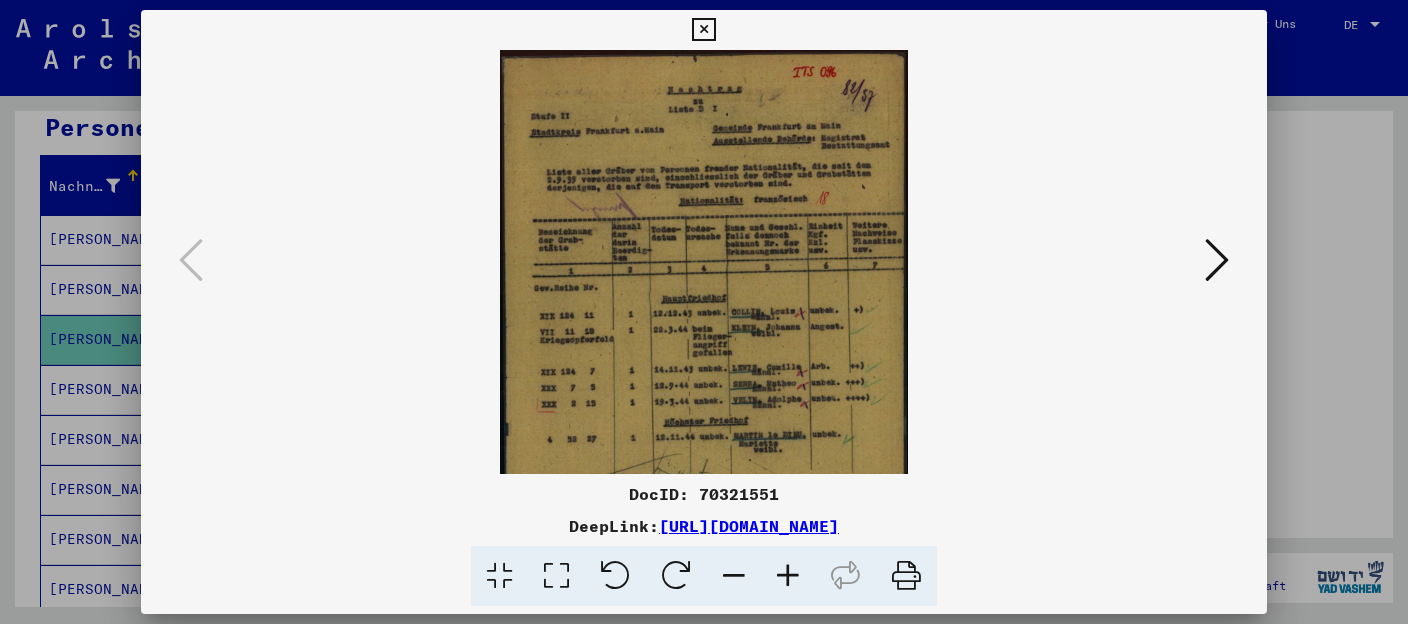 click at bounding box center (788, 576) 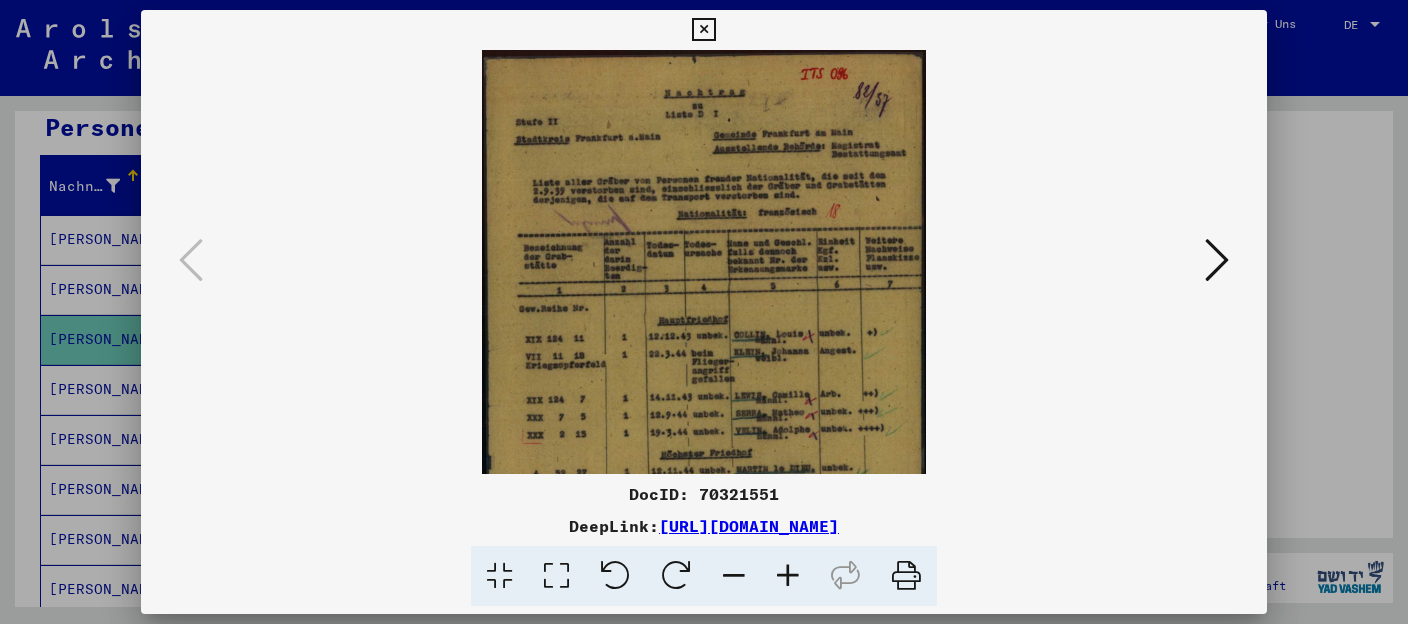 click at bounding box center (788, 576) 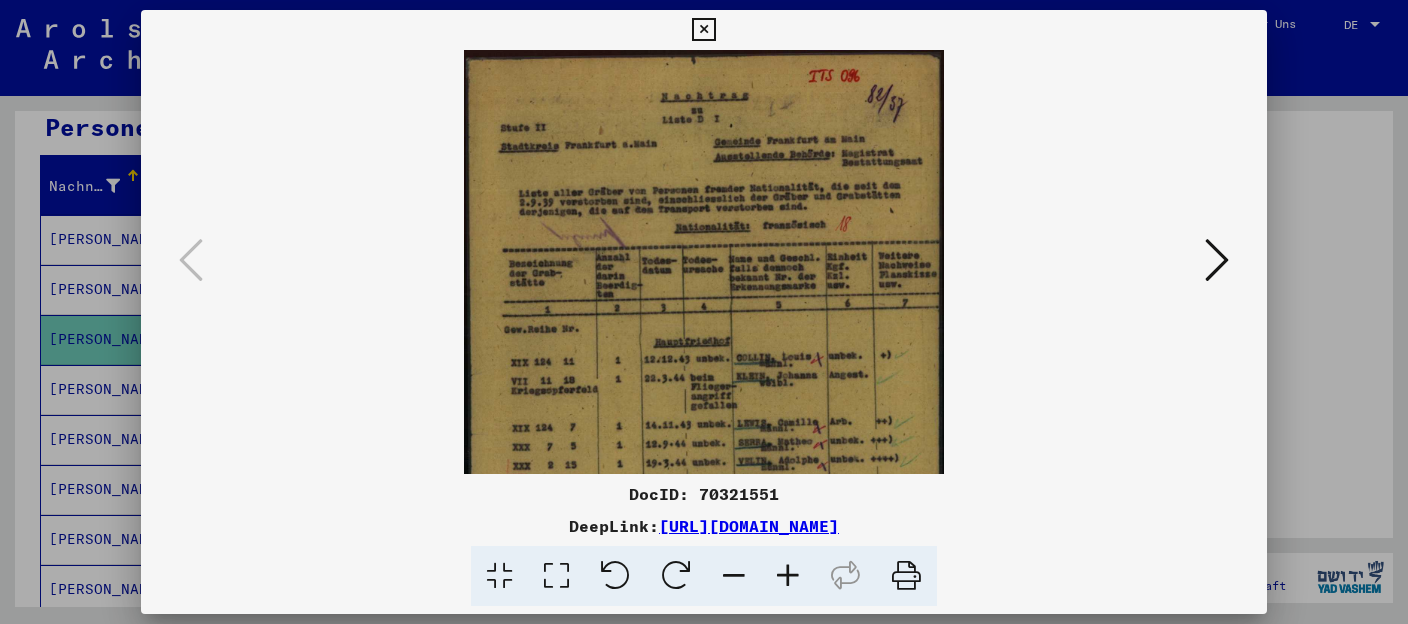 click at bounding box center (788, 576) 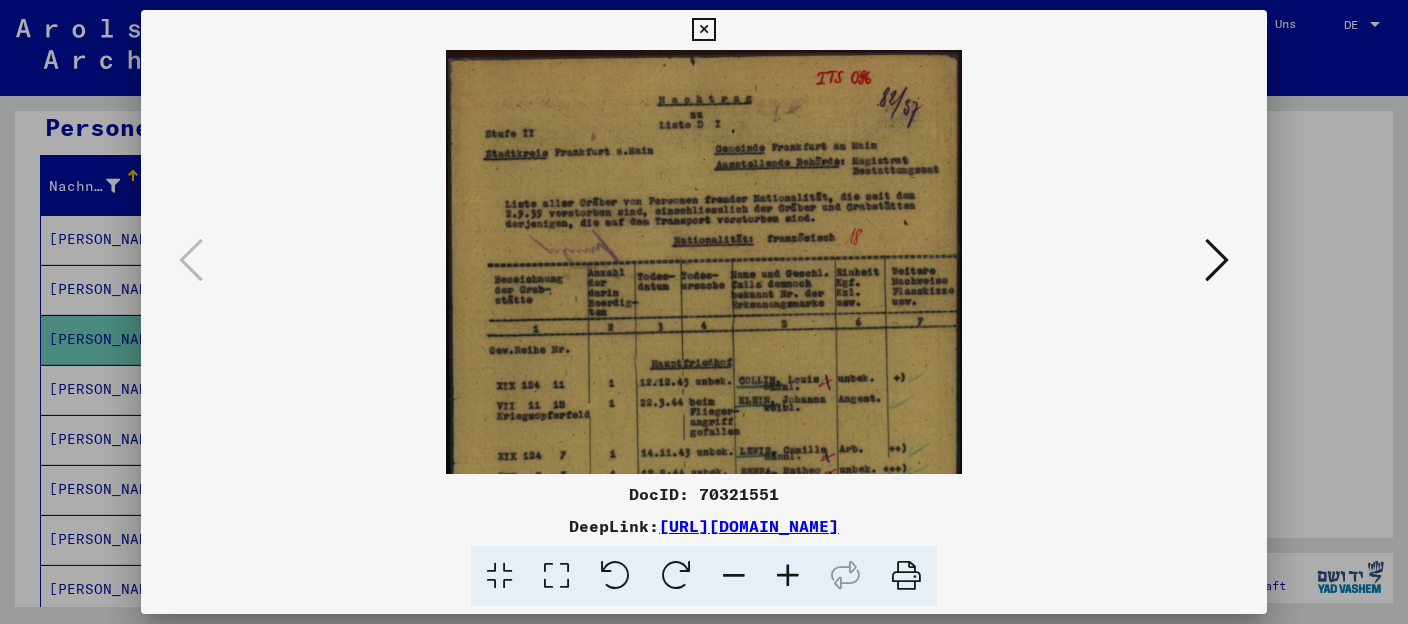 click at bounding box center (788, 576) 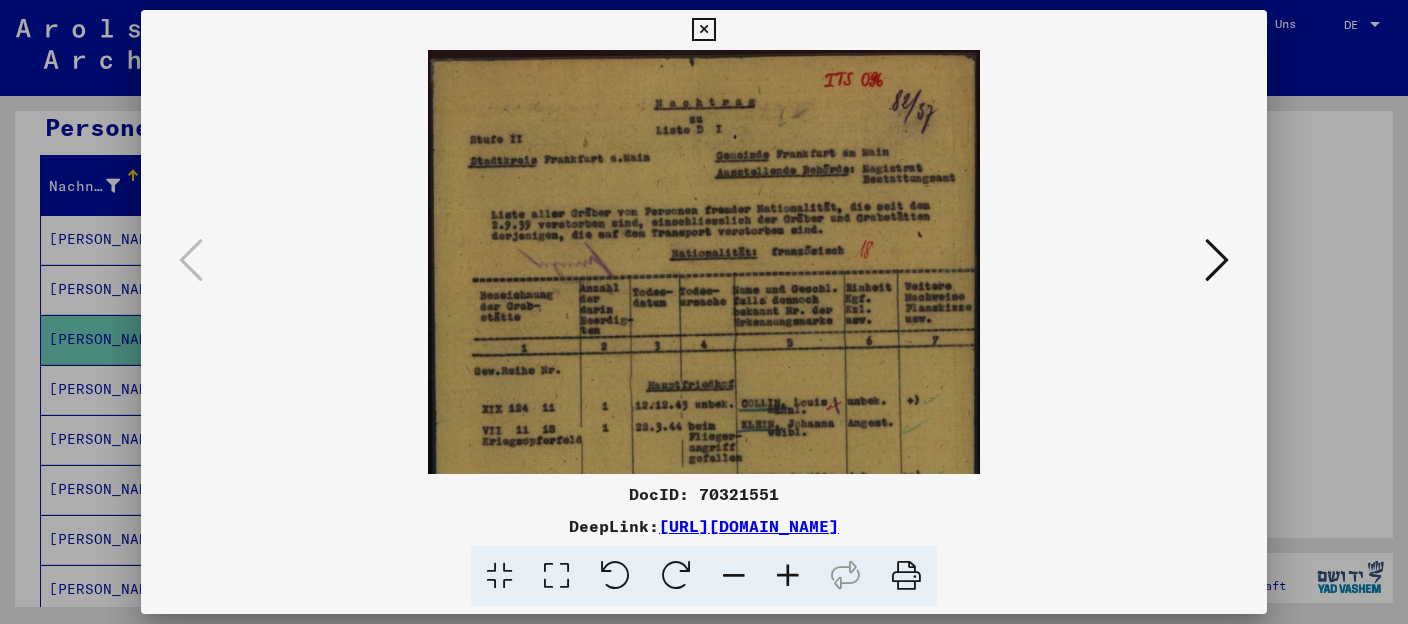 click at bounding box center [788, 576] 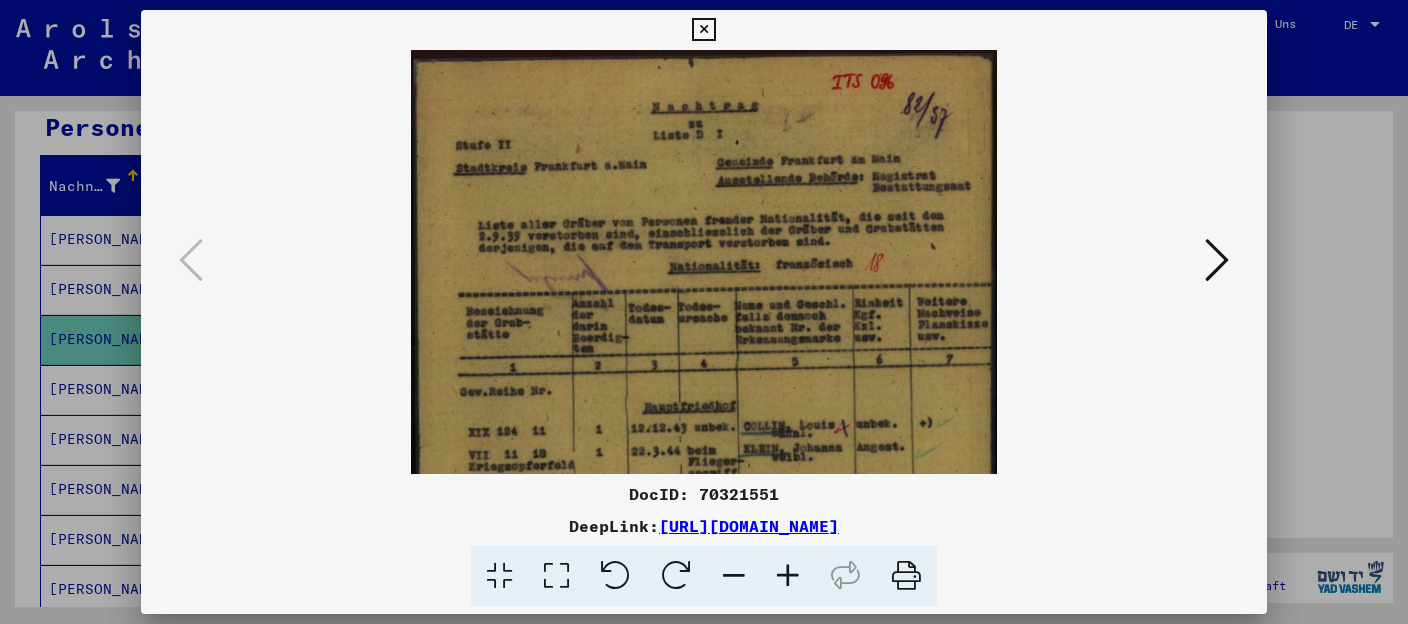 click at bounding box center [788, 576] 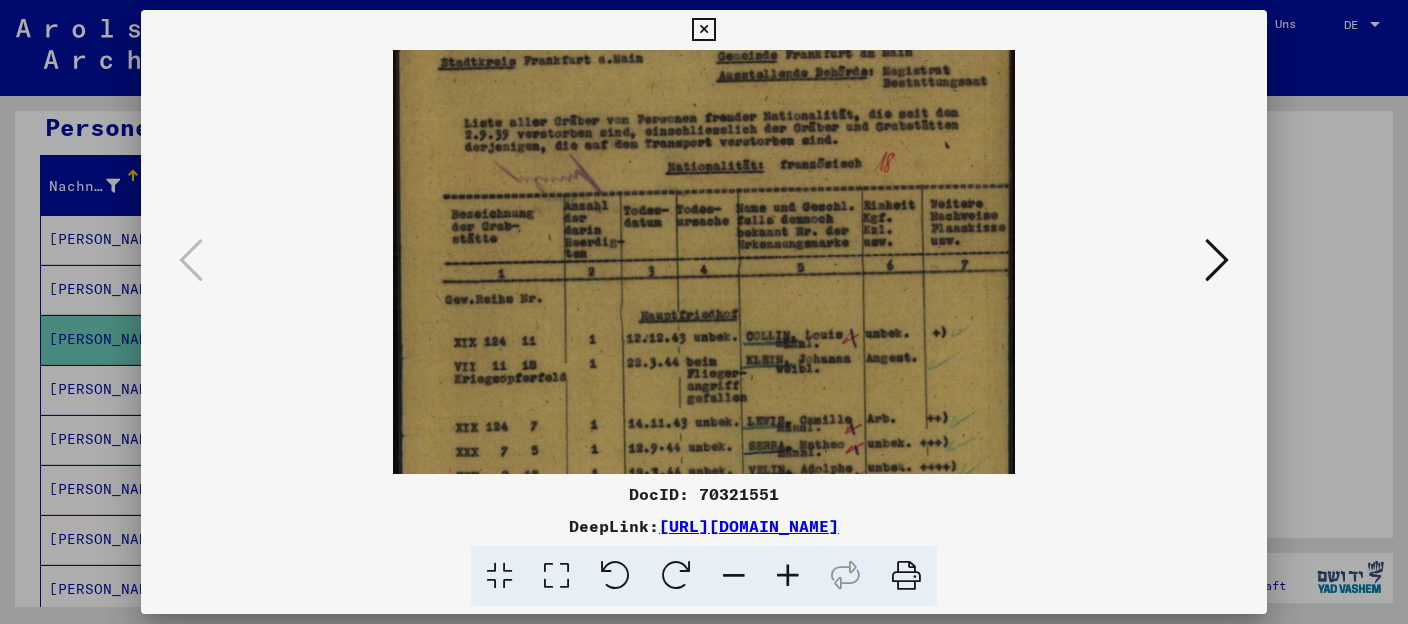 drag, startPoint x: 778, startPoint y: 374, endPoint x: 785, endPoint y: 248, distance: 126.1943 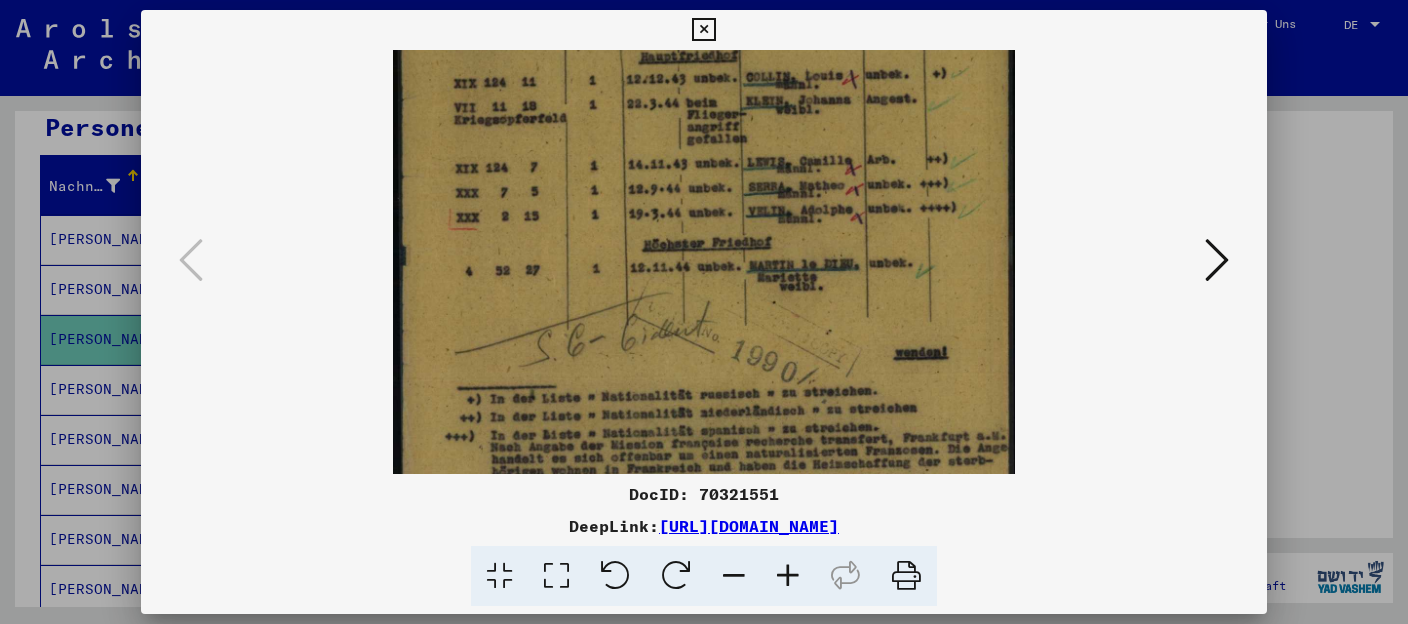 drag, startPoint x: 790, startPoint y: 403, endPoint x: 773, endPoint y: 97, distance: 306.47186 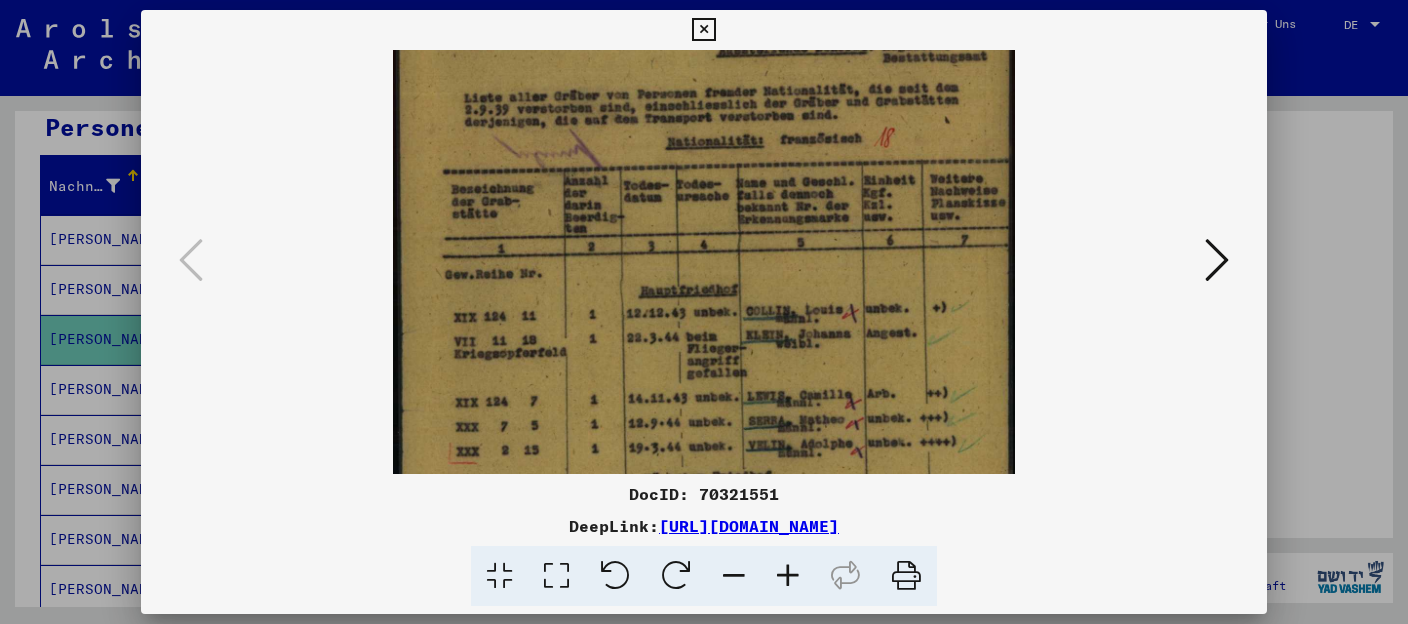 scroll, scrollTop: 36, scrollLeft: 0, axis: vertical 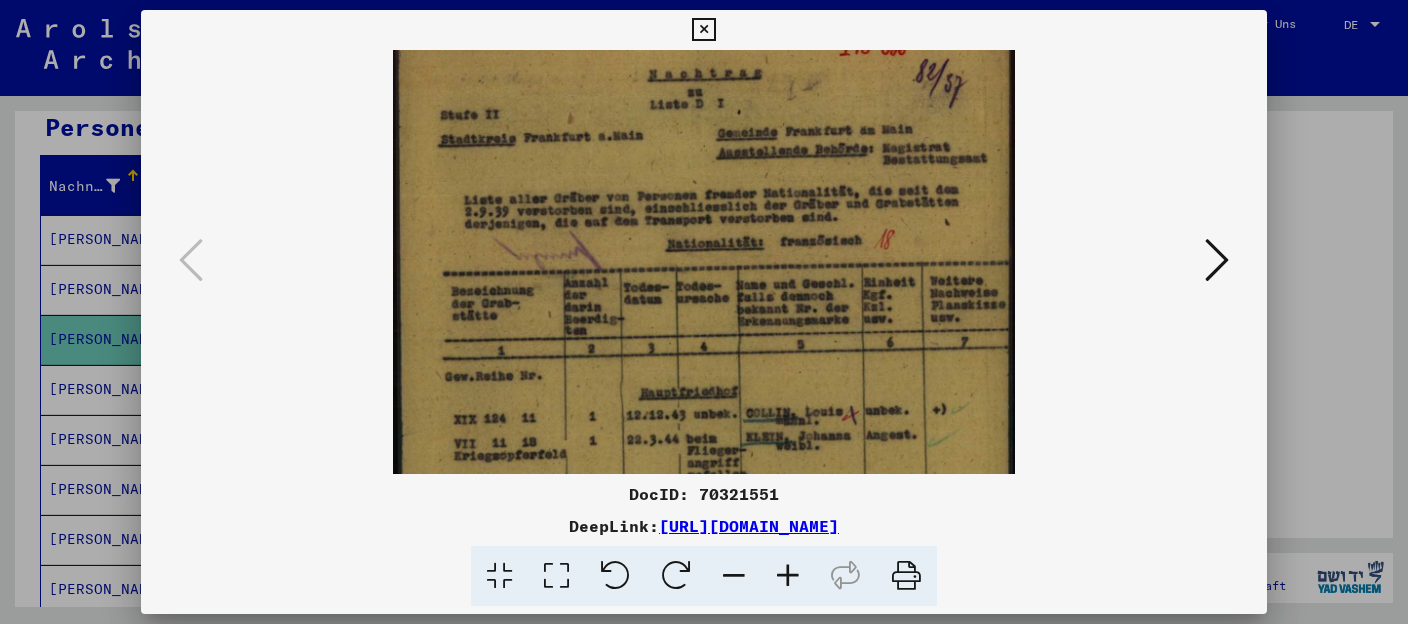 drag, startPoint x: 762, startPoint y: 184, endPoint x: 747, endPoint y: 598, distance: 414.27164 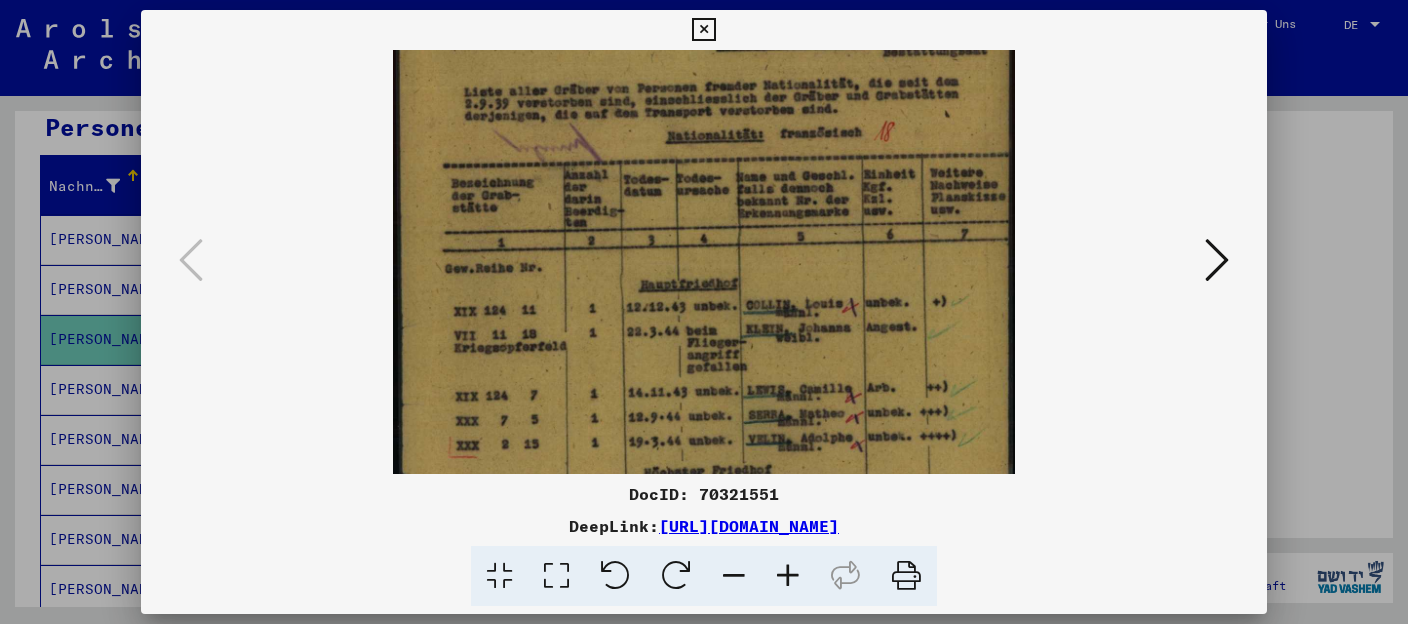 drag, startPoint x: 835, startPoint y: 371, endPoint x: 840, endPoint y: 259, distance: 112.11155 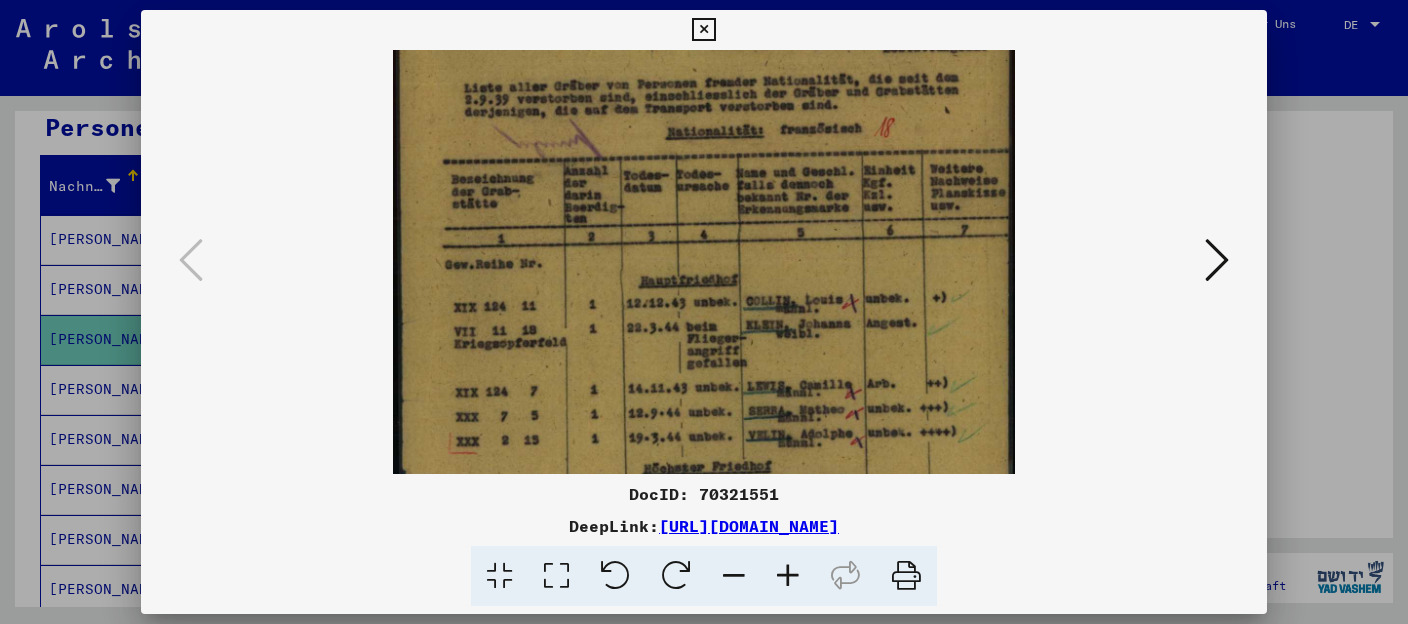 click at bounding box center [788, 576] 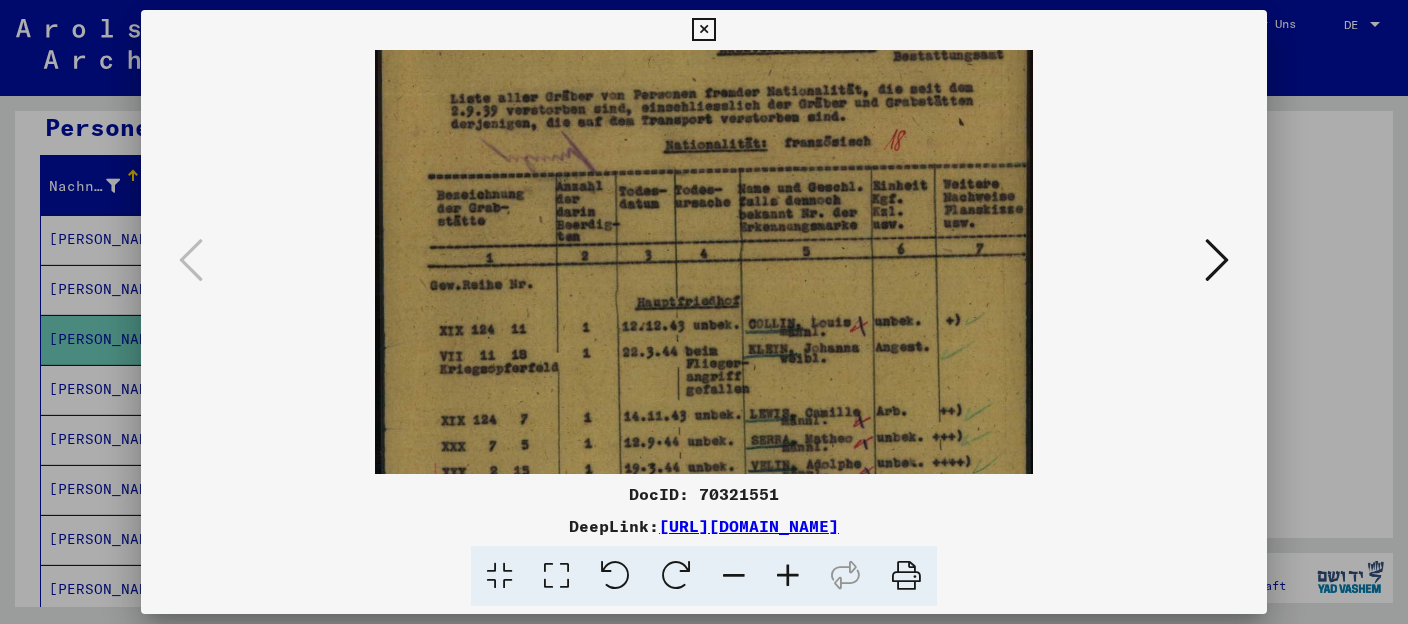 click at bounding box center (788, 576) 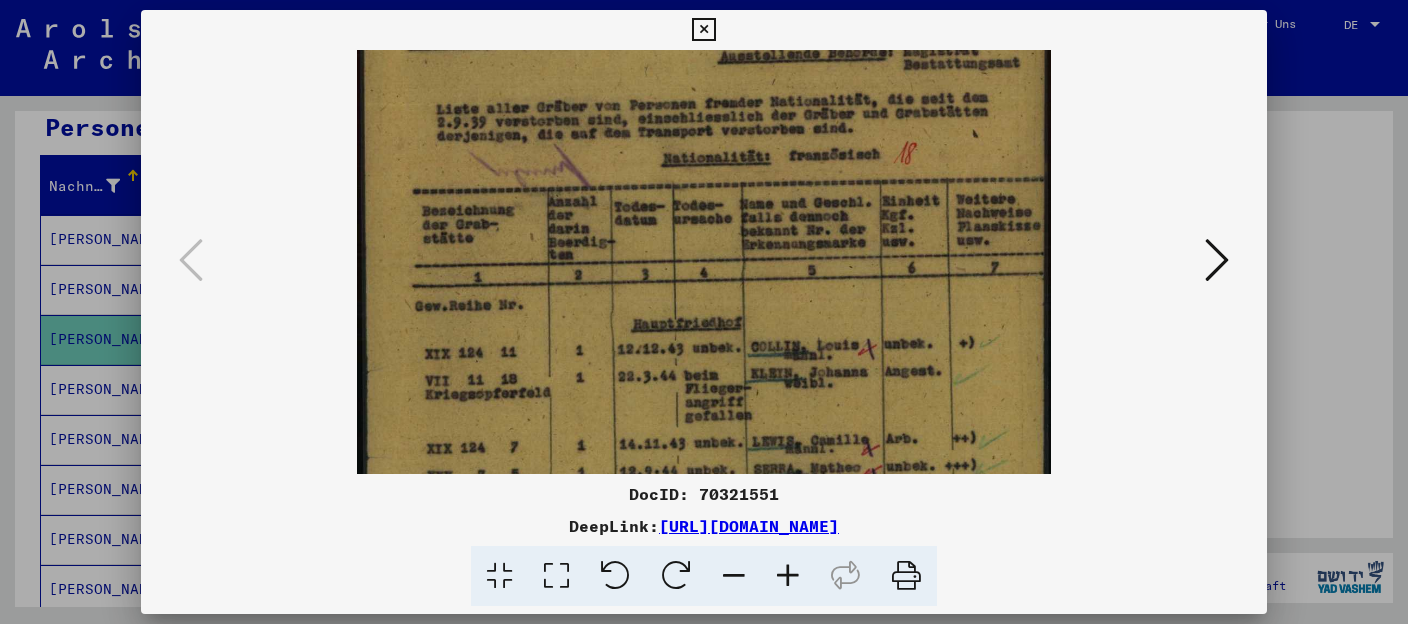 click at bounding box center (788, 576) 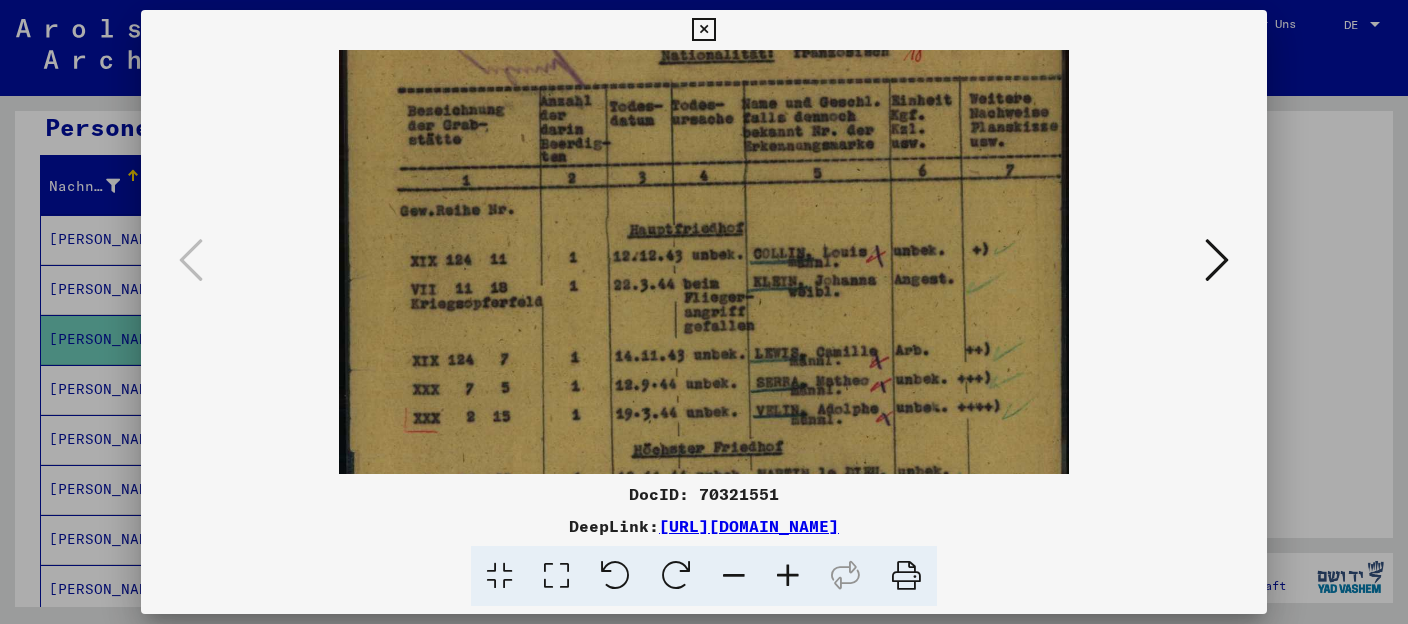 drag, startPoint x: 777, startPoint y: 443, endPoint x: 791, endPoint y: 329, distance: 114.85643 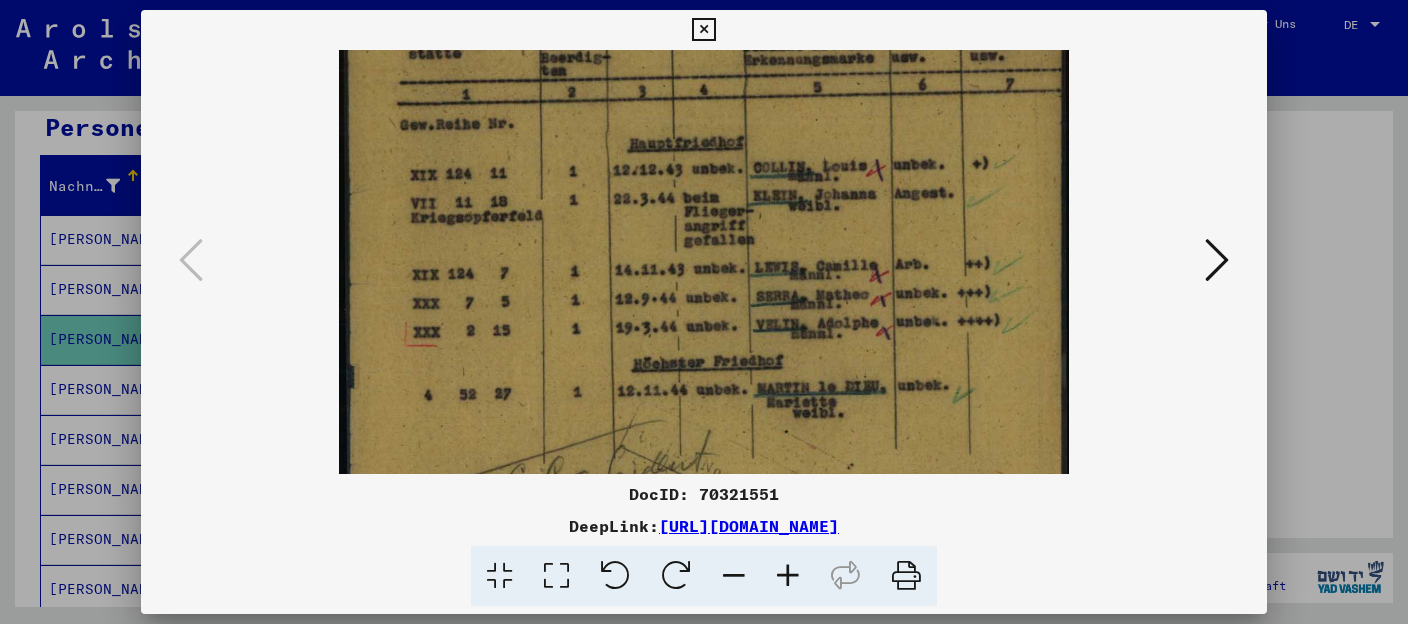 scroll, scrollTop: 367, scrollLeft: 0, axis: vertical 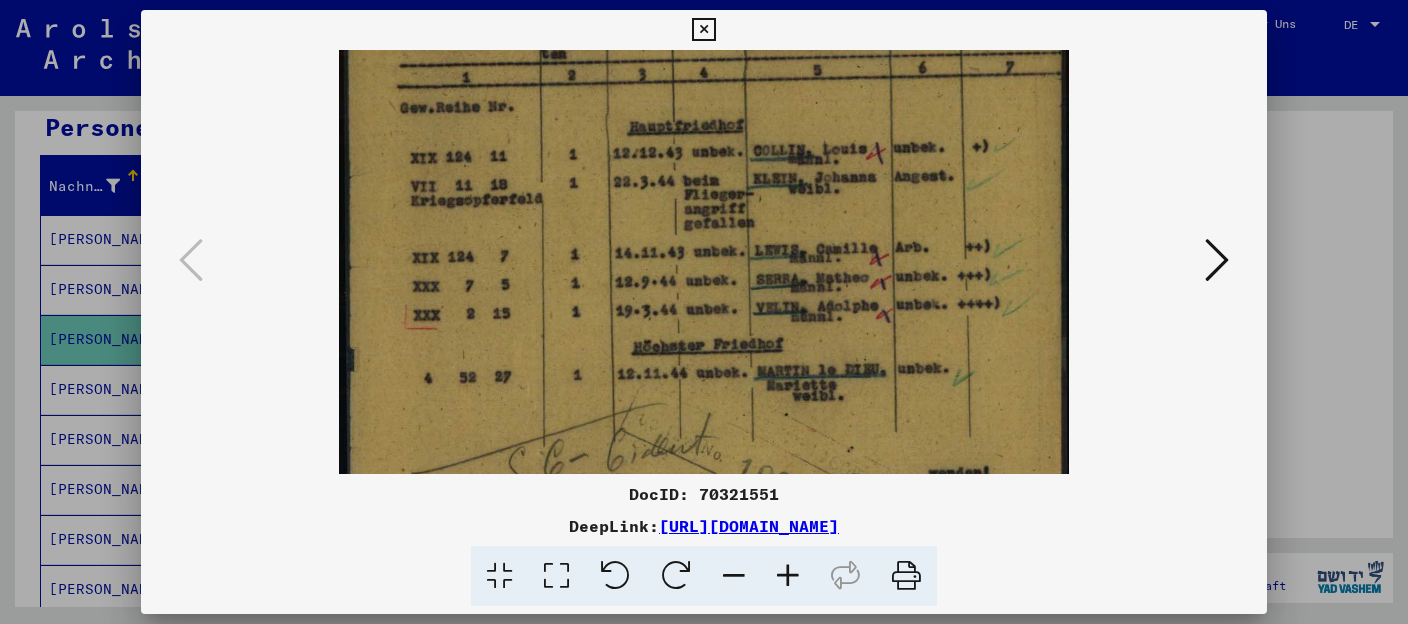 drag, startPoint x: 789, startPoint y: 414, endPoint x: 792, endPoint y: 313, distance: 101.04455 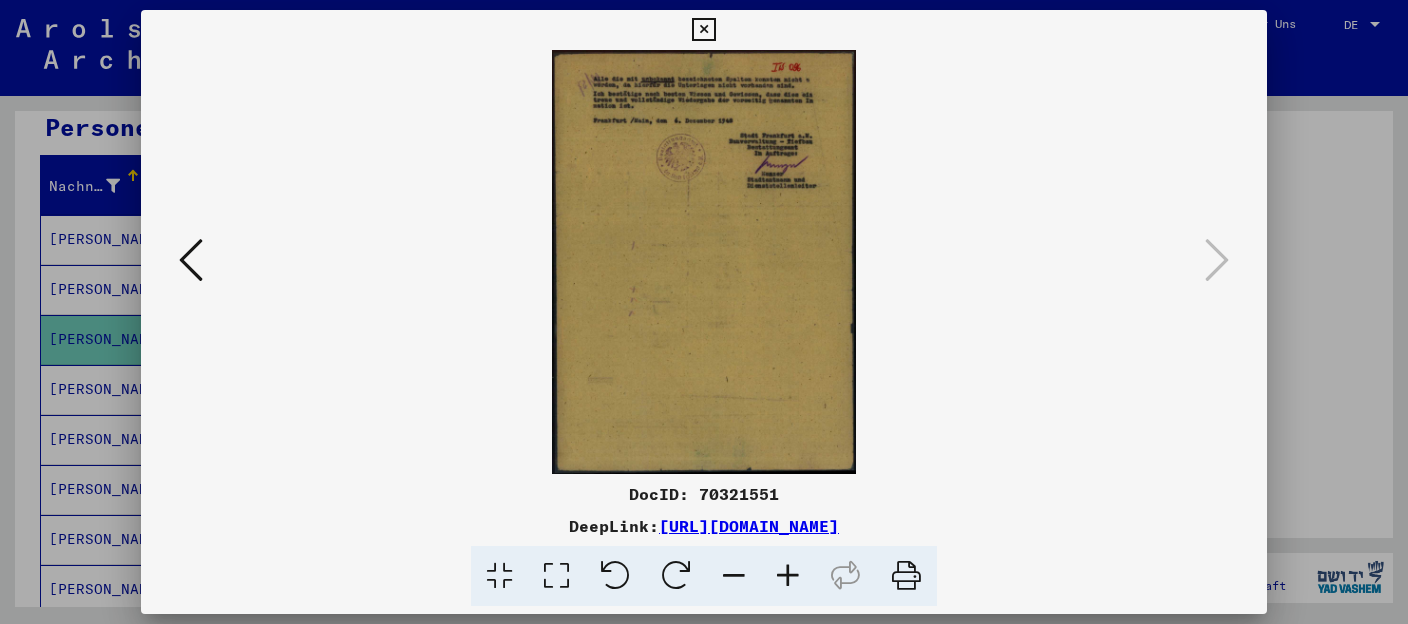 click at bounding box center [788, 576] 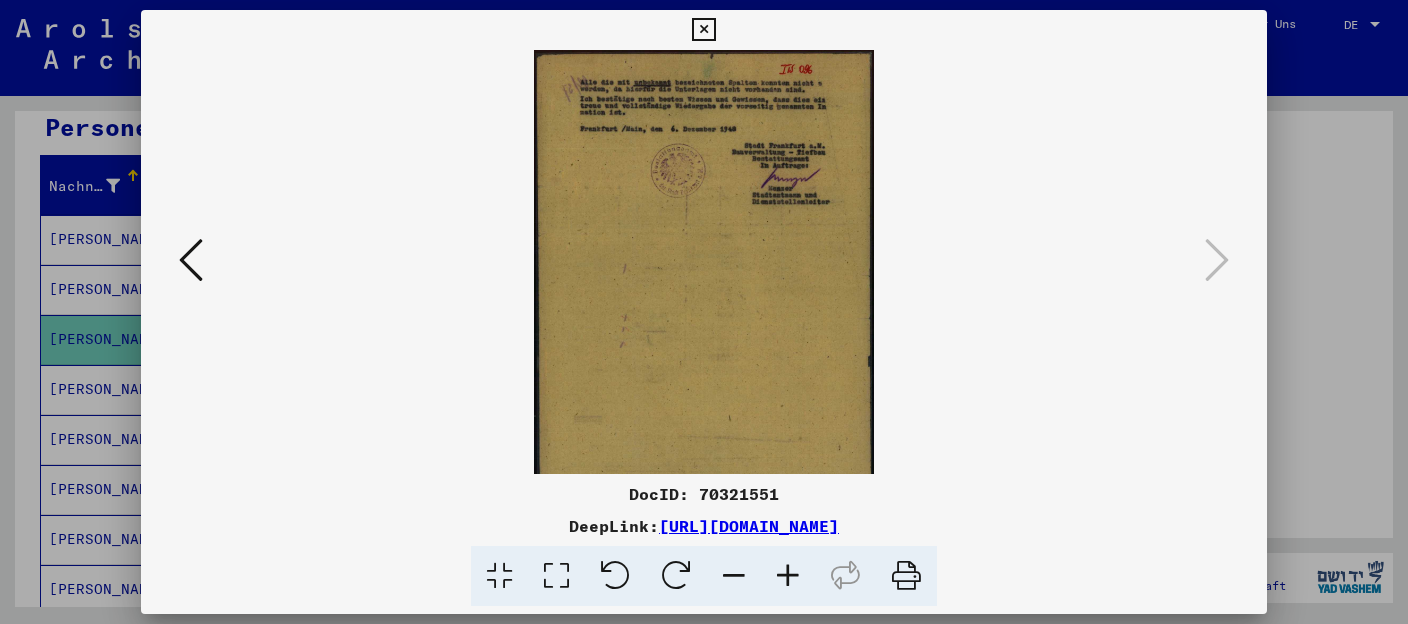 click at bounding box center [788, 576] 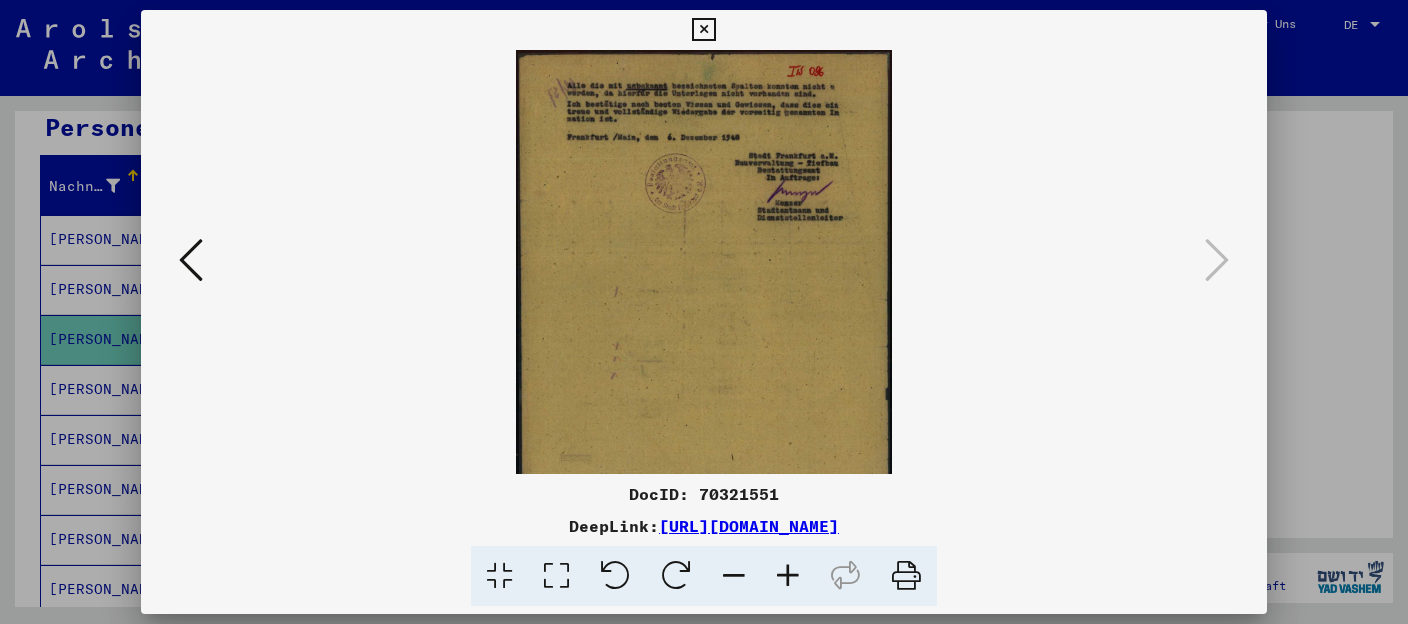 click at bounding box center [788, 576] 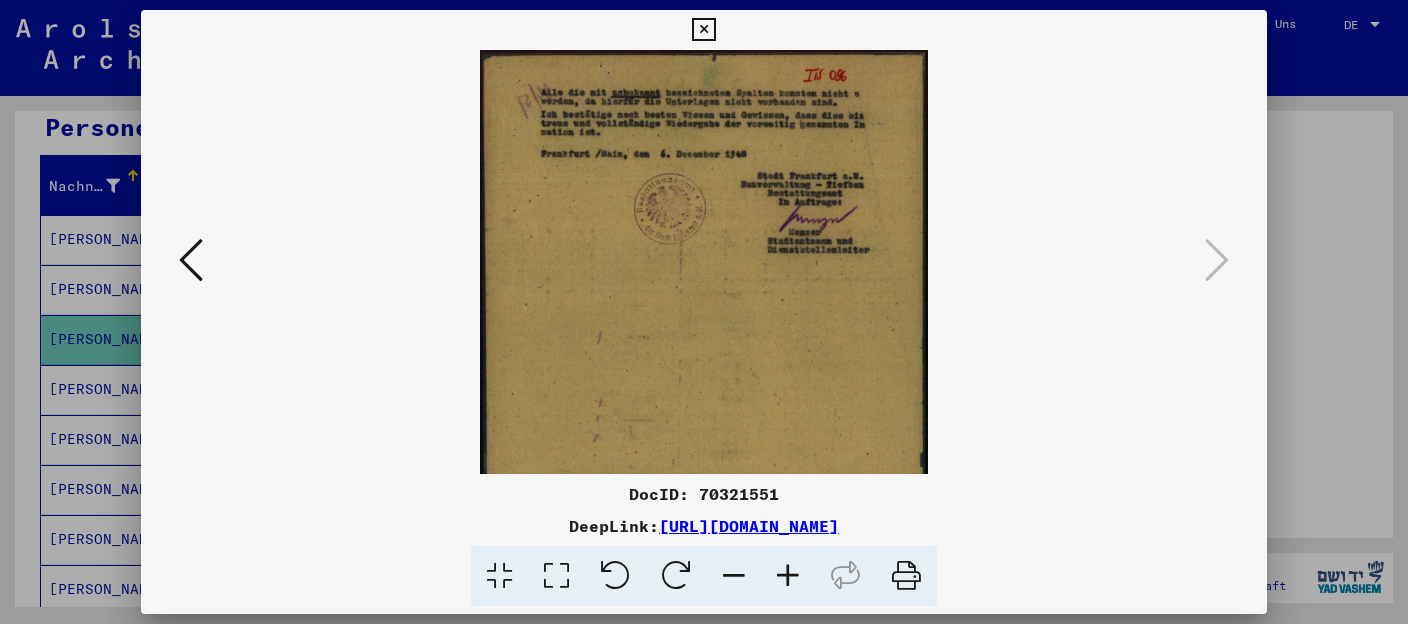click at bounding box center (788, 576) 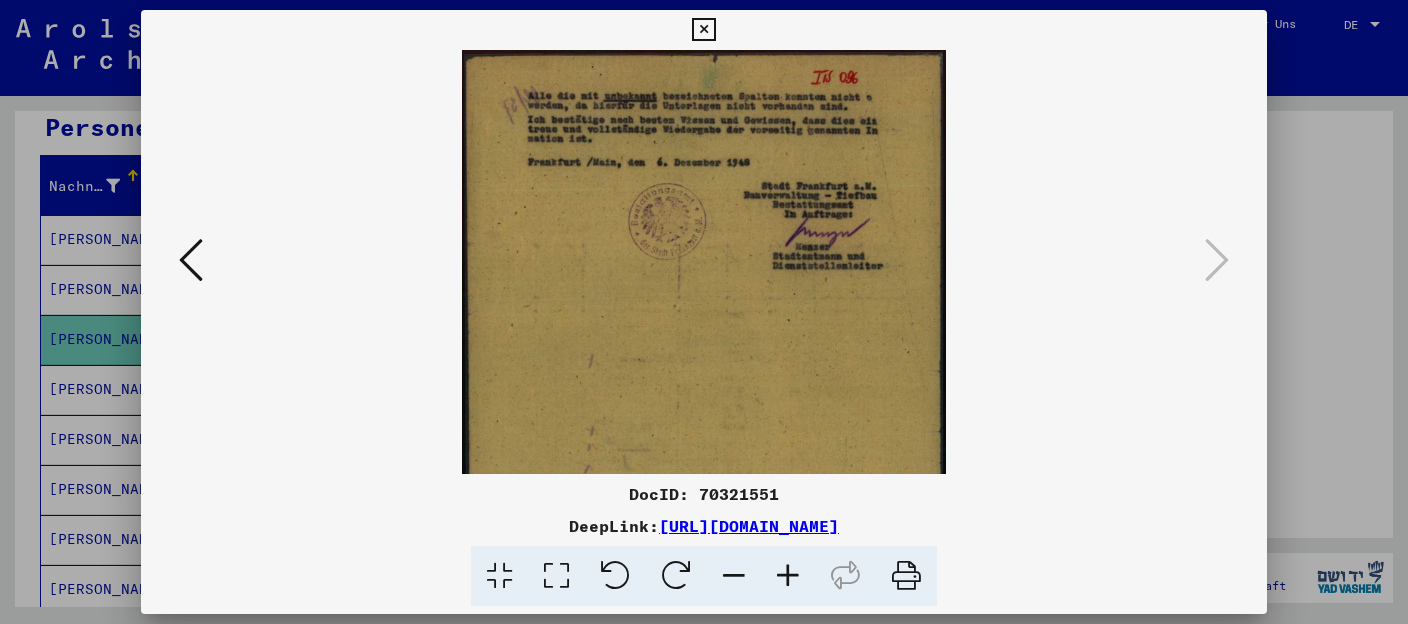 click at bounding box center [788, 576] 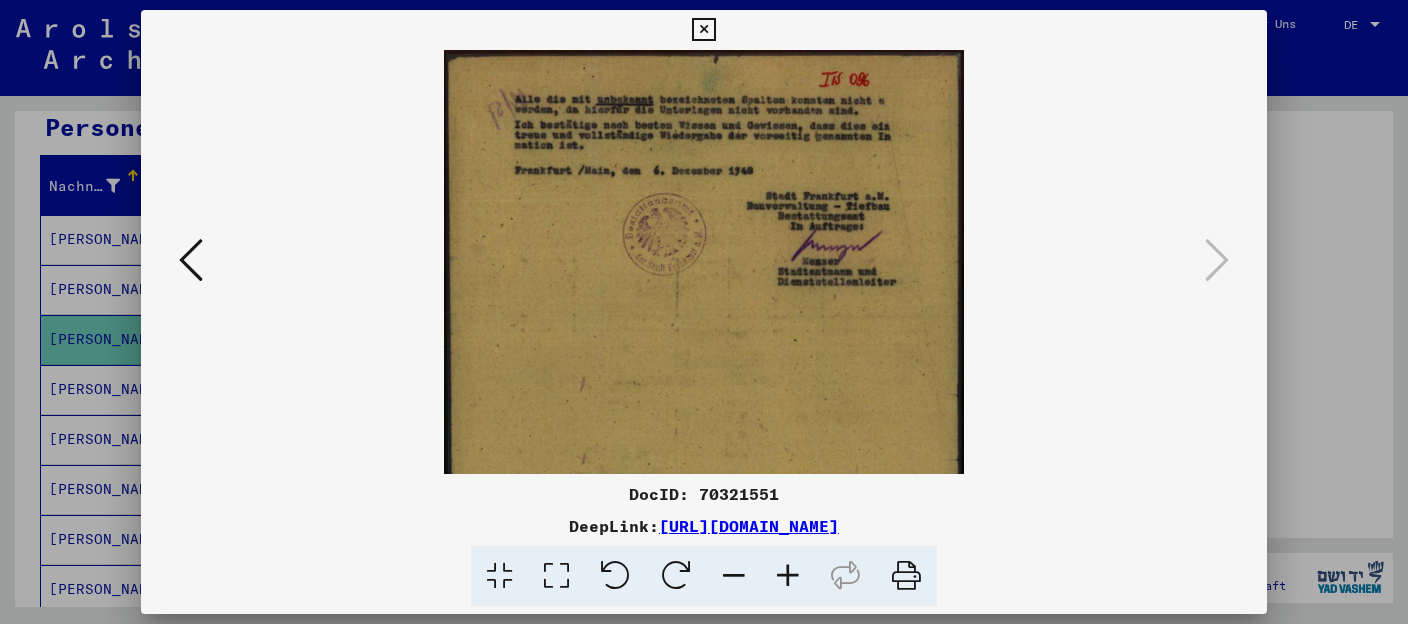 click at bounding box center [788, 576] 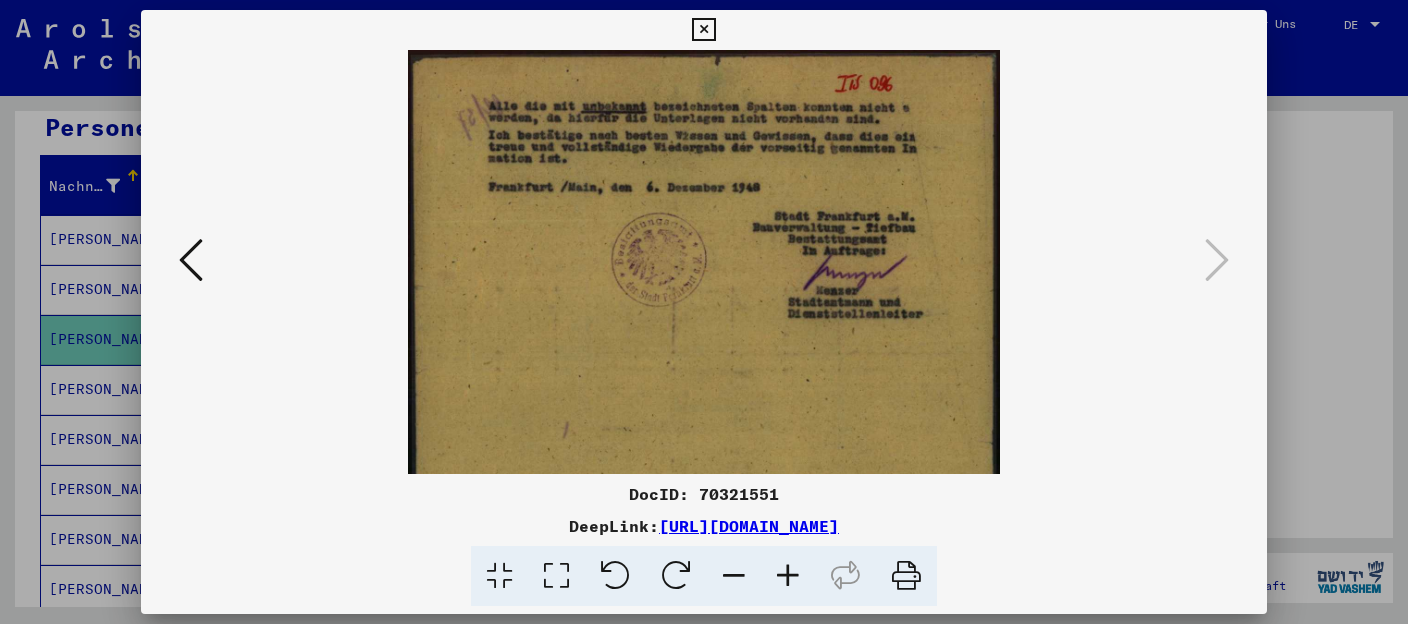click at bounding box center [788, 576] 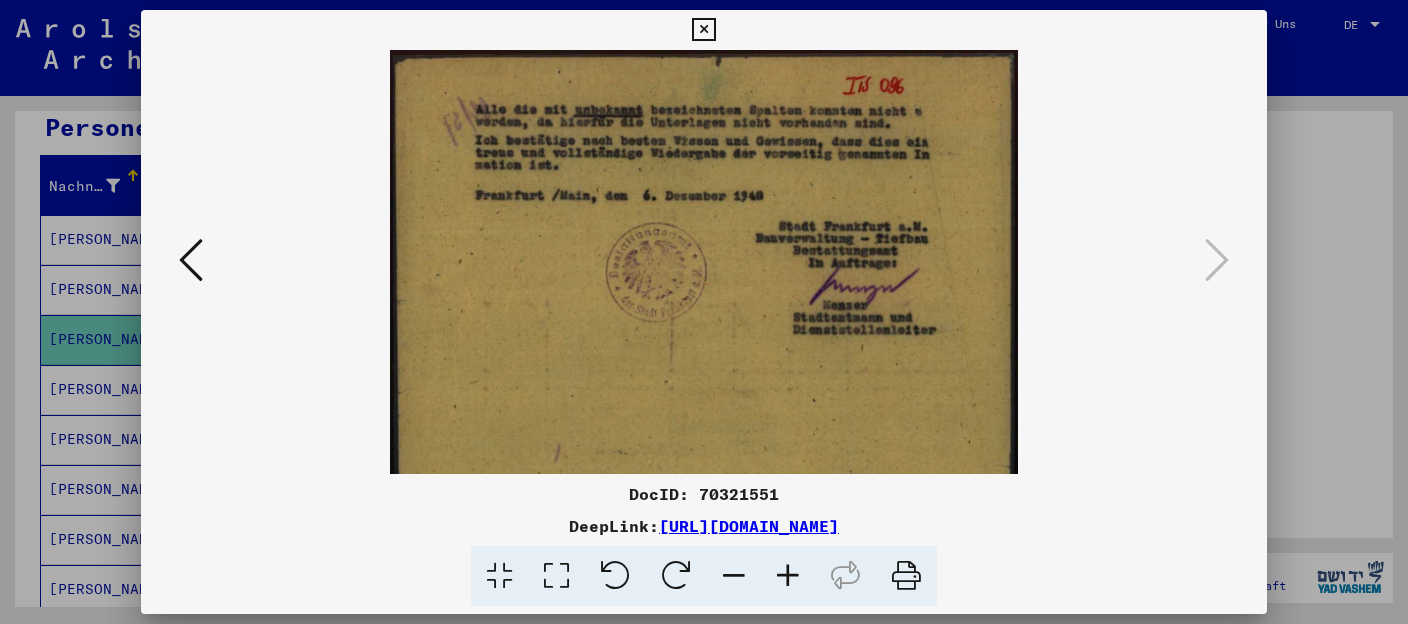 click at bounding box center (788, 576) 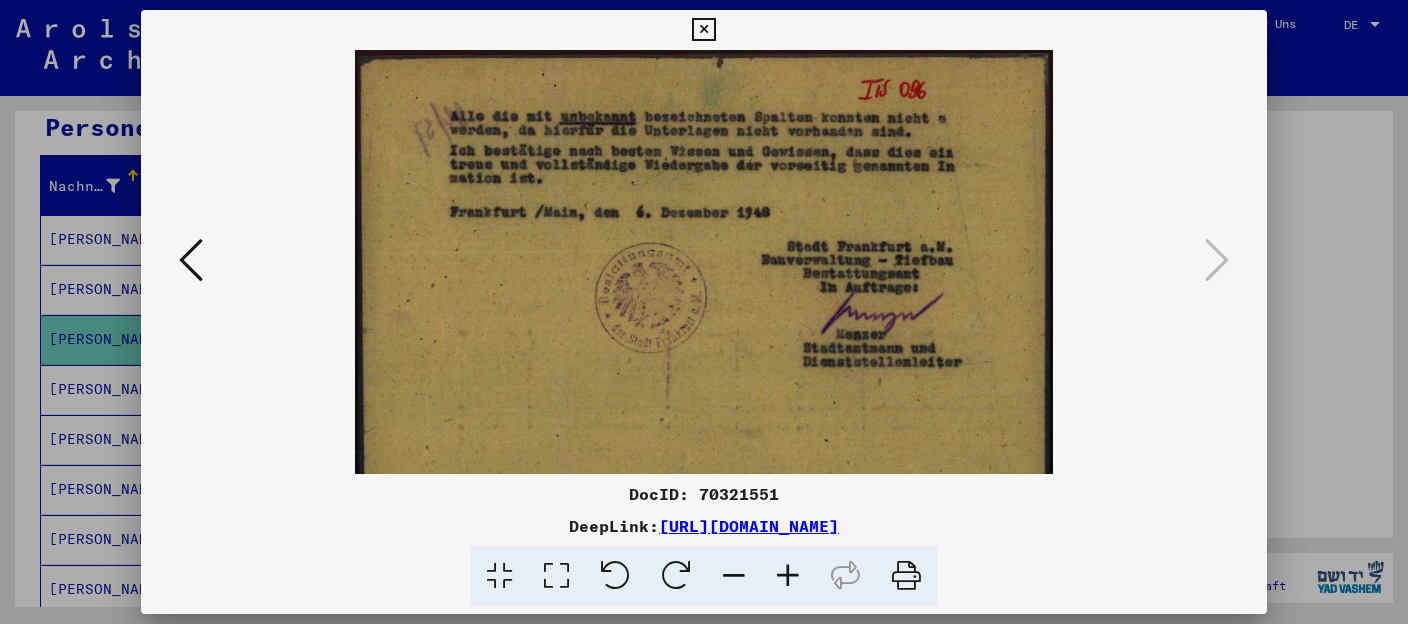 click at bounding box center [788, 576] 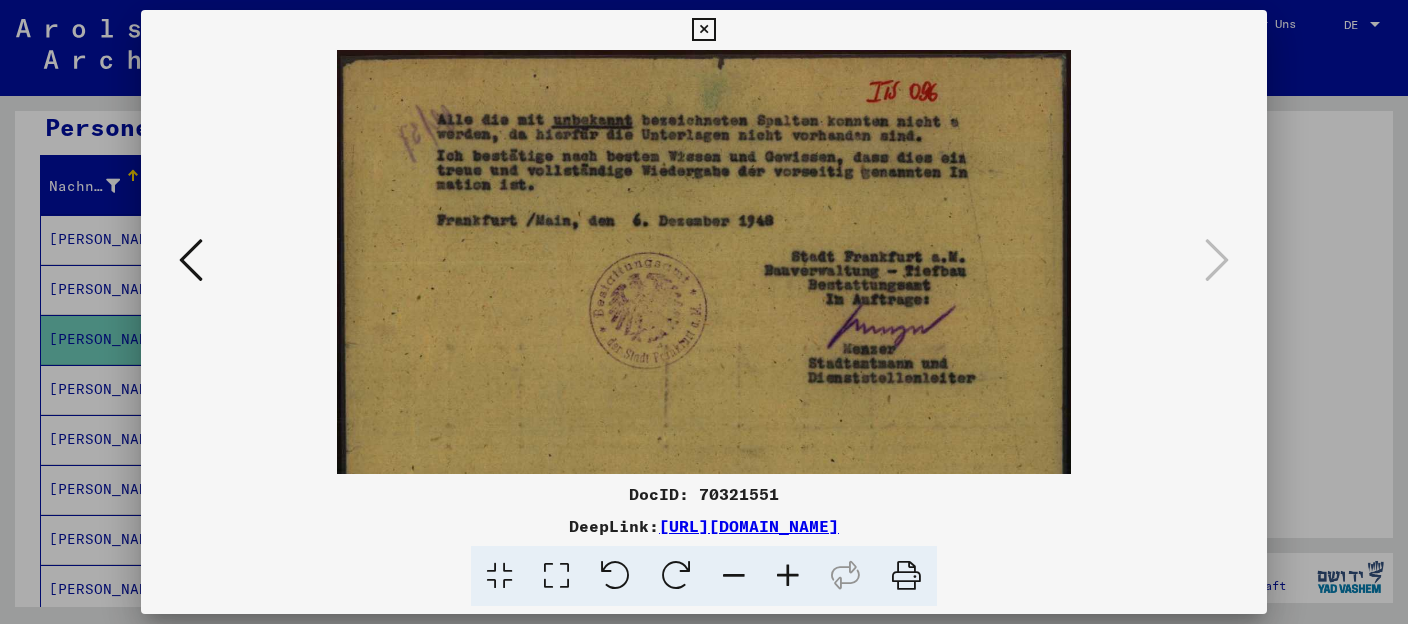 click at bounding box center (788, 576) 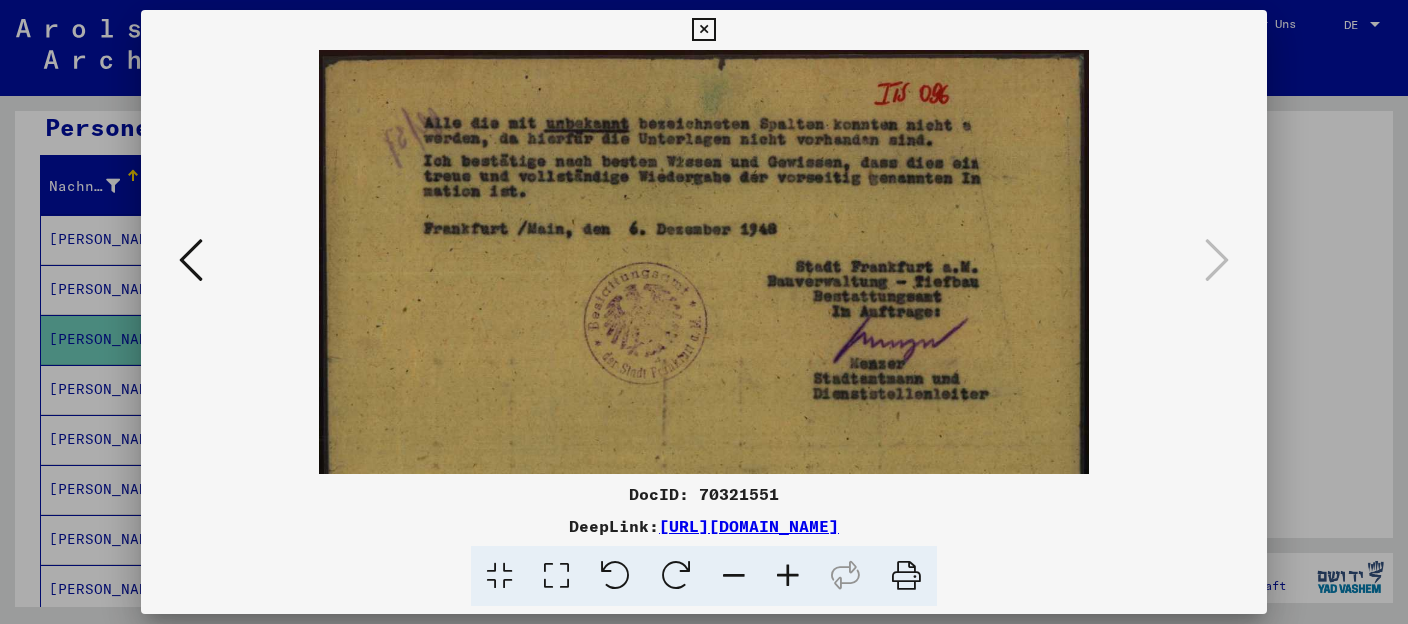 click at bounding box center [703, 30] 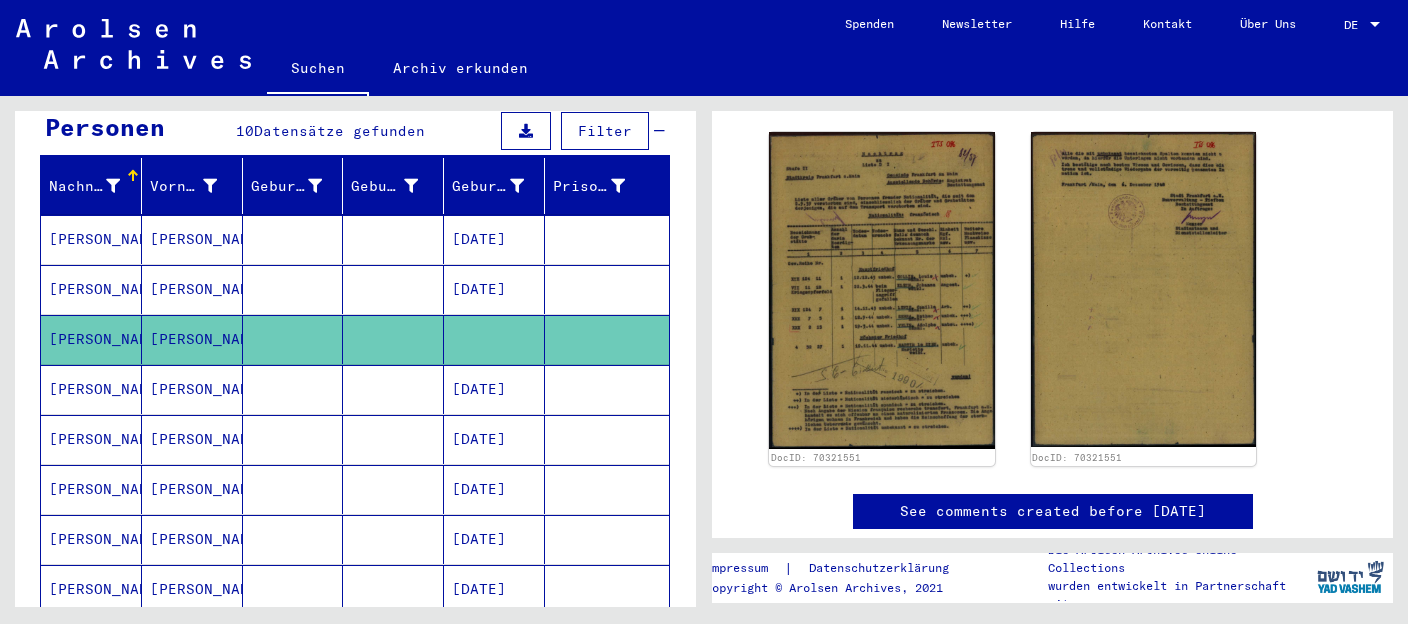 click on "[PERSON_NAME]" at bounding box center [192, 439] 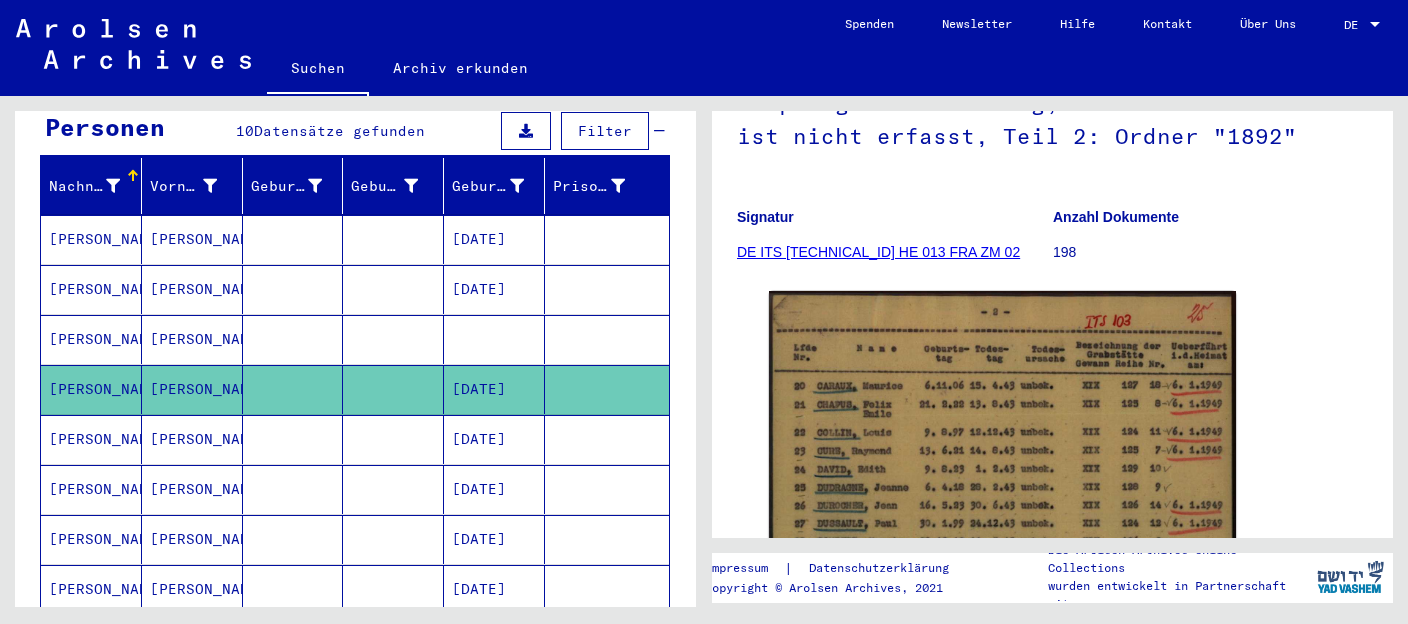 scroll, scrollTop: 422, scrollLeft: 0, axis: vertical 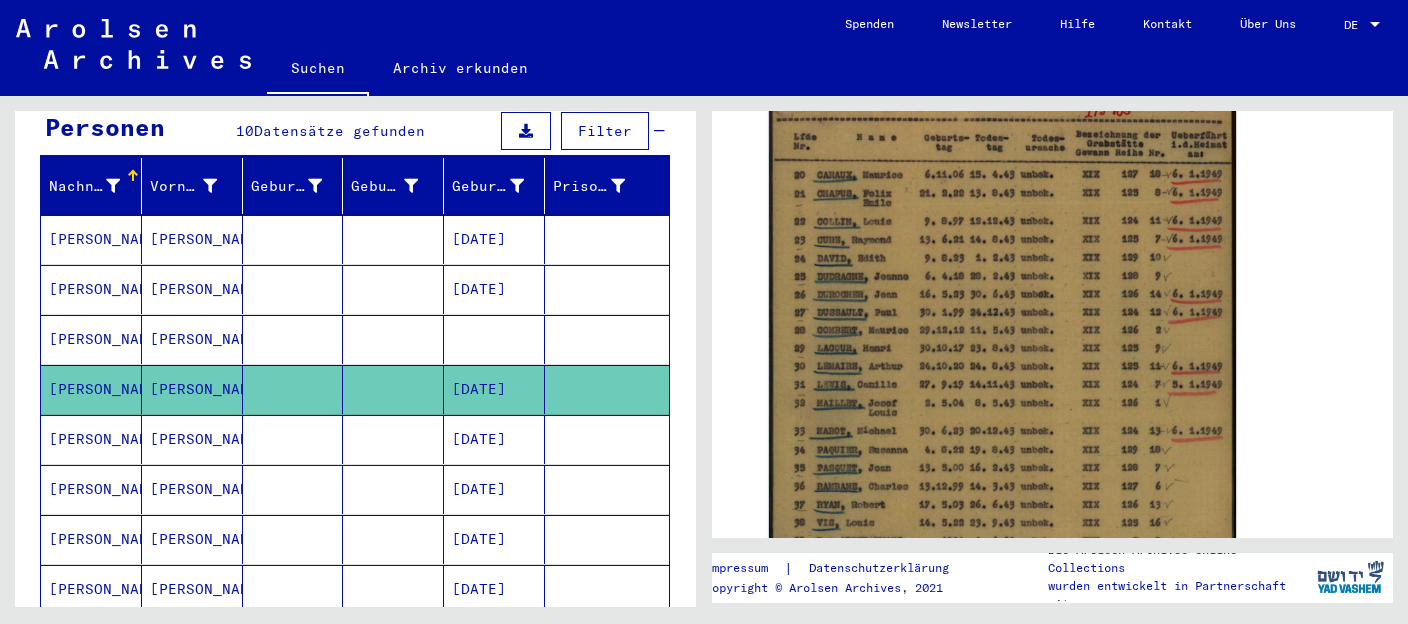 click on "[PERSON_NAME]" at bounding box center (192, 489) 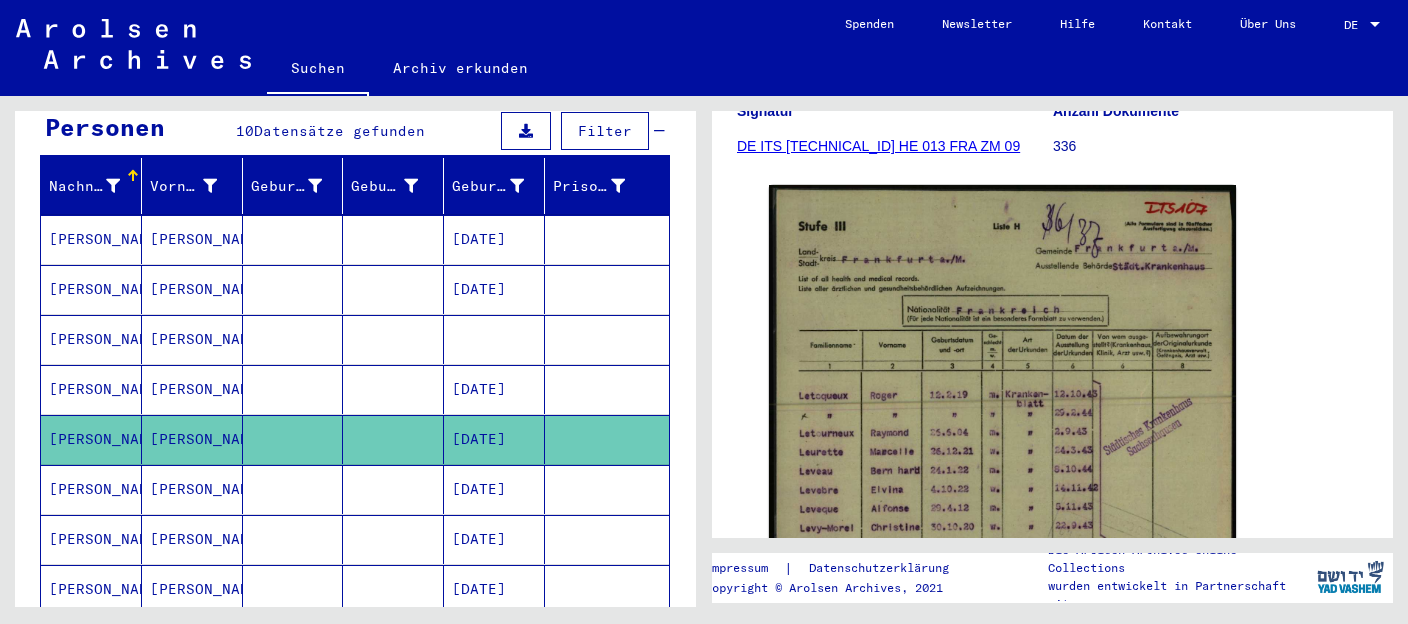 scroll, scrollTop: 528, scrollLeft: 0, axis: vertical 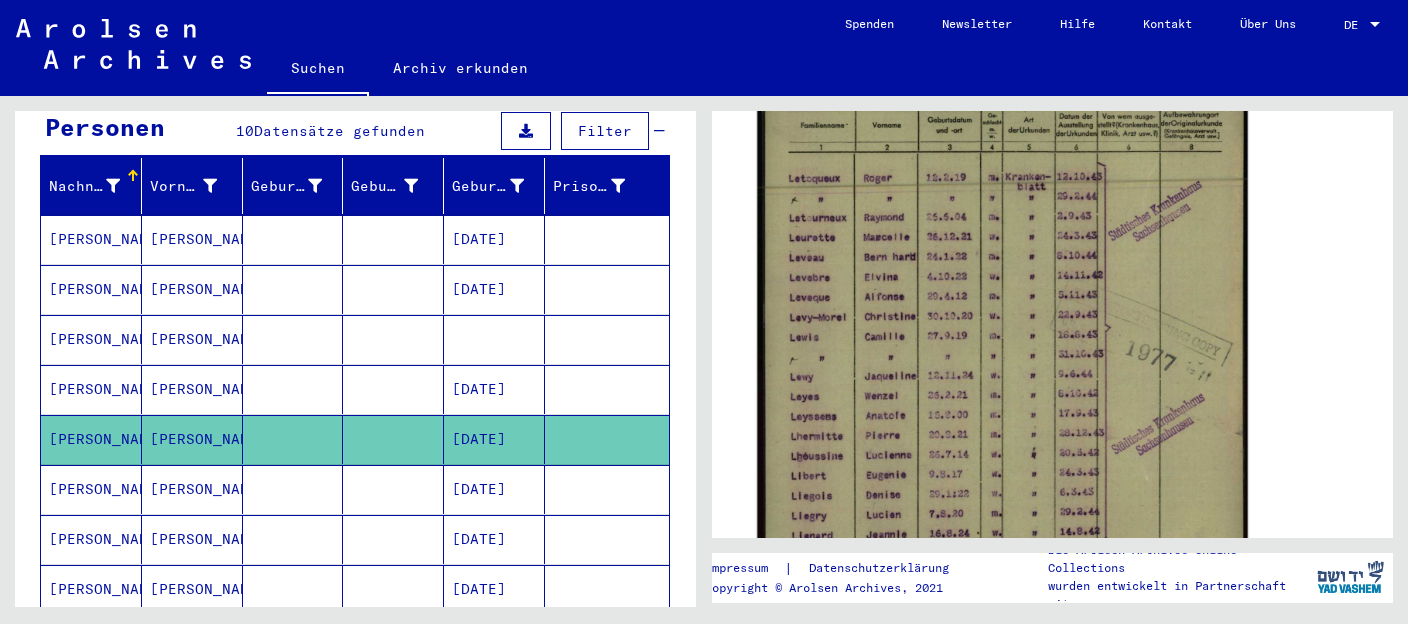 click 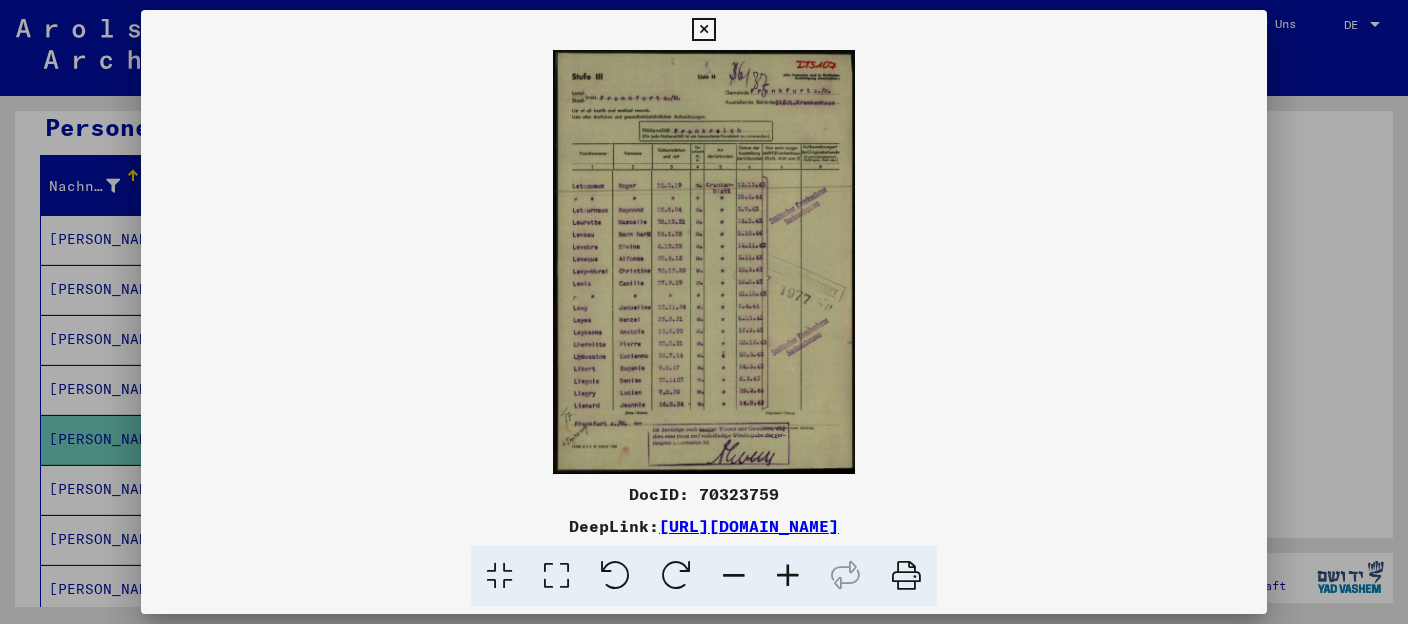 scroll, scrollTop: 528, scrollLeft: 0, axis: vertical 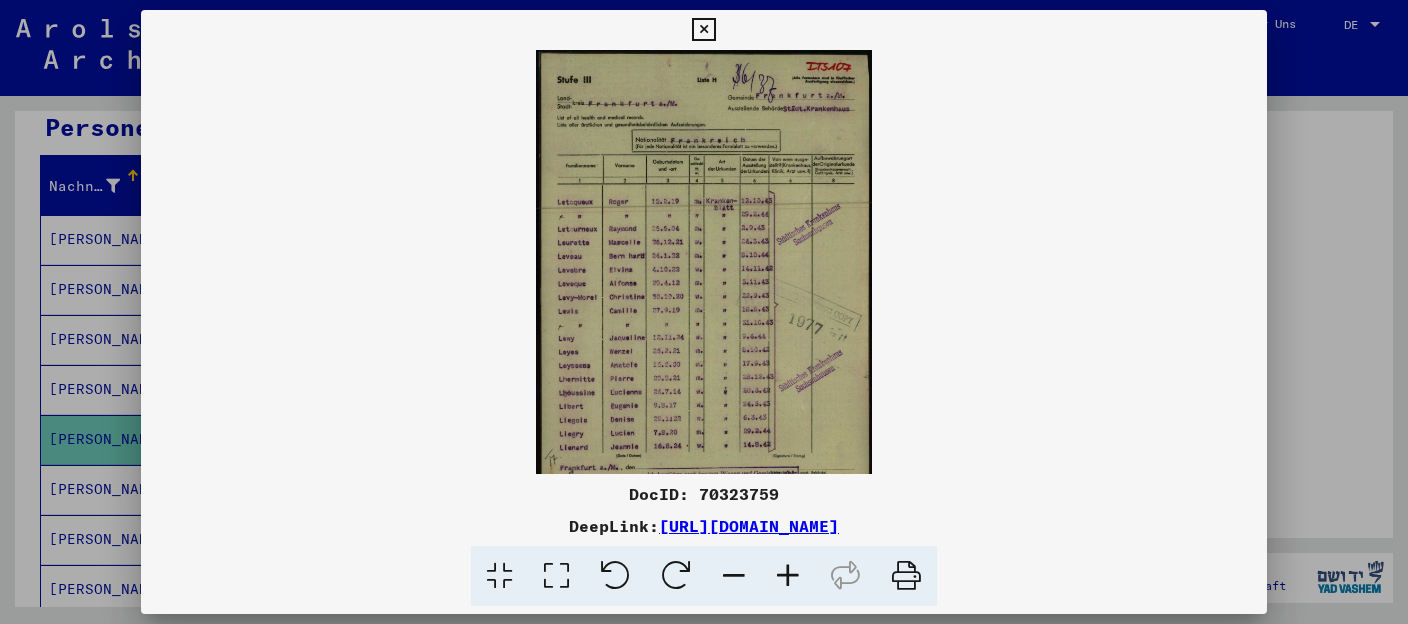 click at bounding box center (788, 576) 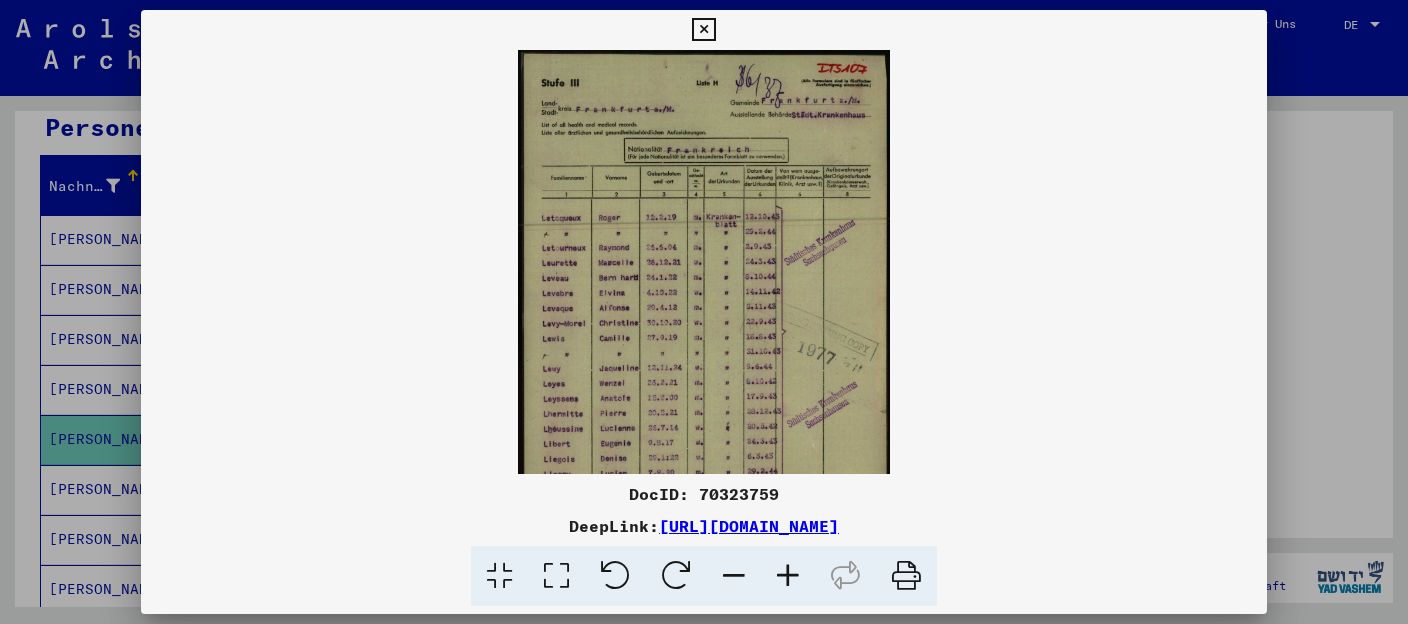click at bounding box center (788, 576) 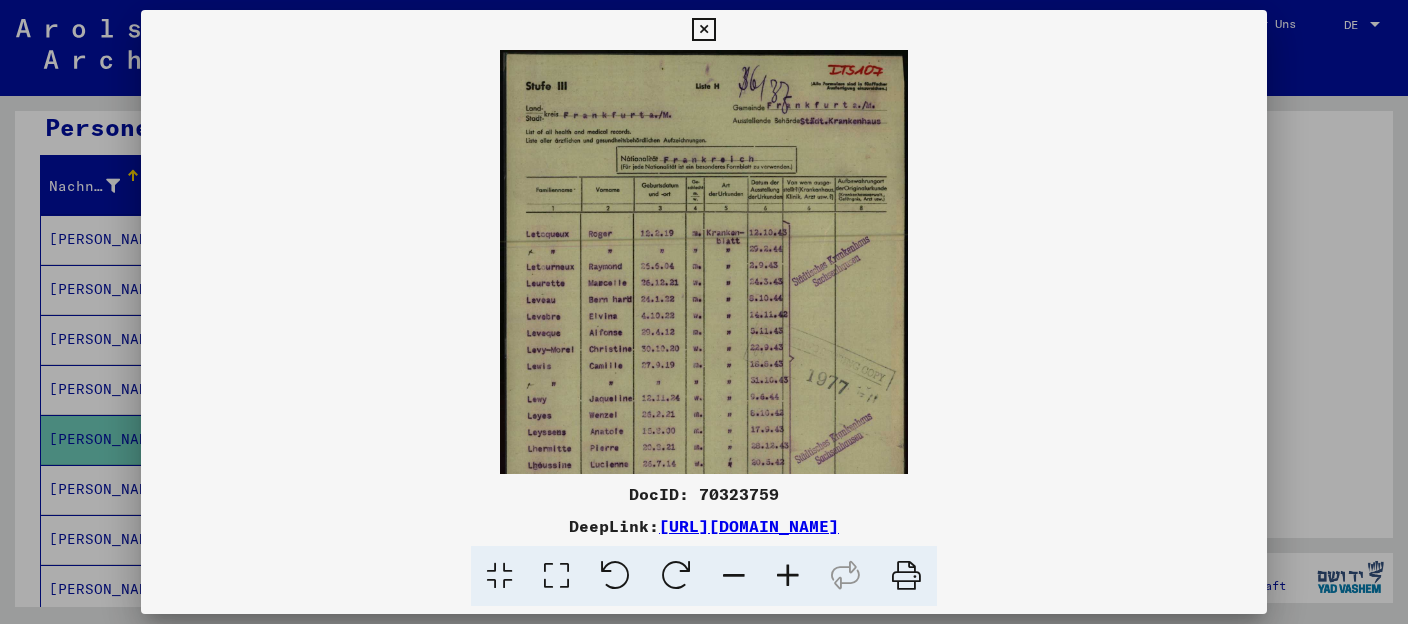 click at bounding box center (788, 576) 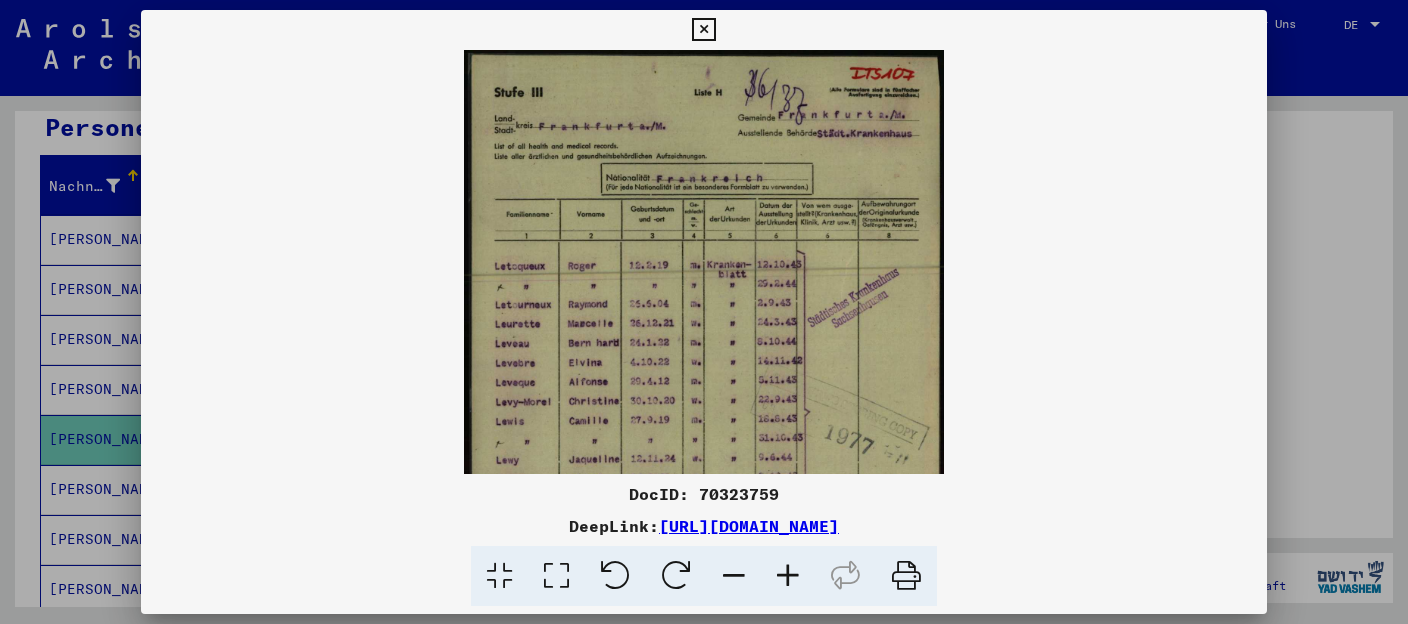 click at bounding box center (788, 576) 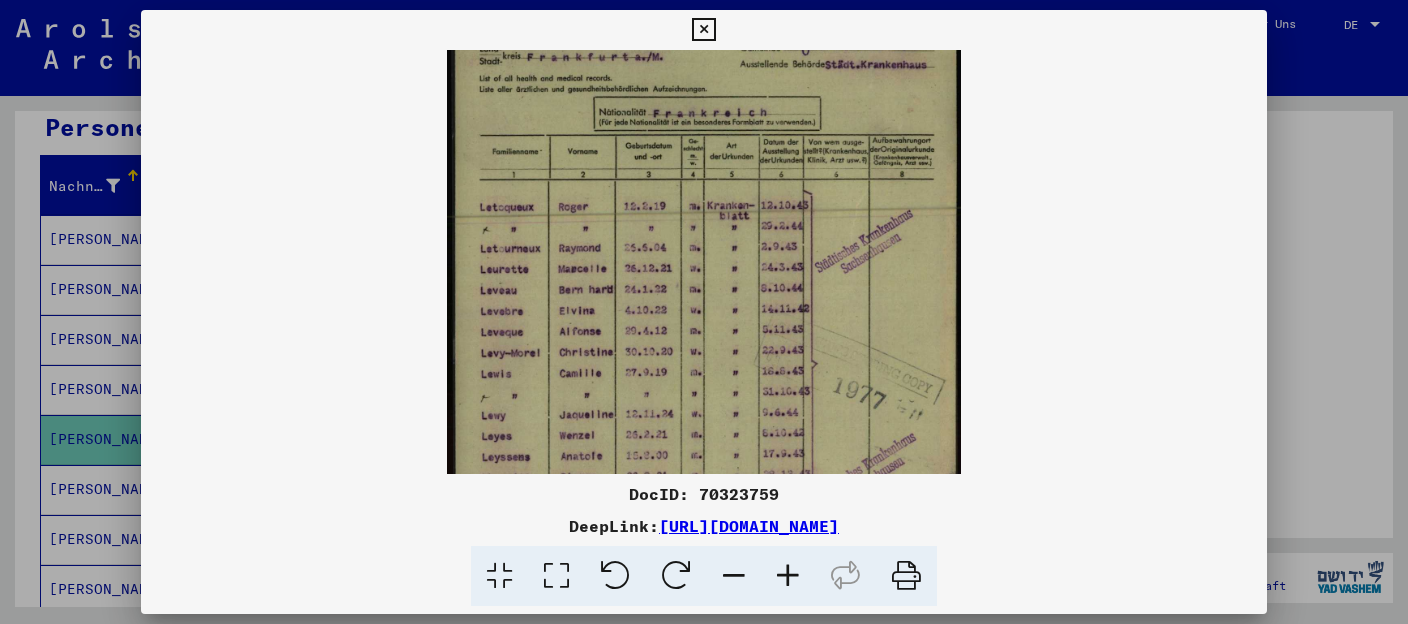 drag, startPoint x: 749, startPoint y: 375, endPoint x: 755, endPoint y: 293, distance: 82.219215 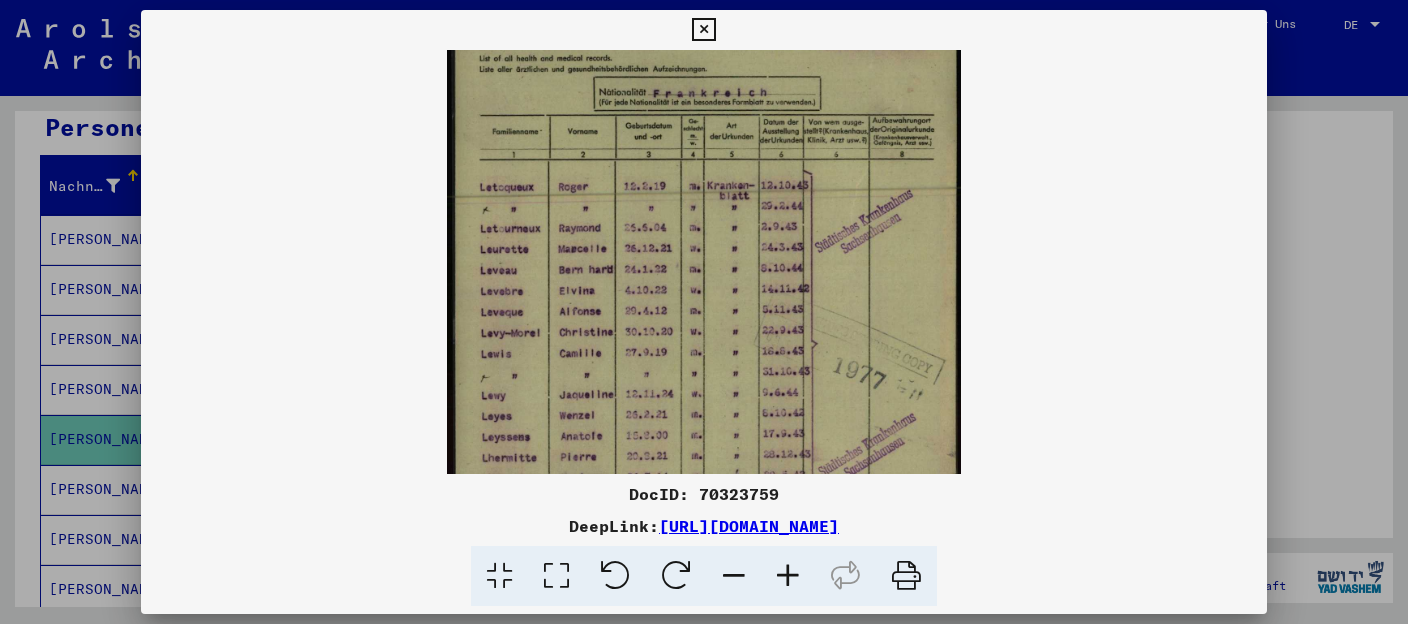 drag, startPoint x: 758, startPoint y: 287, endPoint x: 763, endPoint y: 278, distance: 10.29563 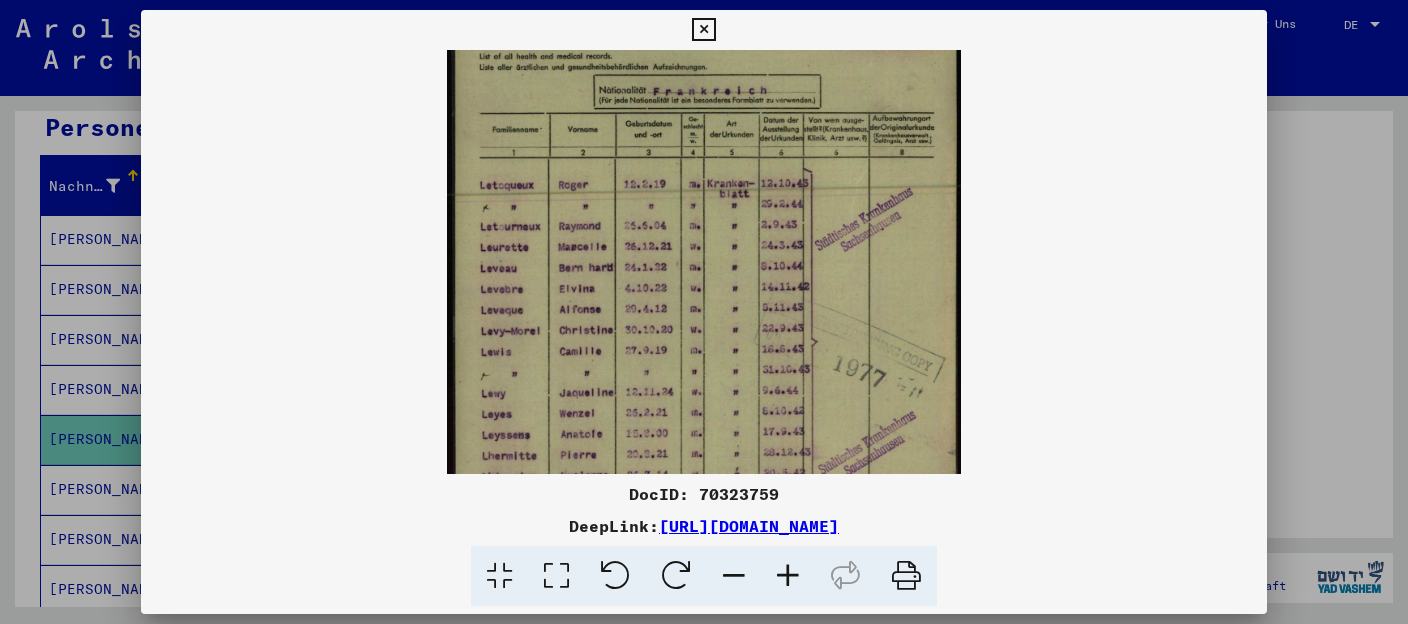 click at bounding box center (703, 30) 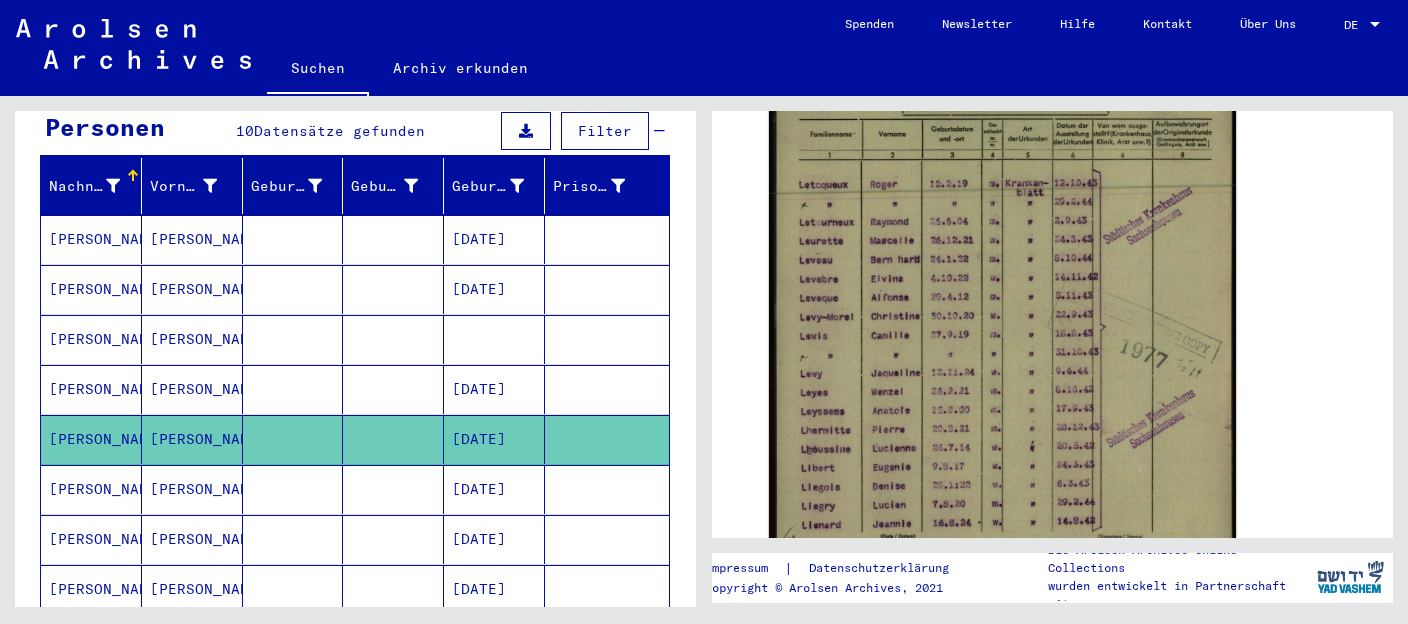 click at bounding box center [393, 539] 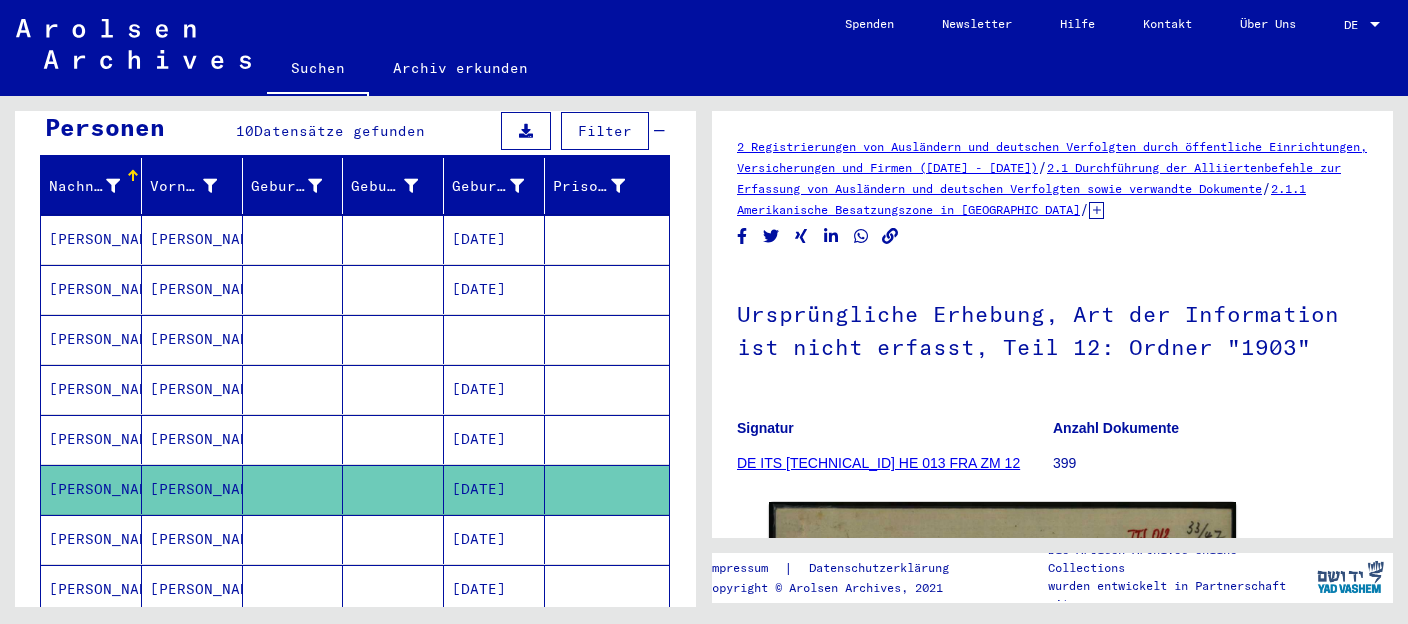 scroll, scrollTop: 392, scrollLeft: 0, axis: vertical 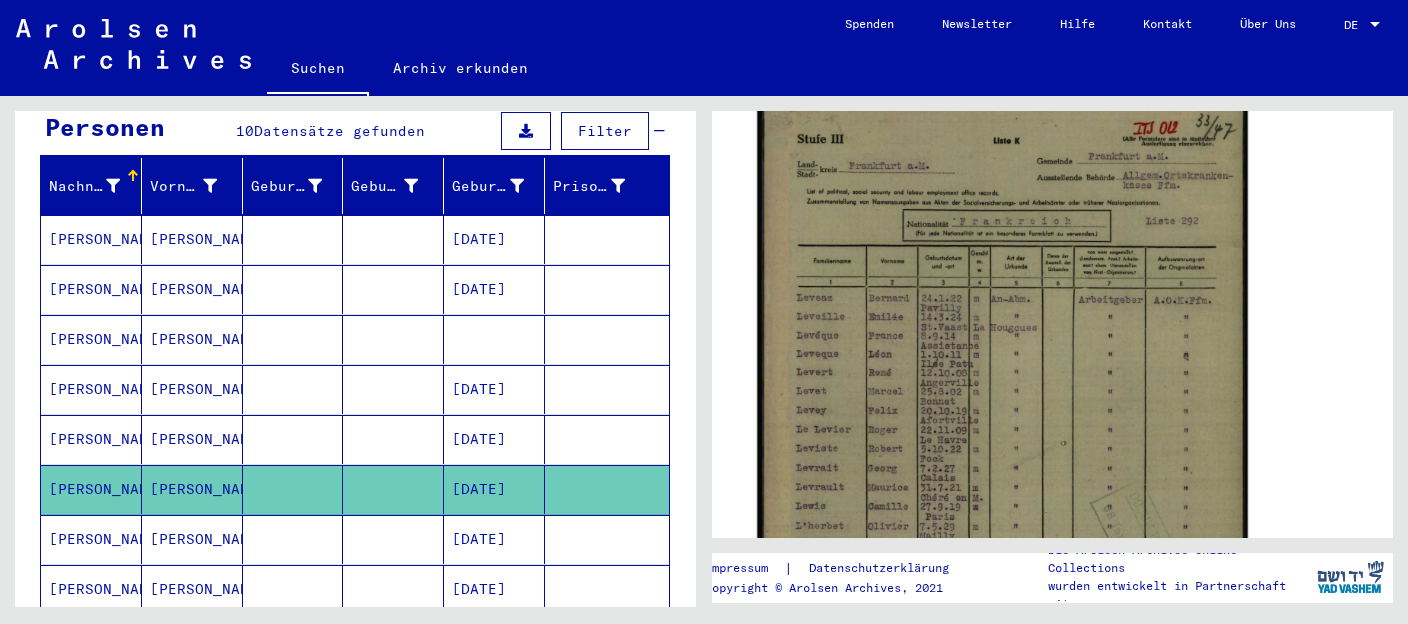 click 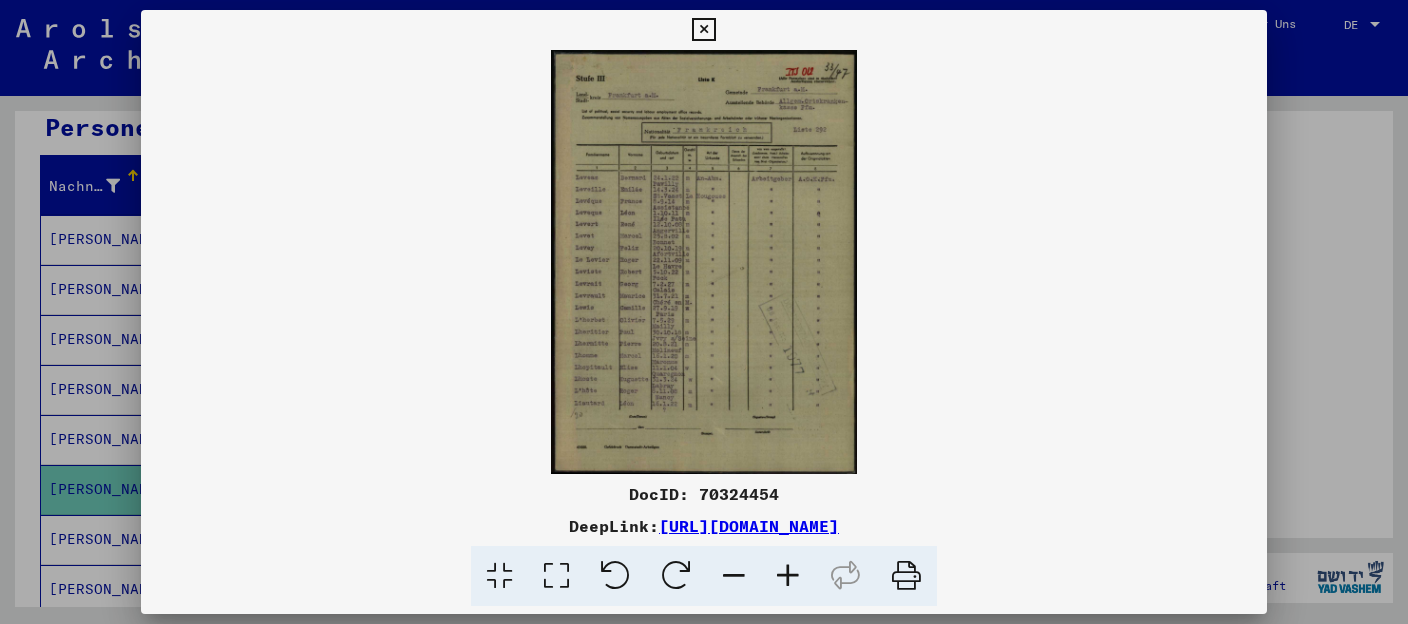 click at bounding box center (788, 576) 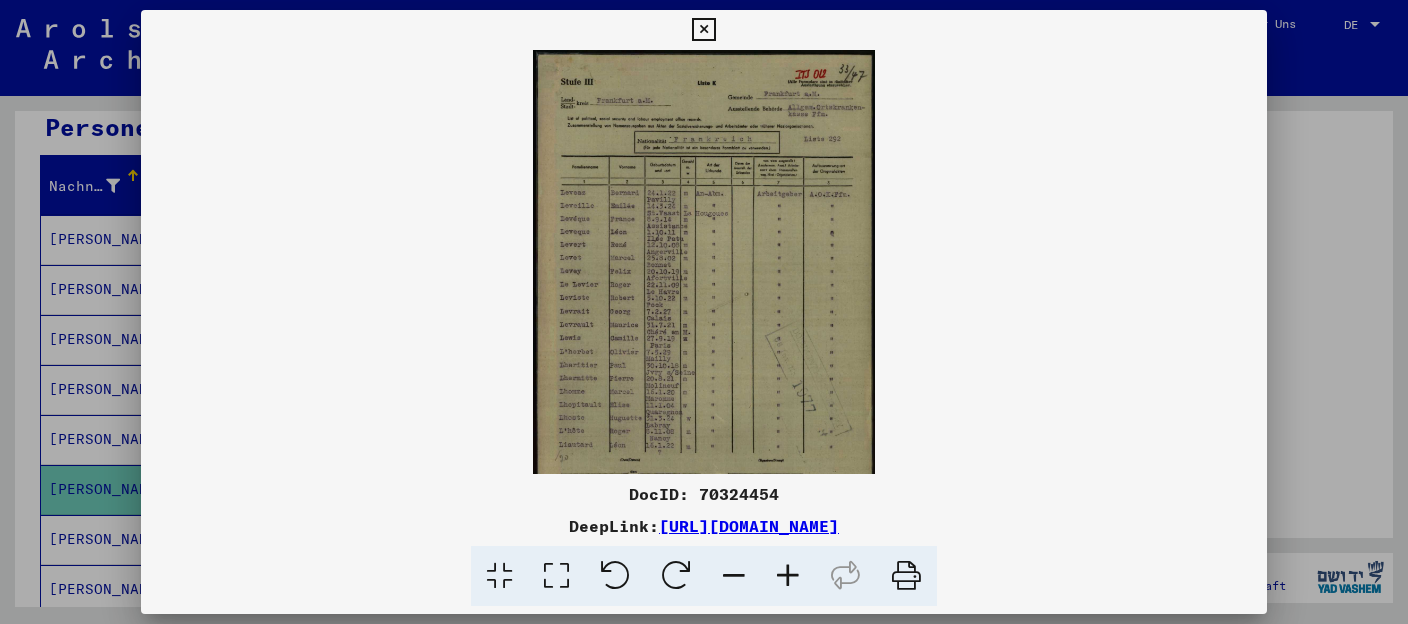 click at bounding box center [788, 576] 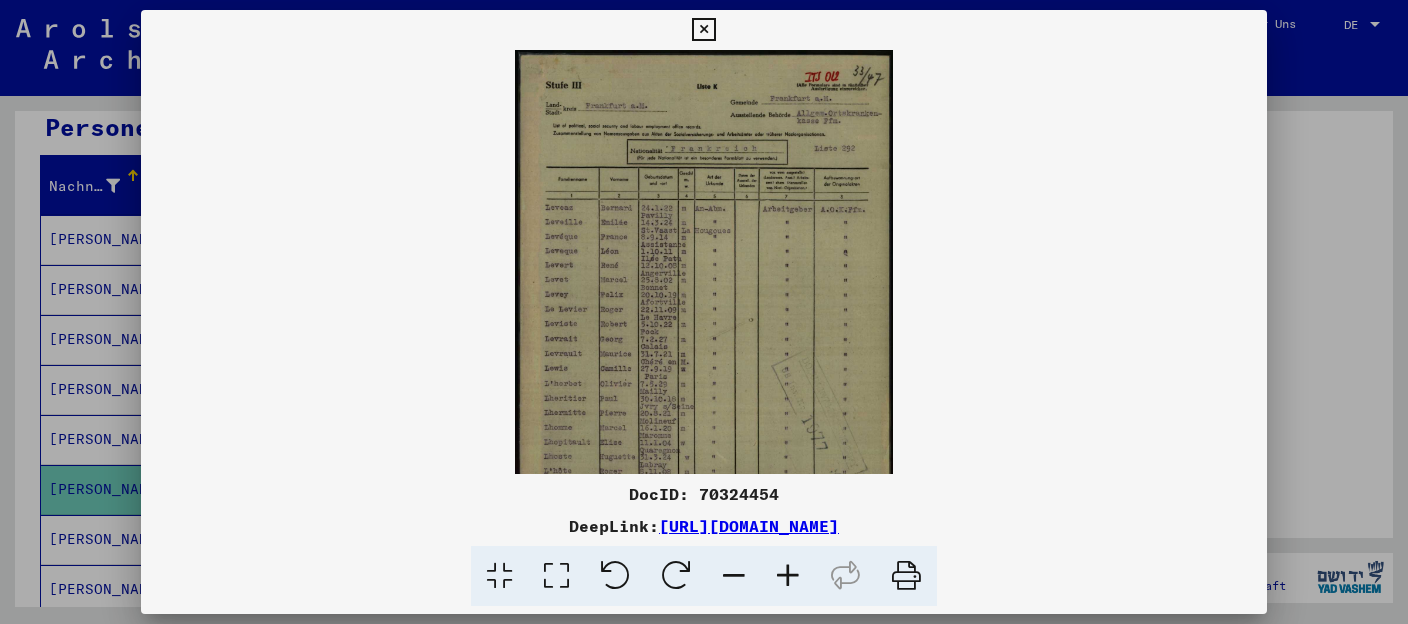 click at bounding box center [788, 576] 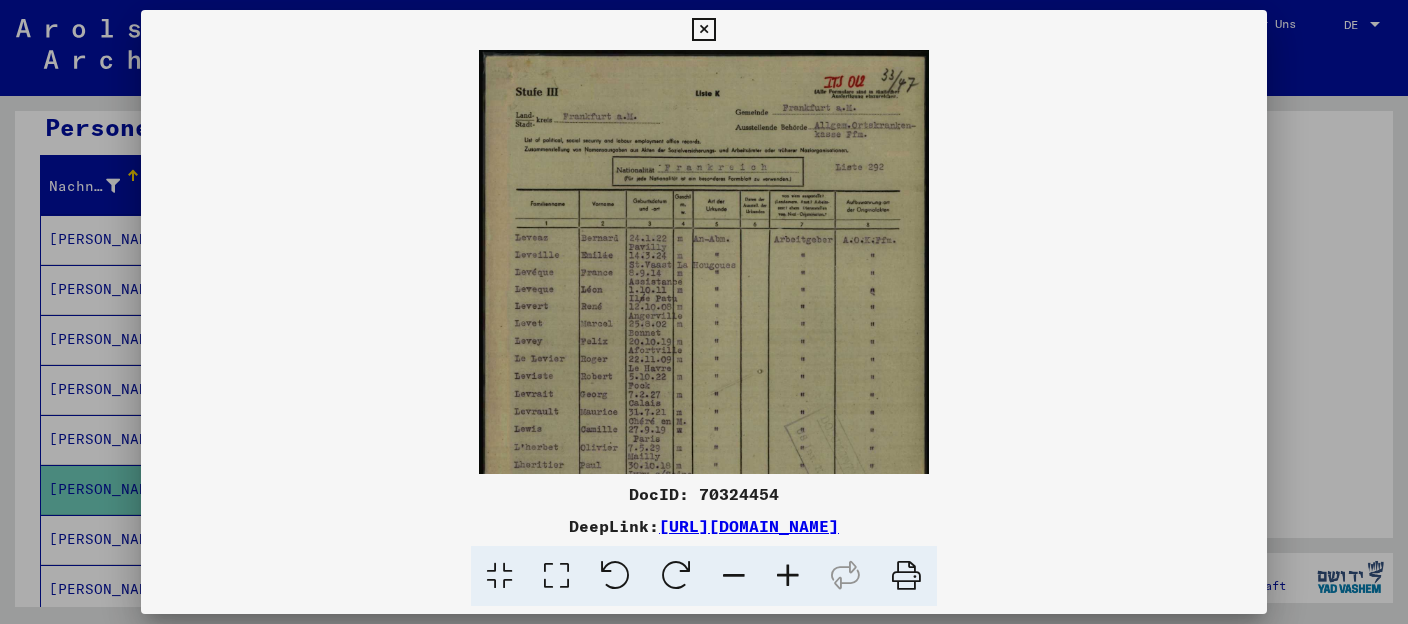 click at bounding box center (788, 576) 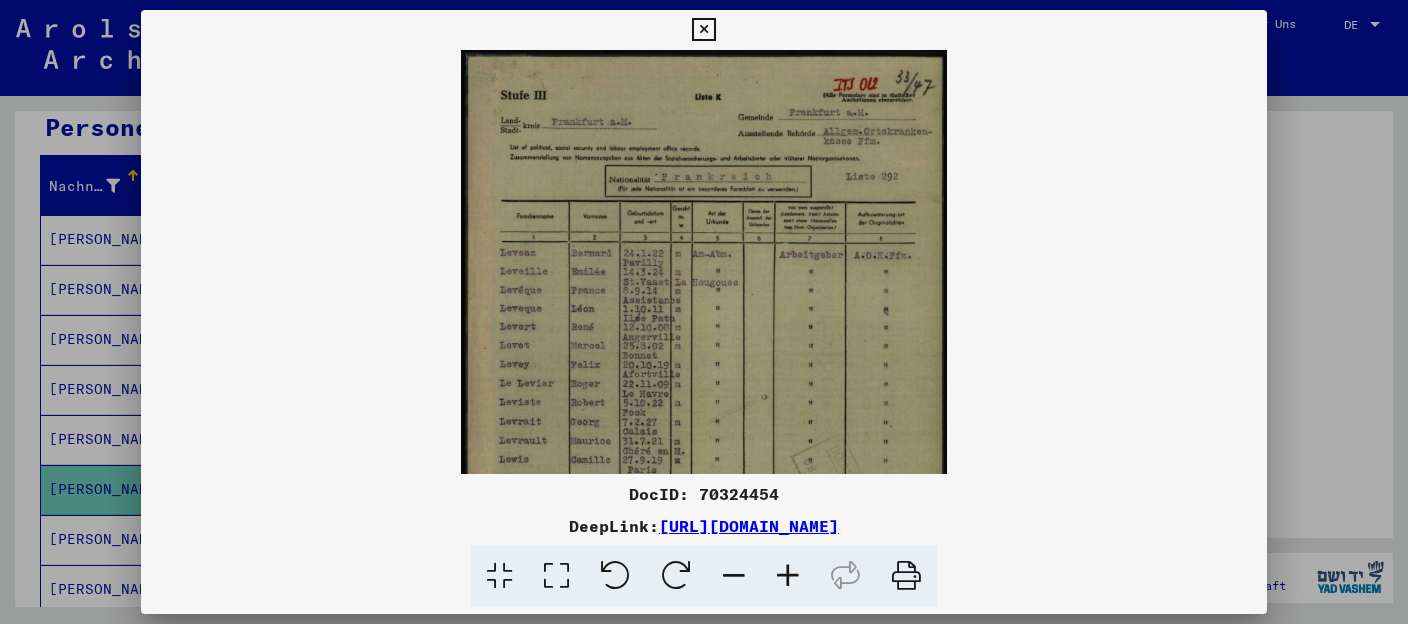 click at bounding box center [788, 576] 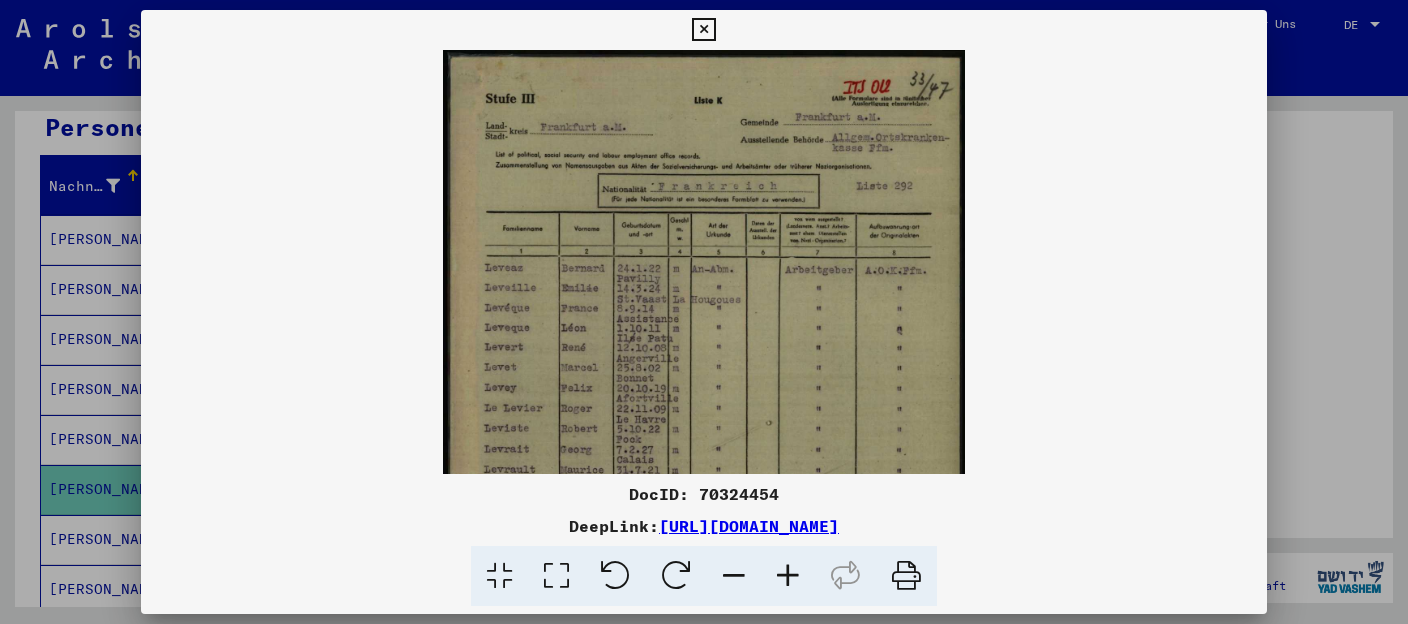 click at bounding box center (788, 576) 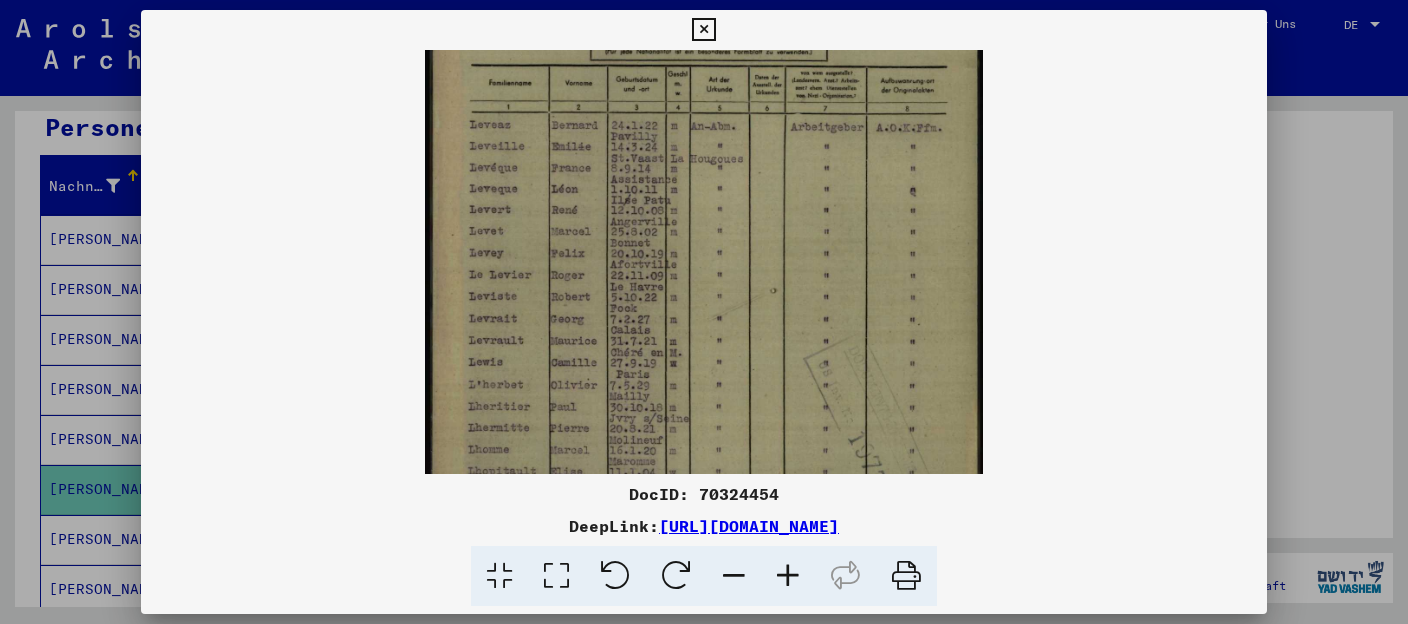 scroll, scrollTop: 164, scrollLeft: 0, axis: vertical 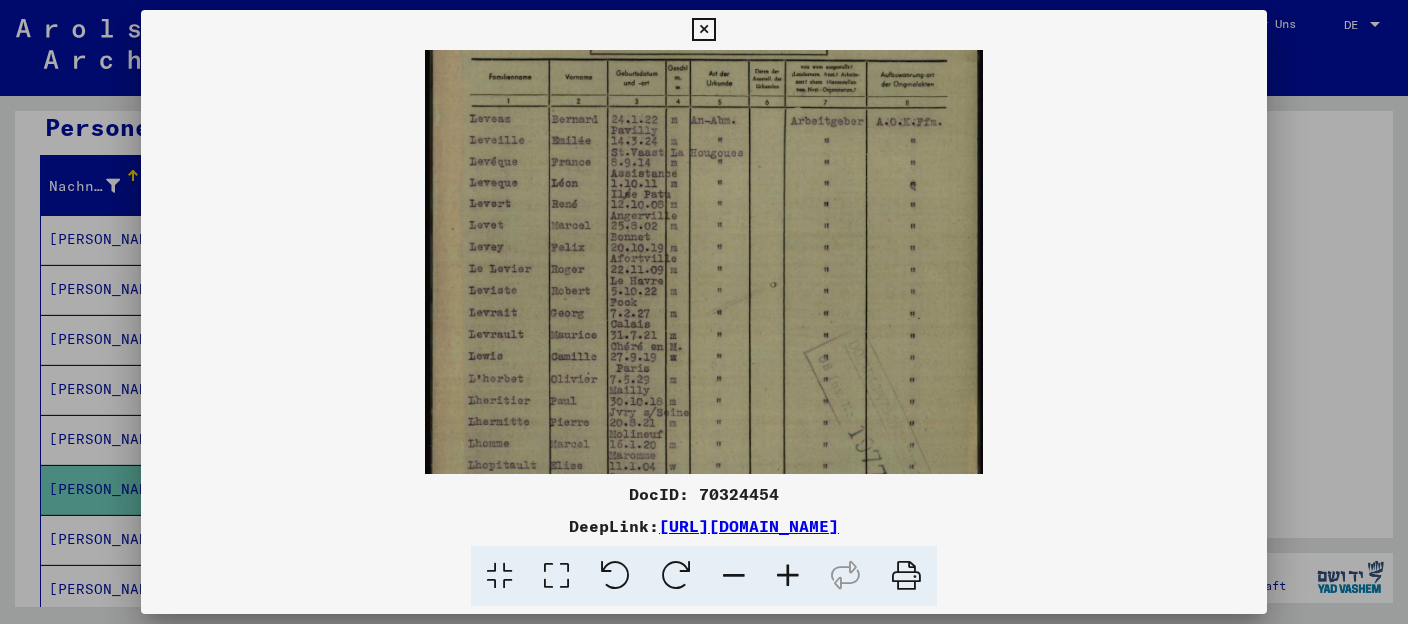drag, startPoint x: 553, startPoint y: 440, endPoint x: 585, endPoint y: 276, distance: 167.09279 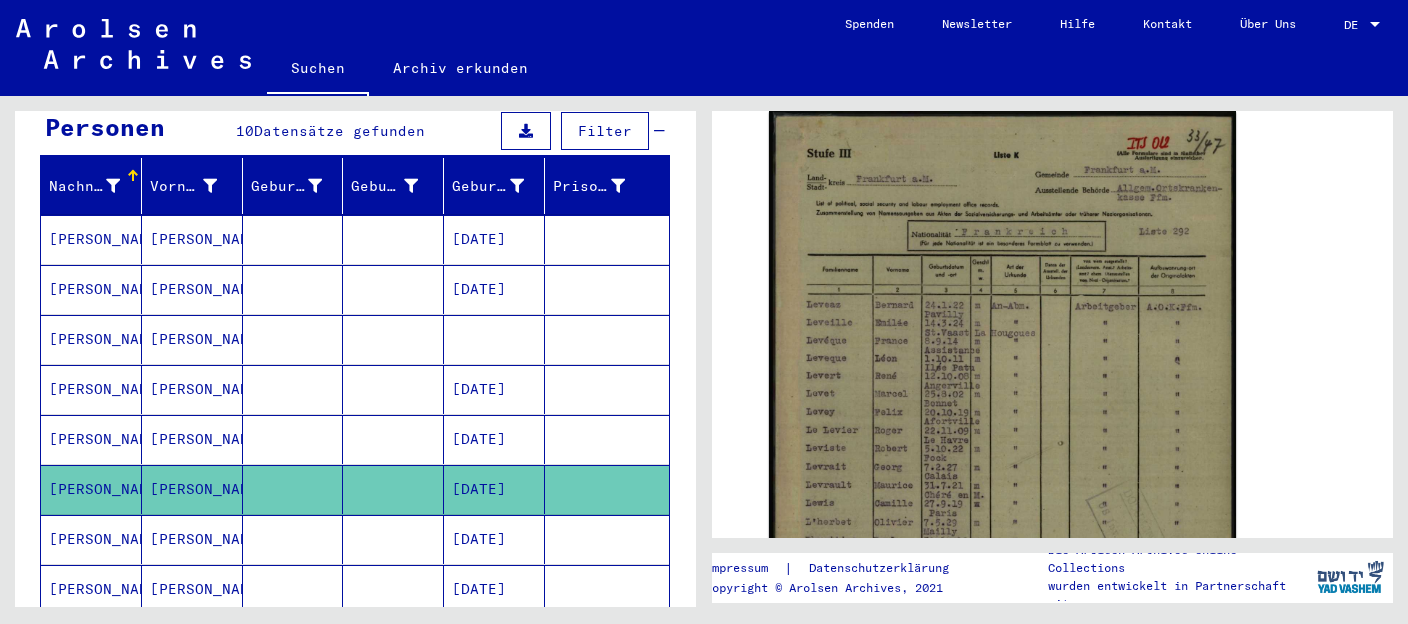 click at bounding box center (293, 589) 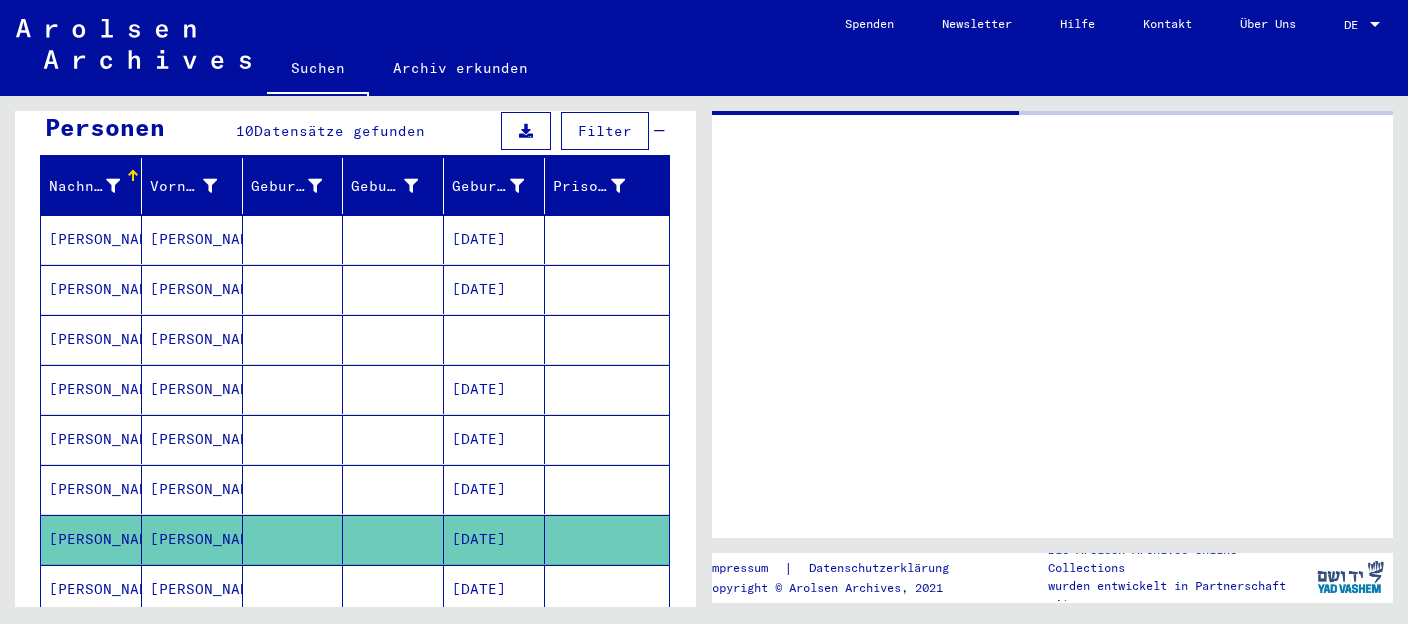 scroll, scrollTop: 0, scrollLeft: 0, axis: both 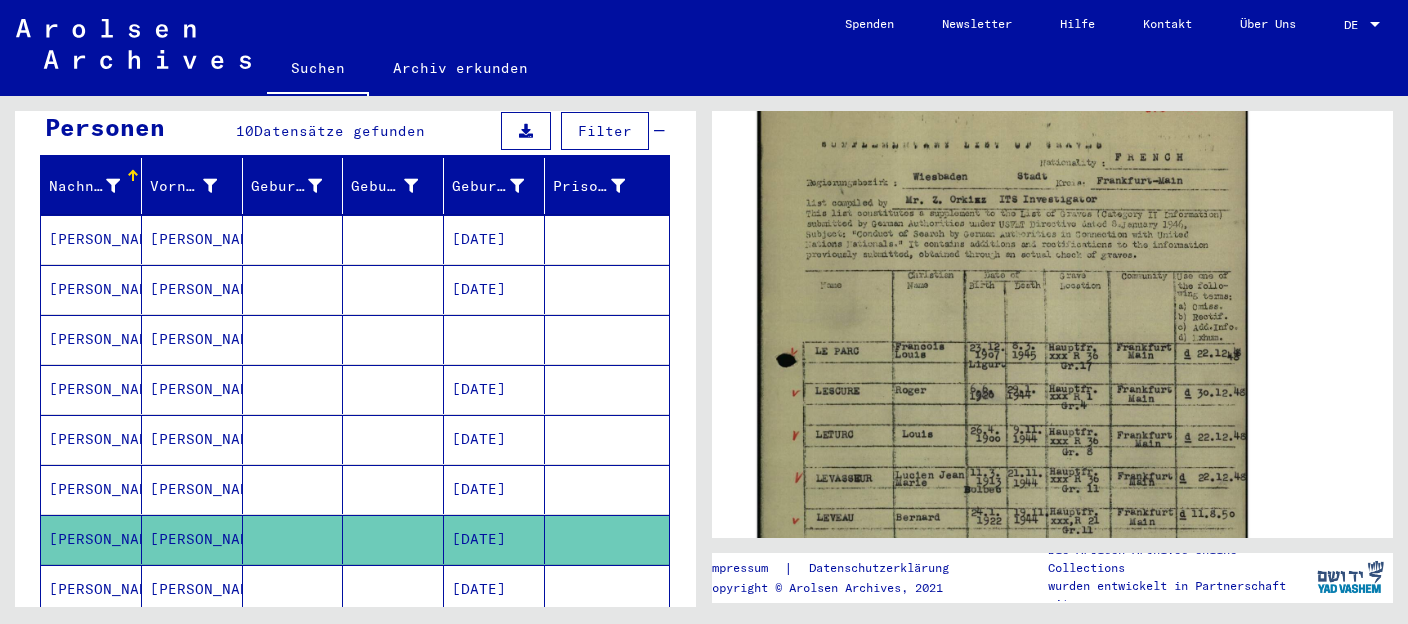 click 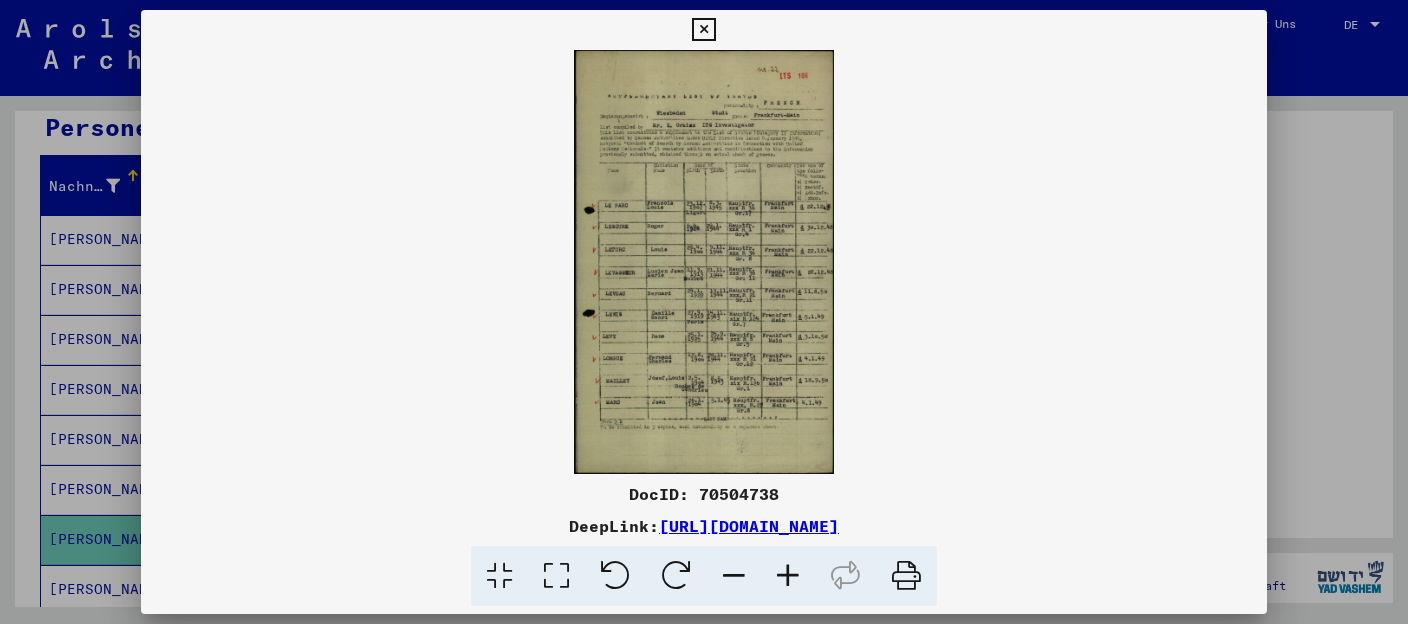 click at bounding box center [788, 576] 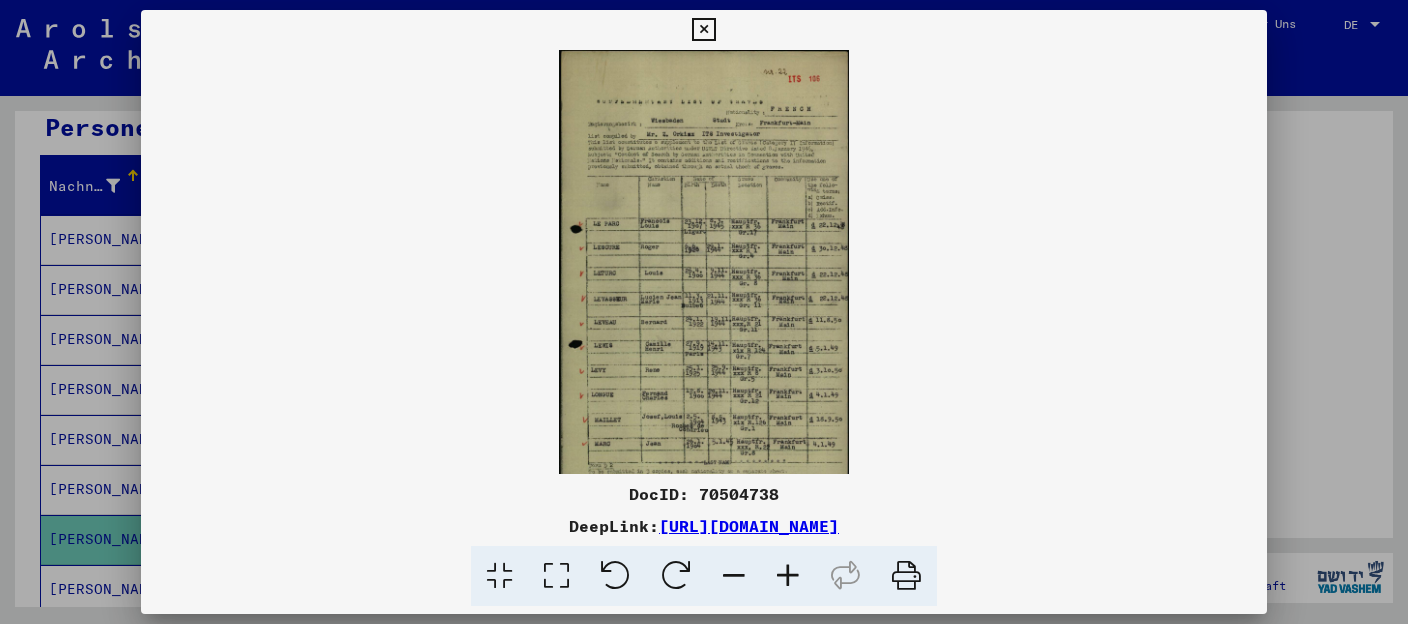 click at bounding box center (788, 576) 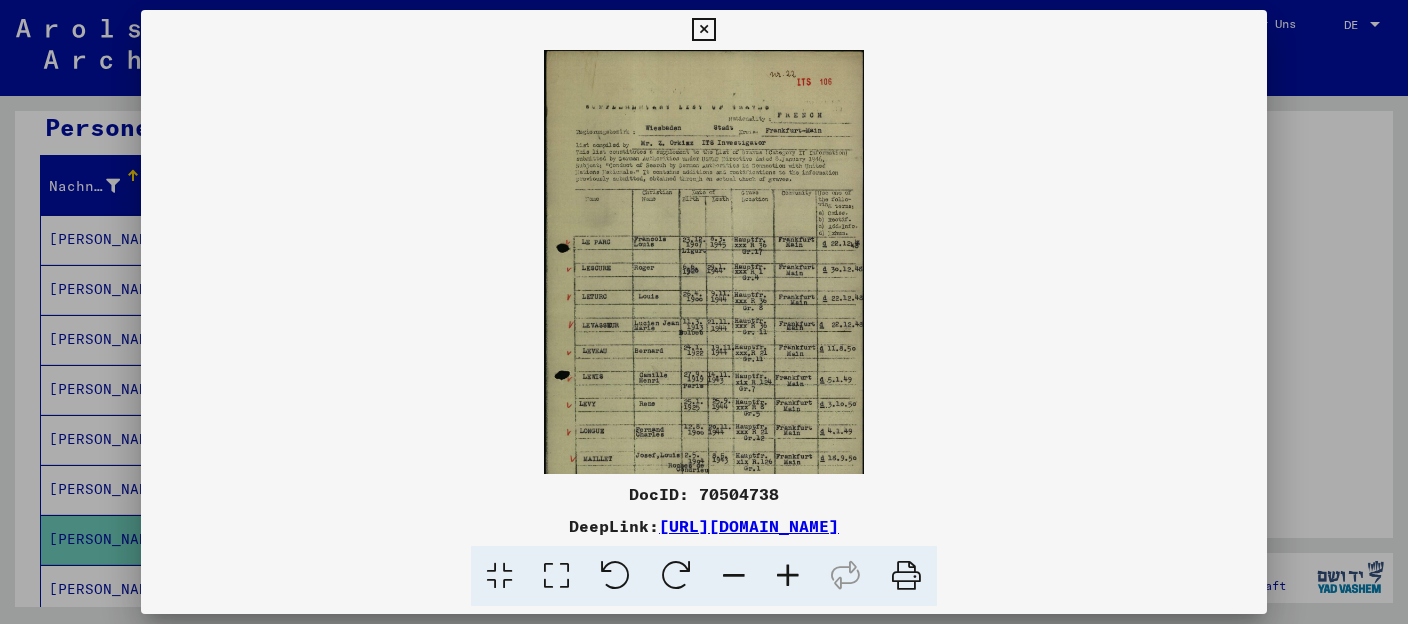 click at bounding box center (788, 576) 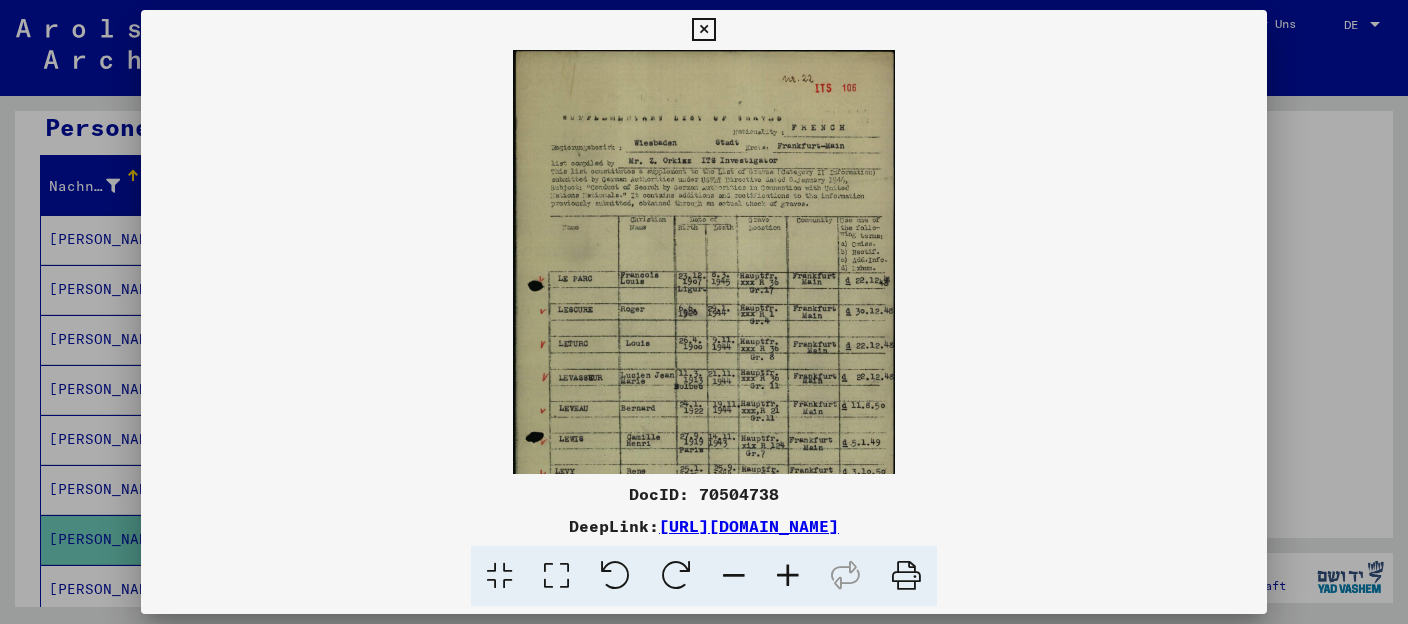 click at bounding box center [788, 576] 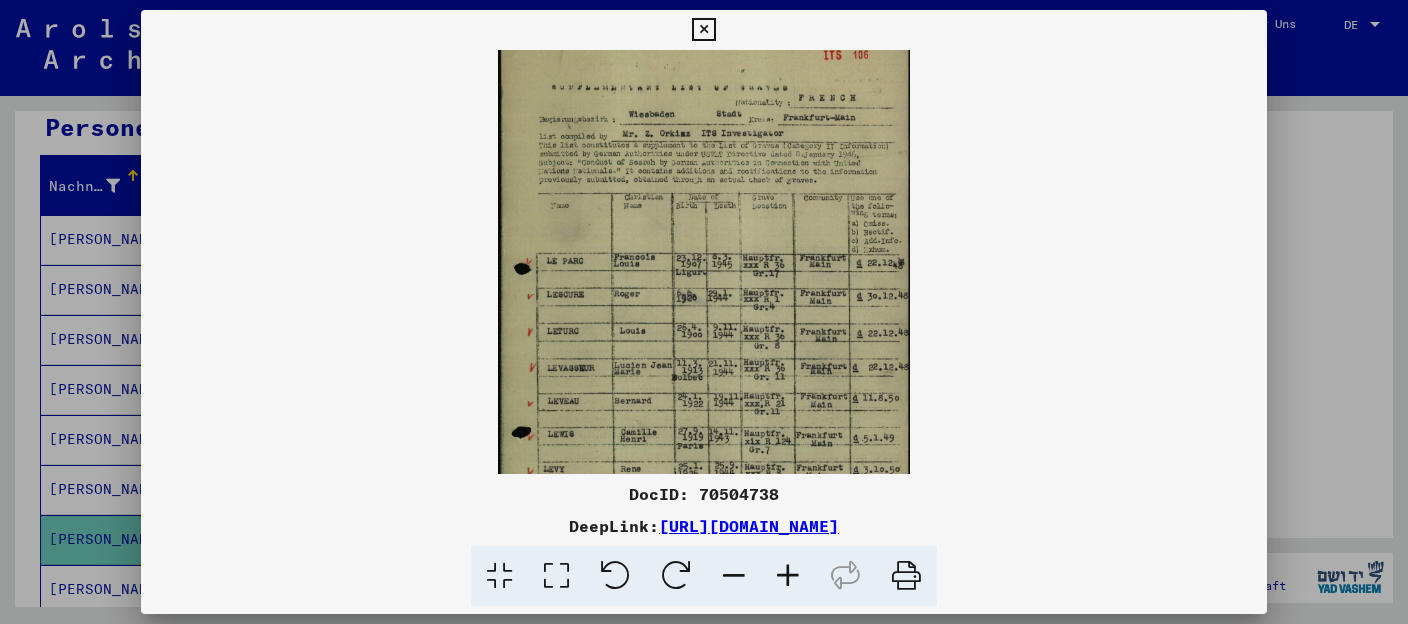 drag, startPoint x: 700, startPoint y: 421, endPoint x: 702, endPoint y: 326, distance: 95.02105 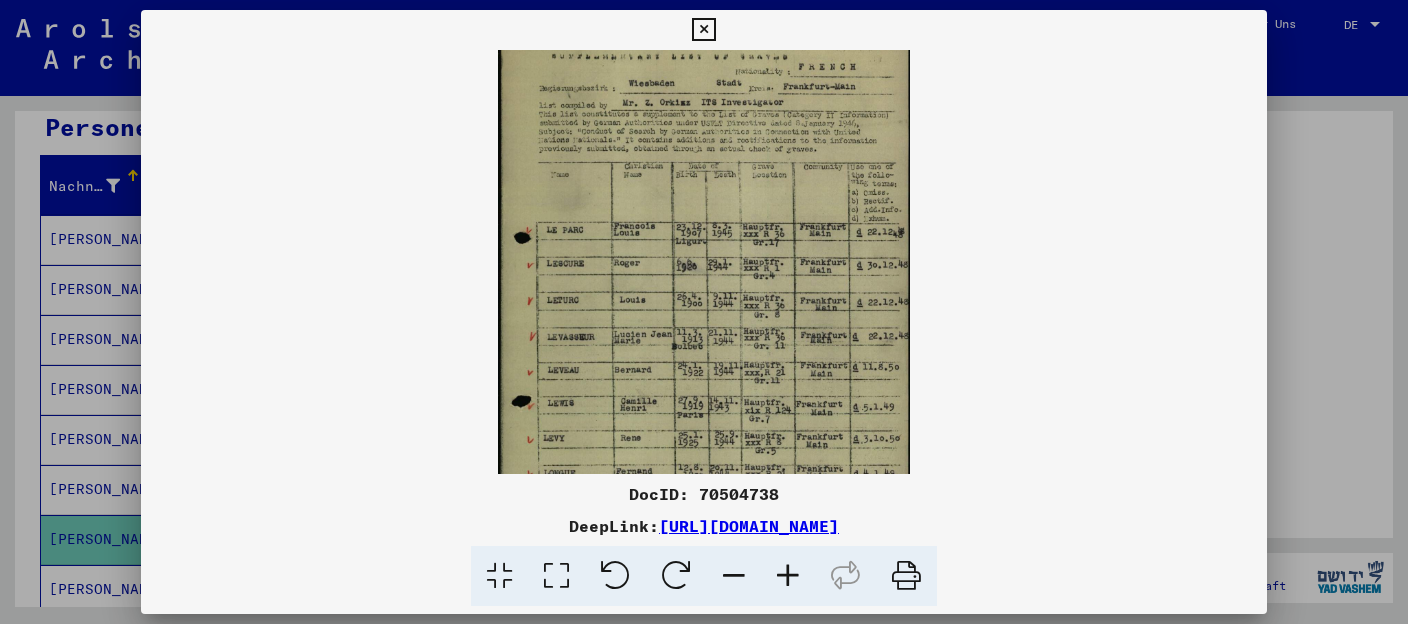 click at bounding box center (704, 320) 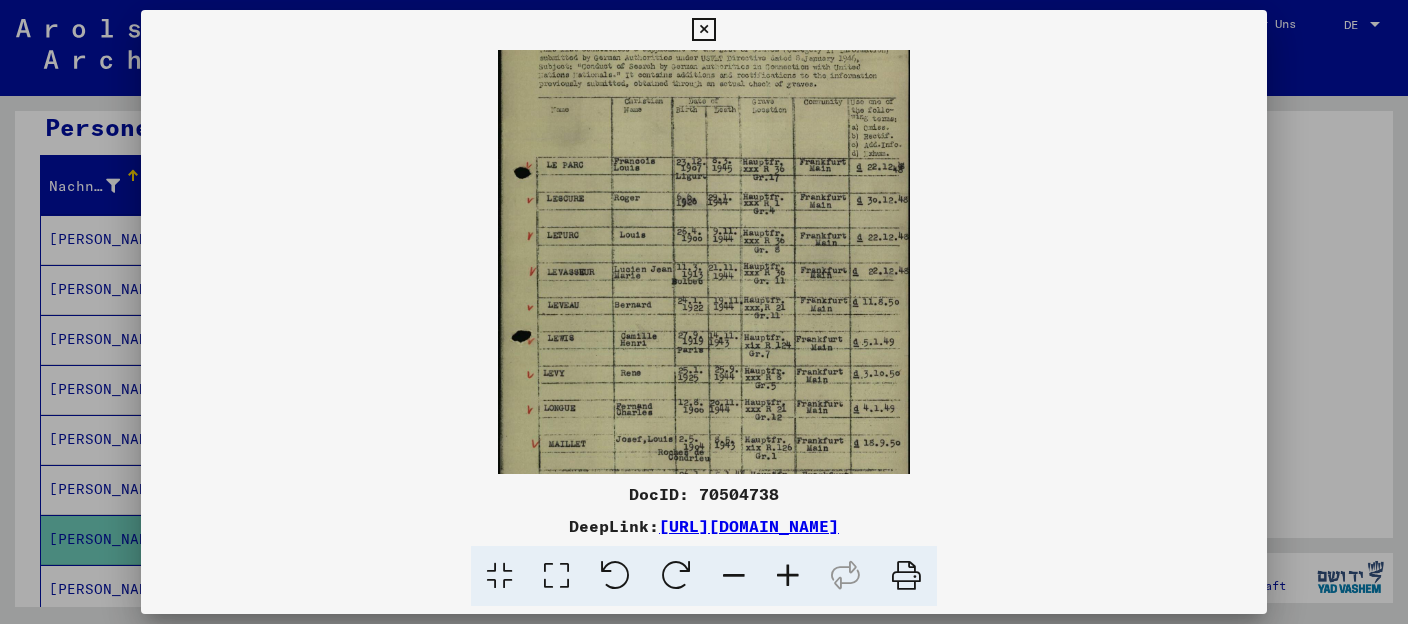scroll, scrollTop: 228, scrollLeft: 0, axis: vertical 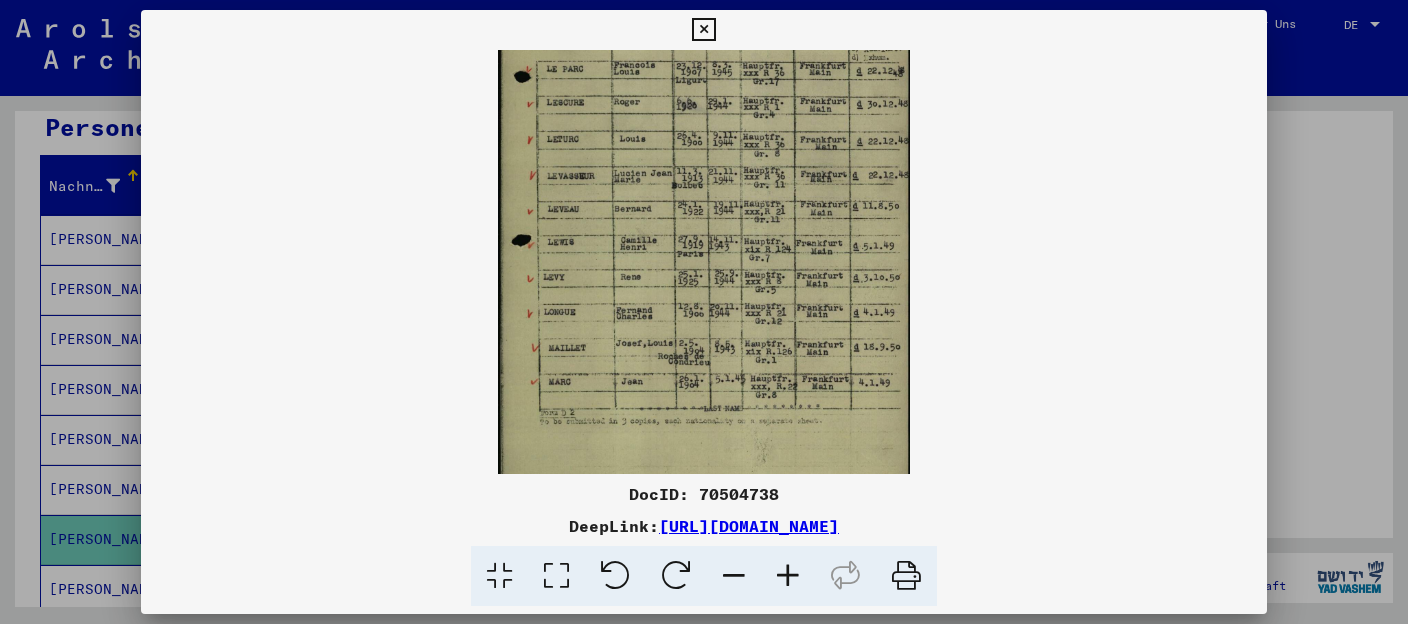 click at bounding box center [704, 159] 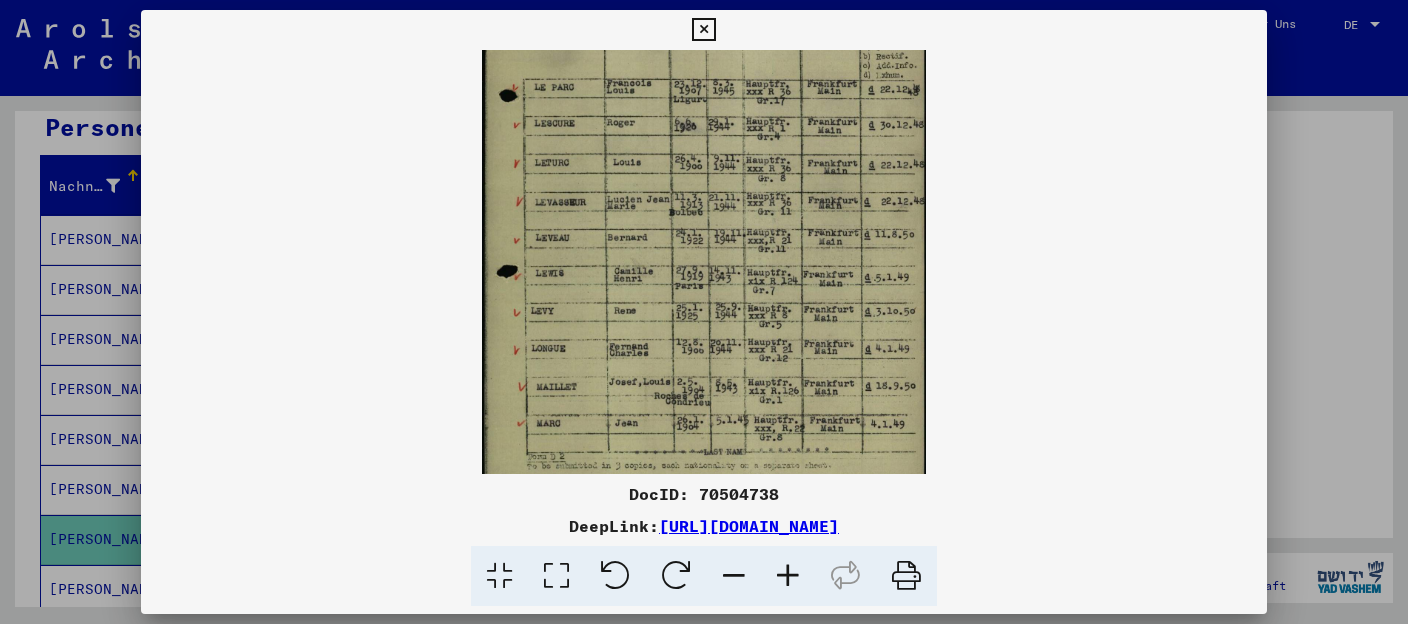 click at bounding box center [788, 576] 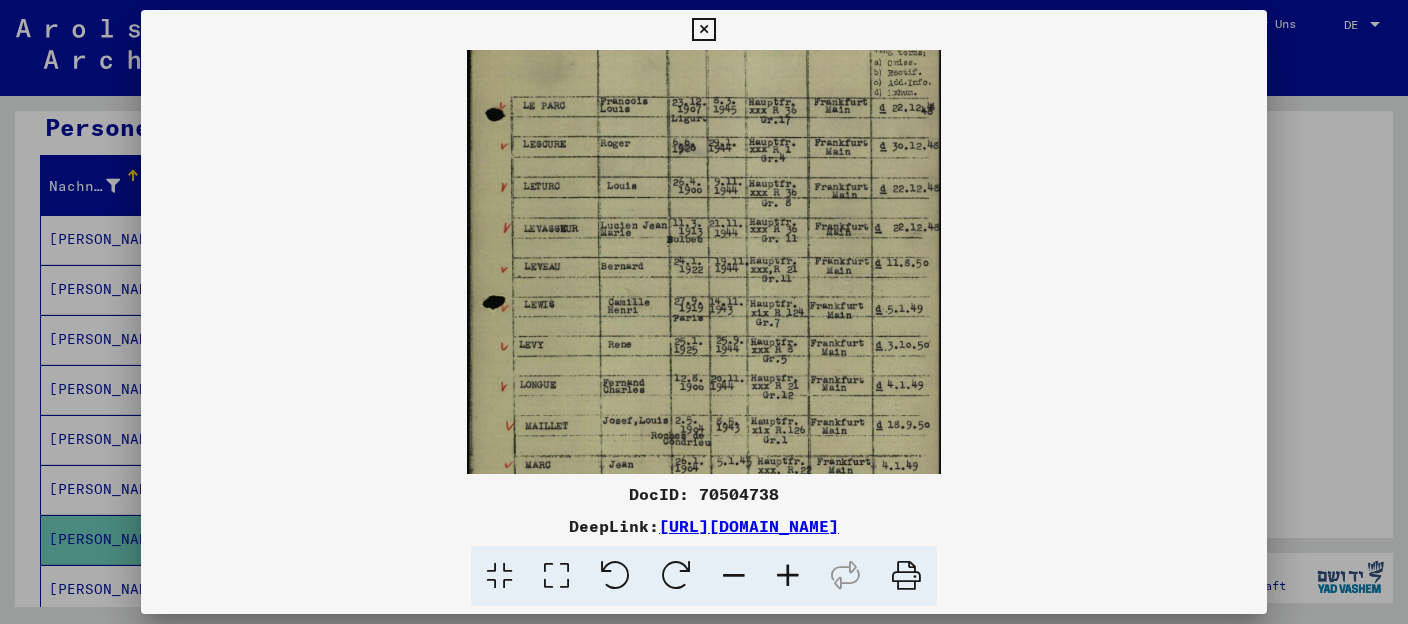 click at bounding box center [788, 576] 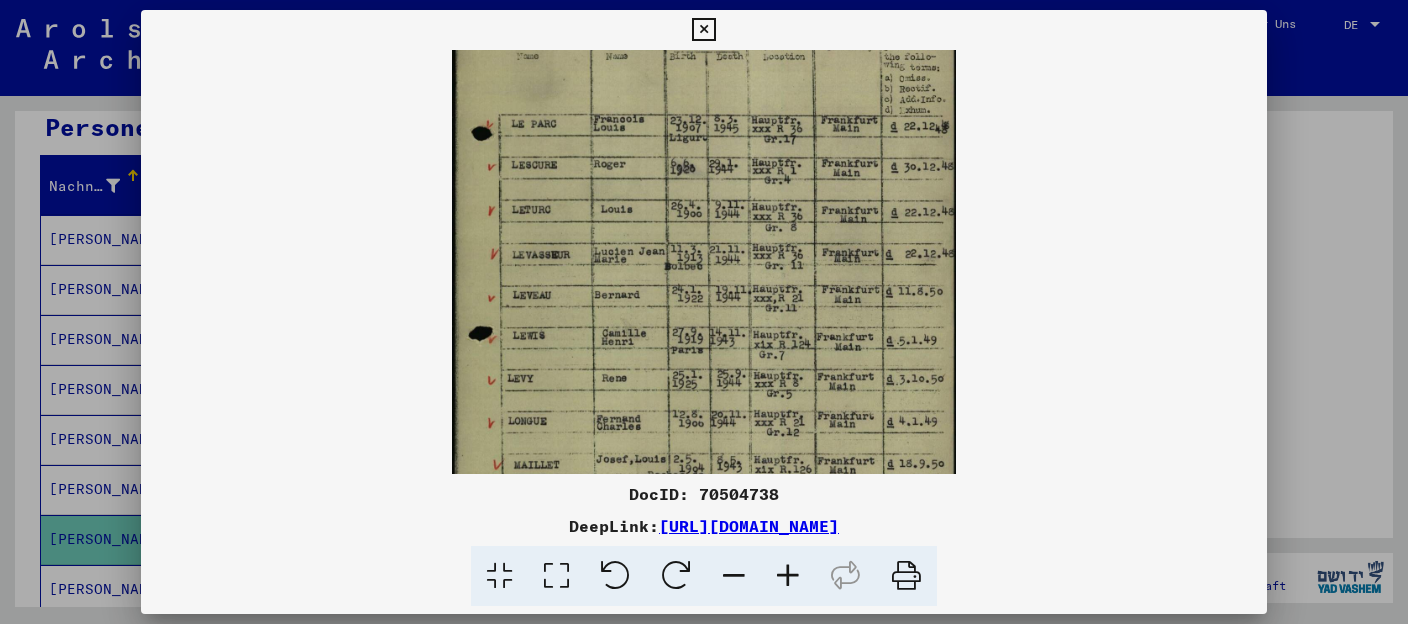 click at bounding box center [788, 576] 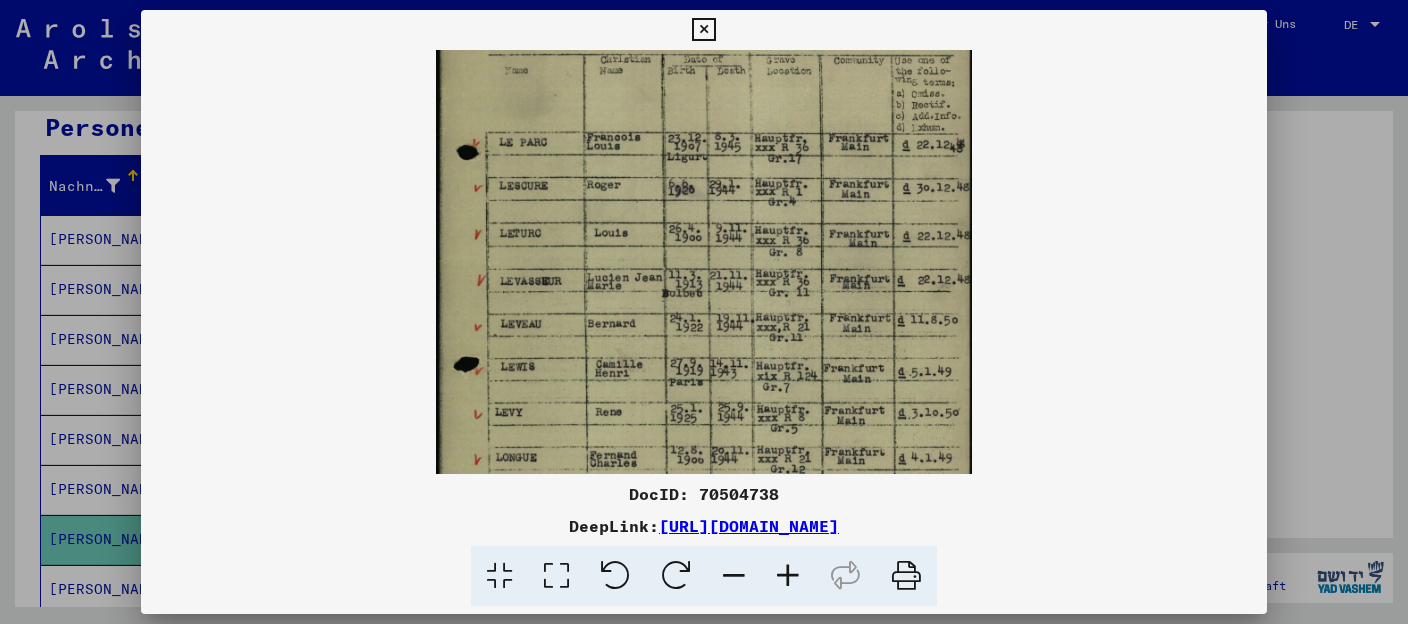 click at bounding box center [703, 30] 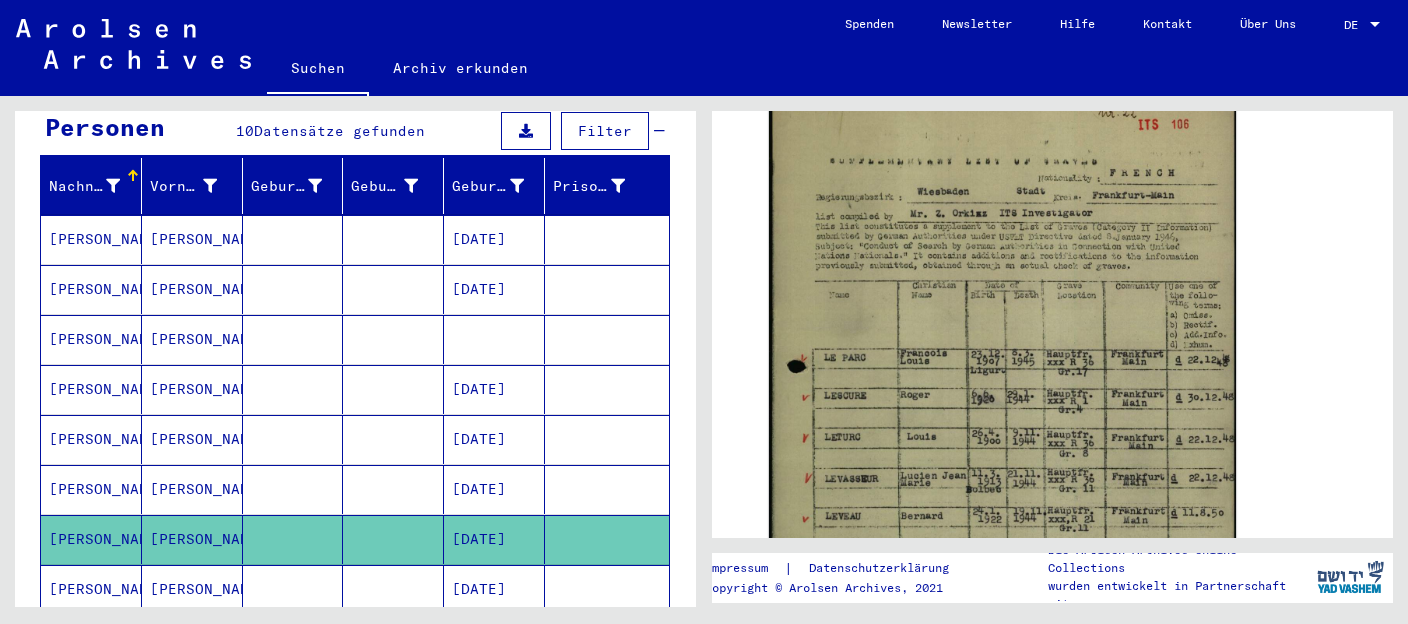 click on "[DATE]" at bounding box center (494, 639) 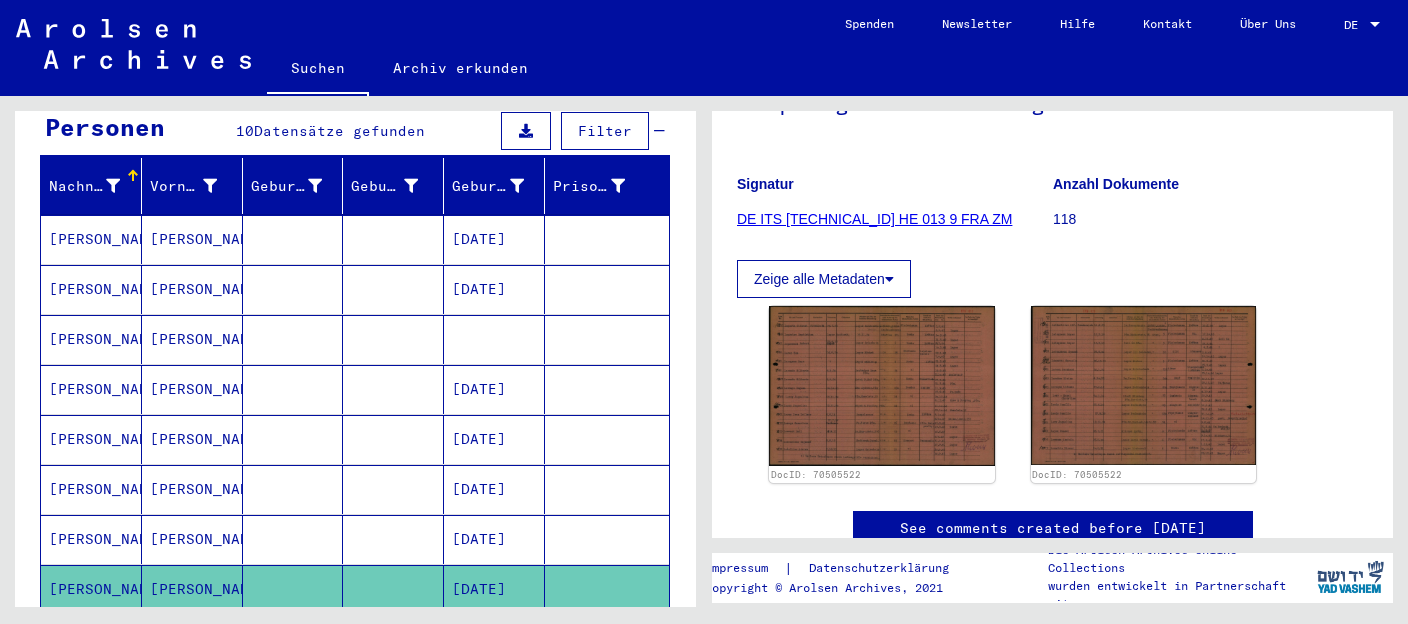 scroll, scrollTop: 310, scrollLeft: 0, axis: vertical 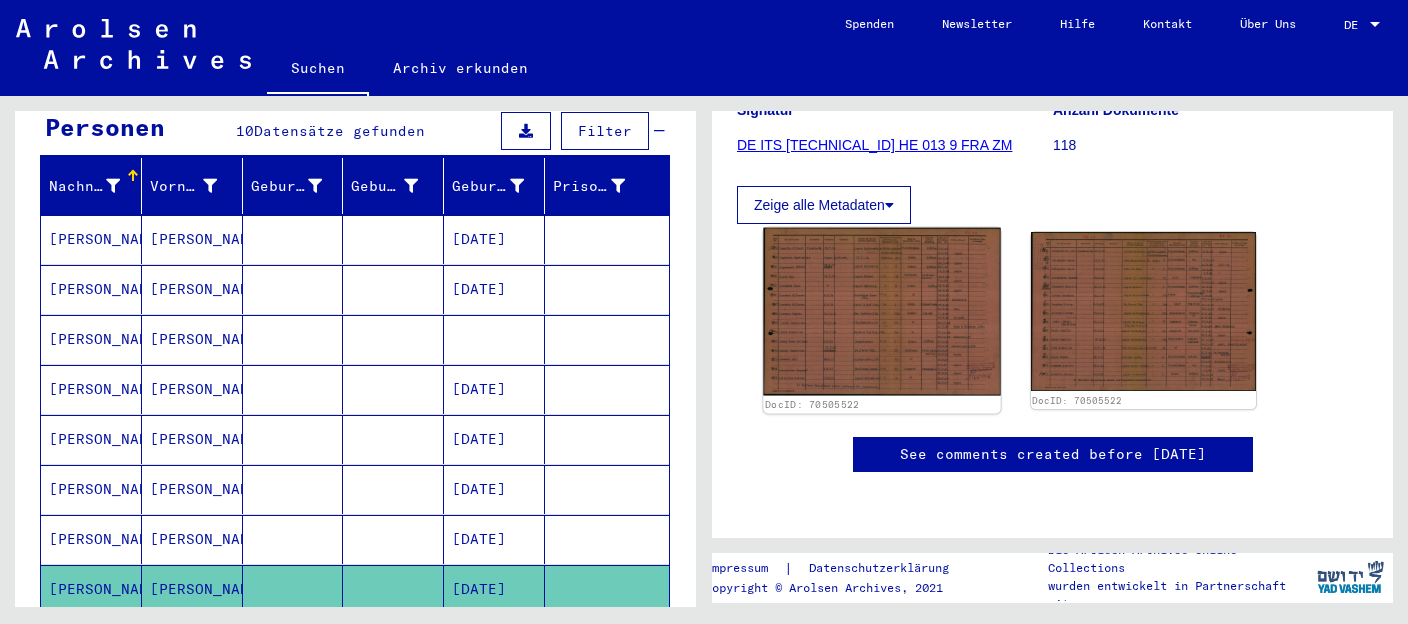 click 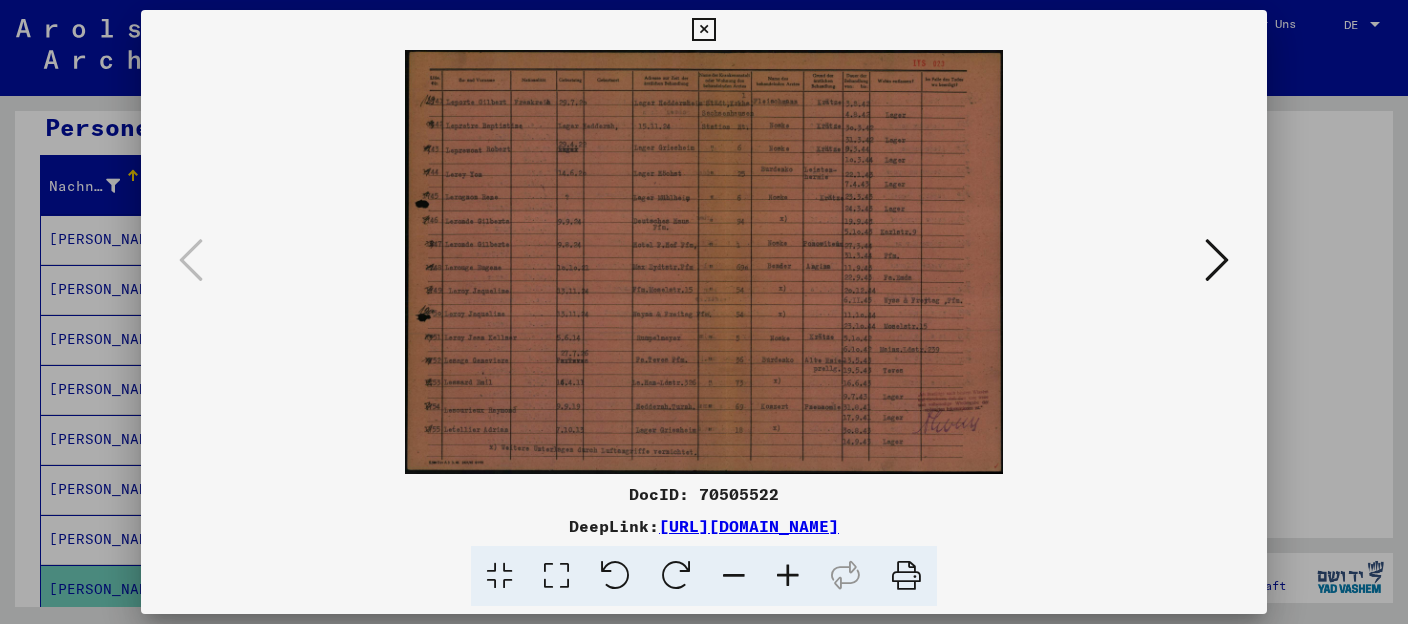click at bounding box center (788, 576) 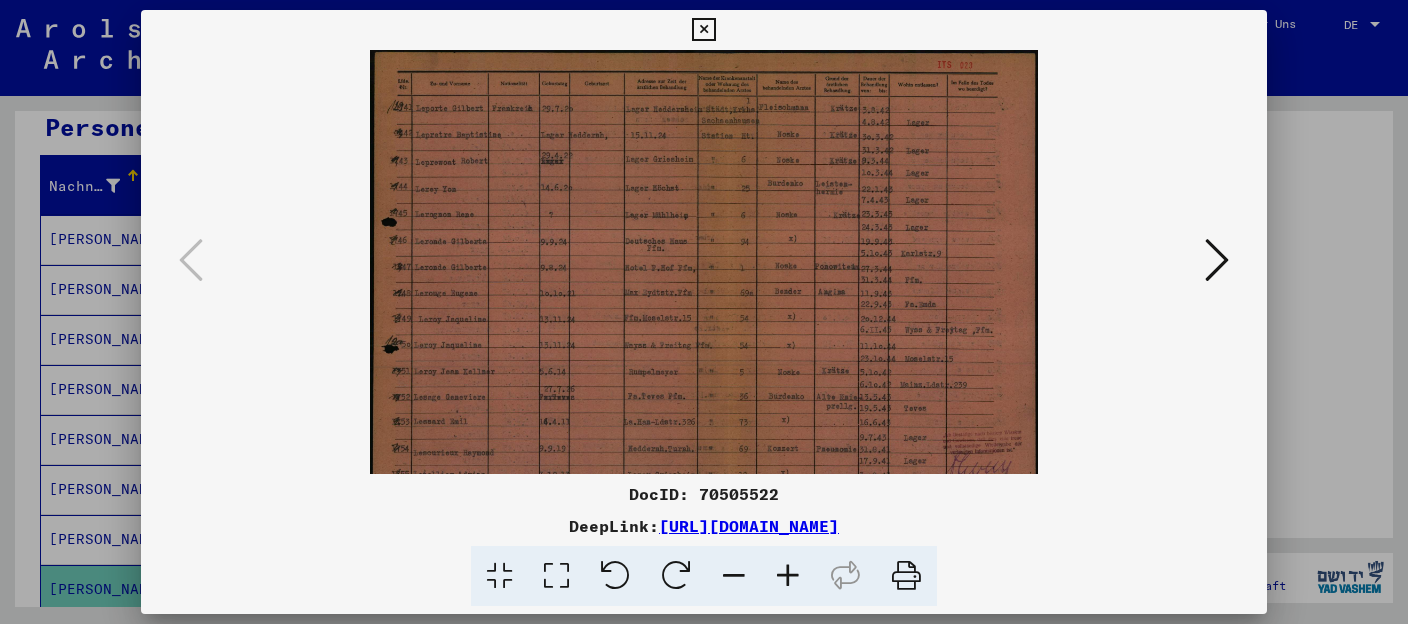 click at bounding box center (788, 576) 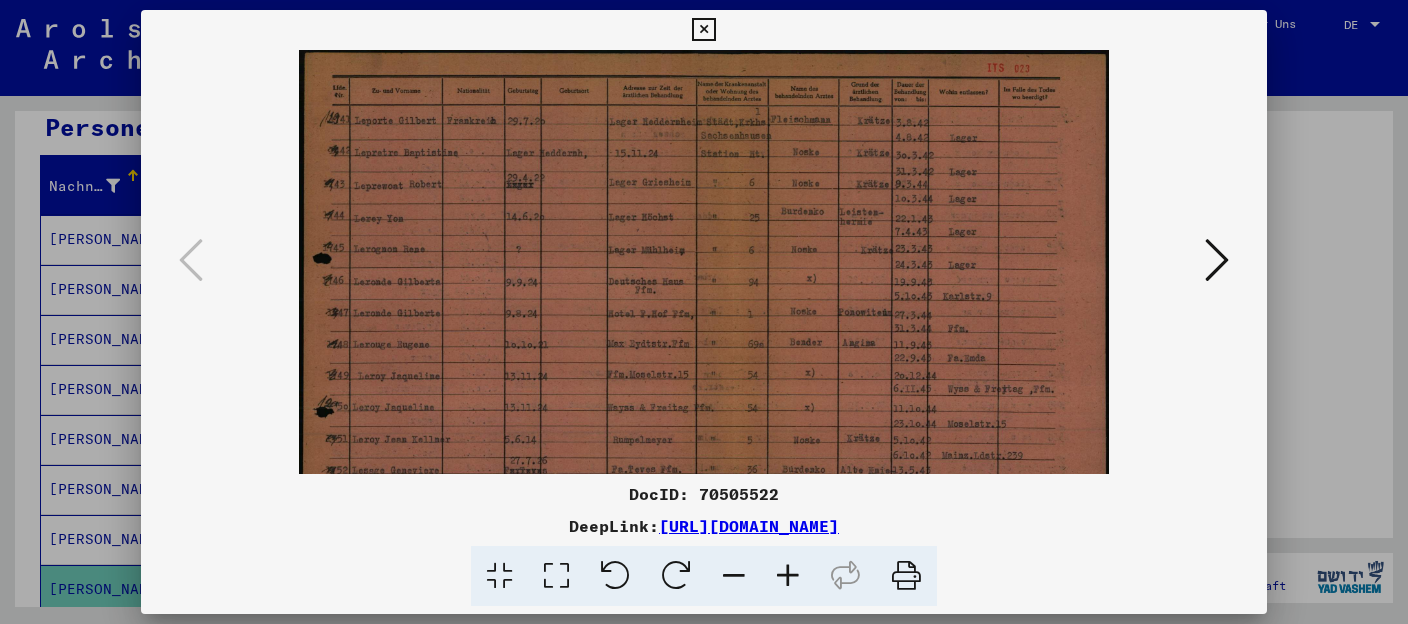 click at bounding box center (788, 576) 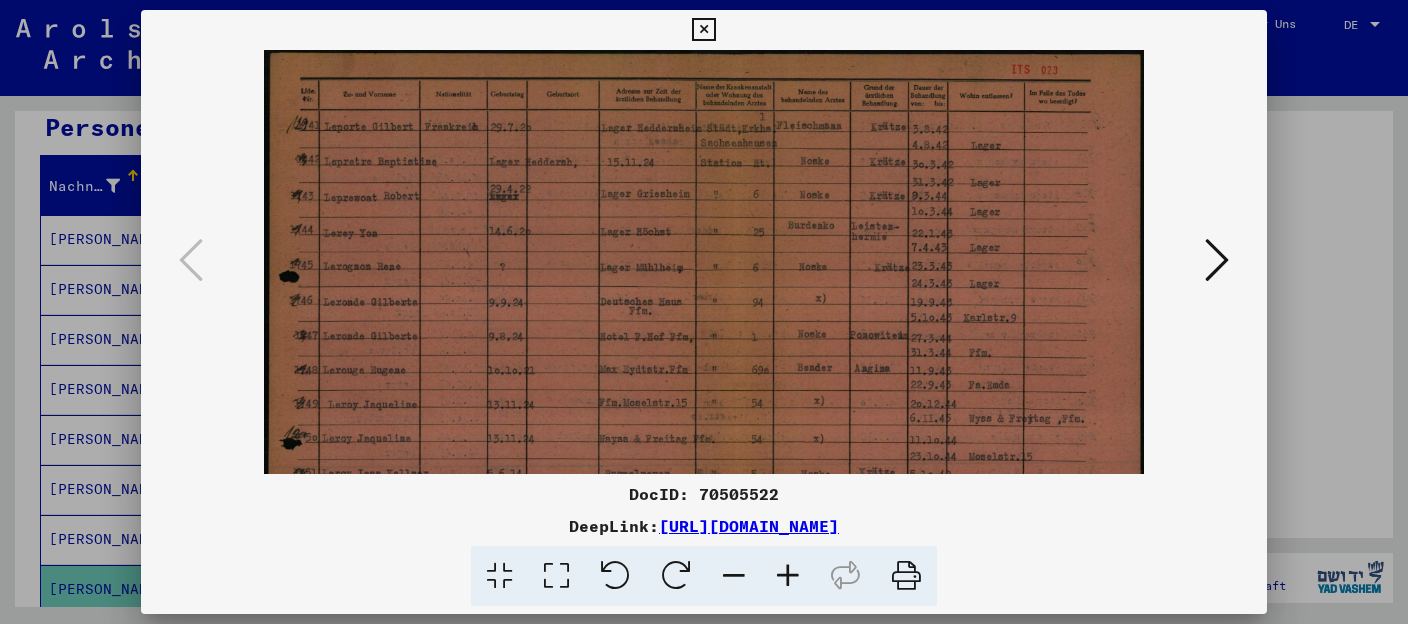 click at bounding box center [788, 576] 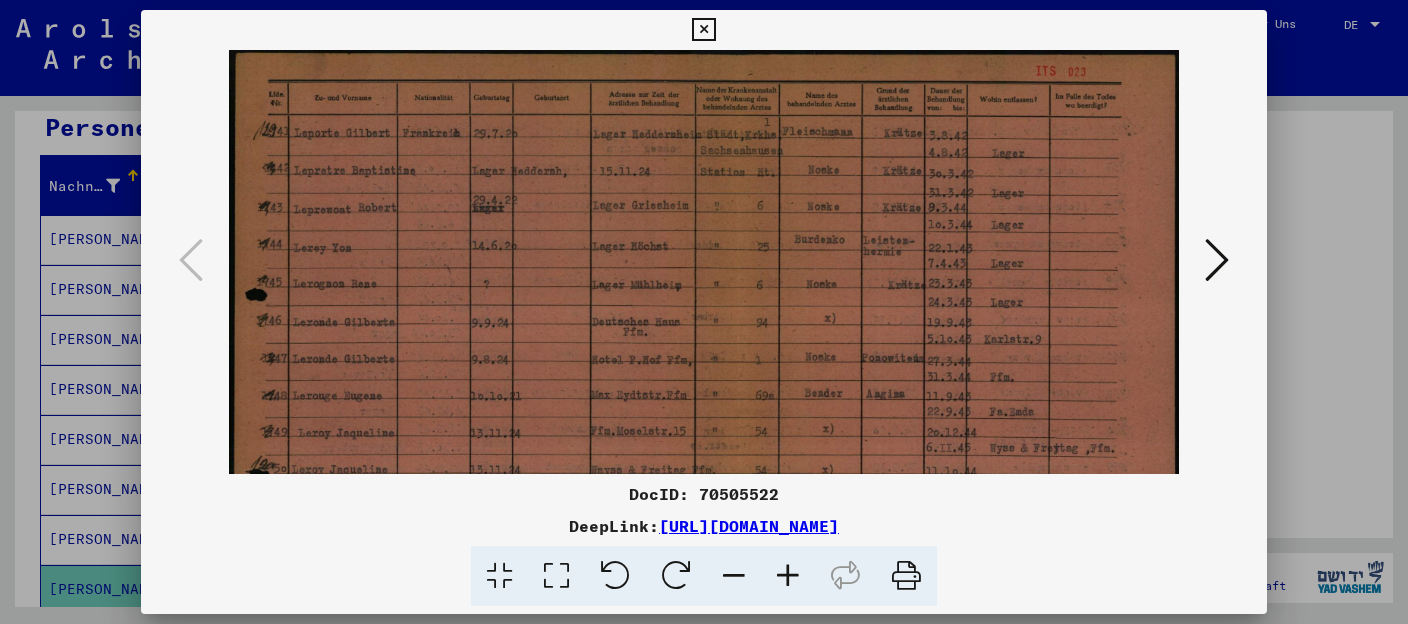 click at bounding box center [788, 576] 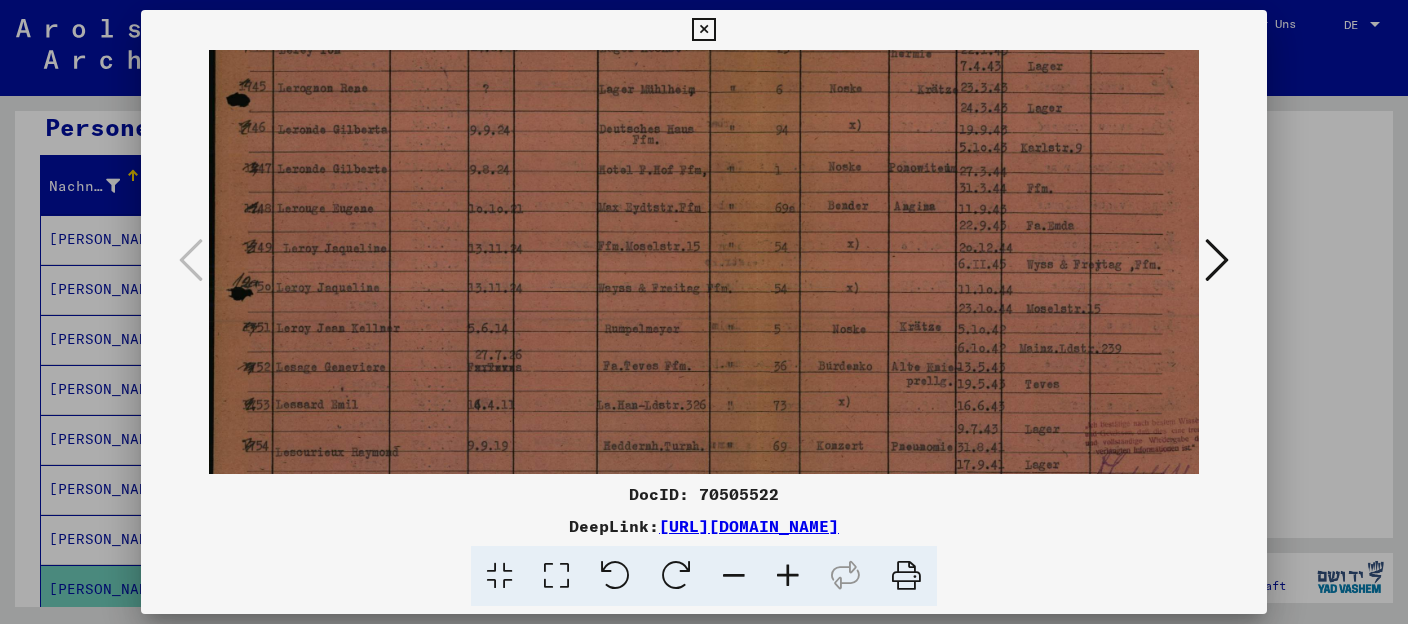 scroll, scrollTop: 218, scrollLeft: 0, axis: vertical 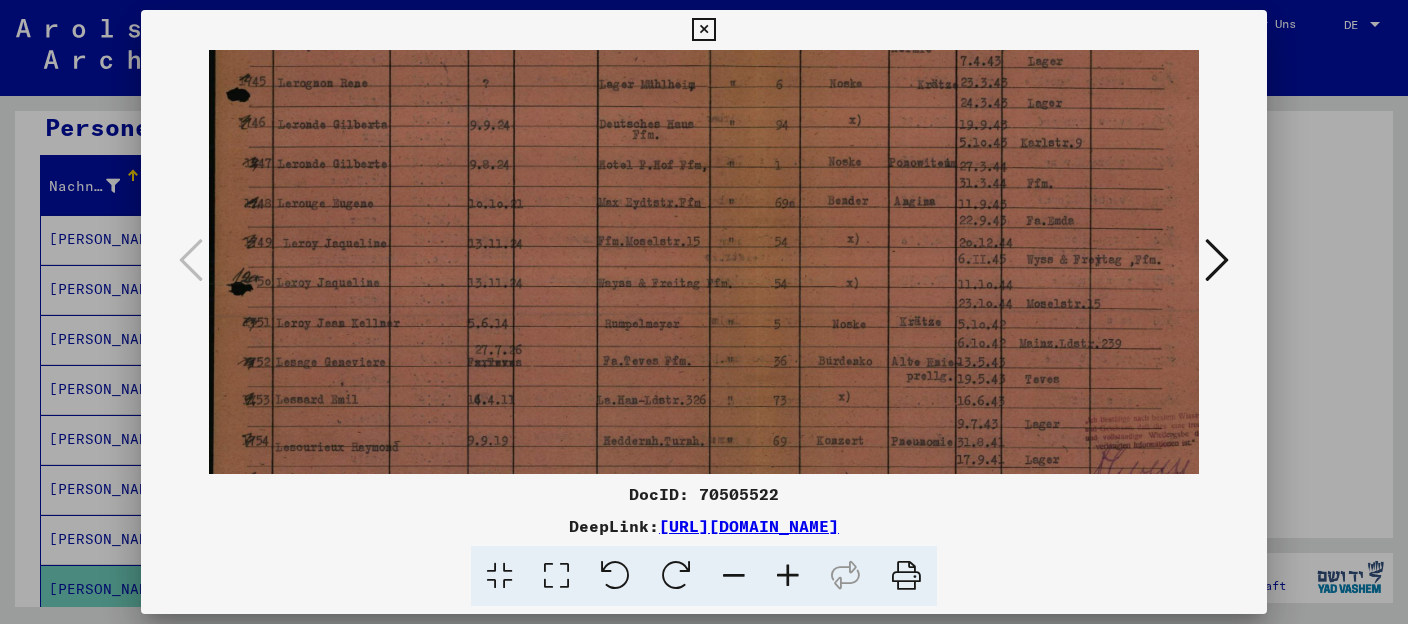 drag, startPoint x: 417, startPoint y: 422, endPoint x: 443, endPoint y: 204, distance: 219.54498 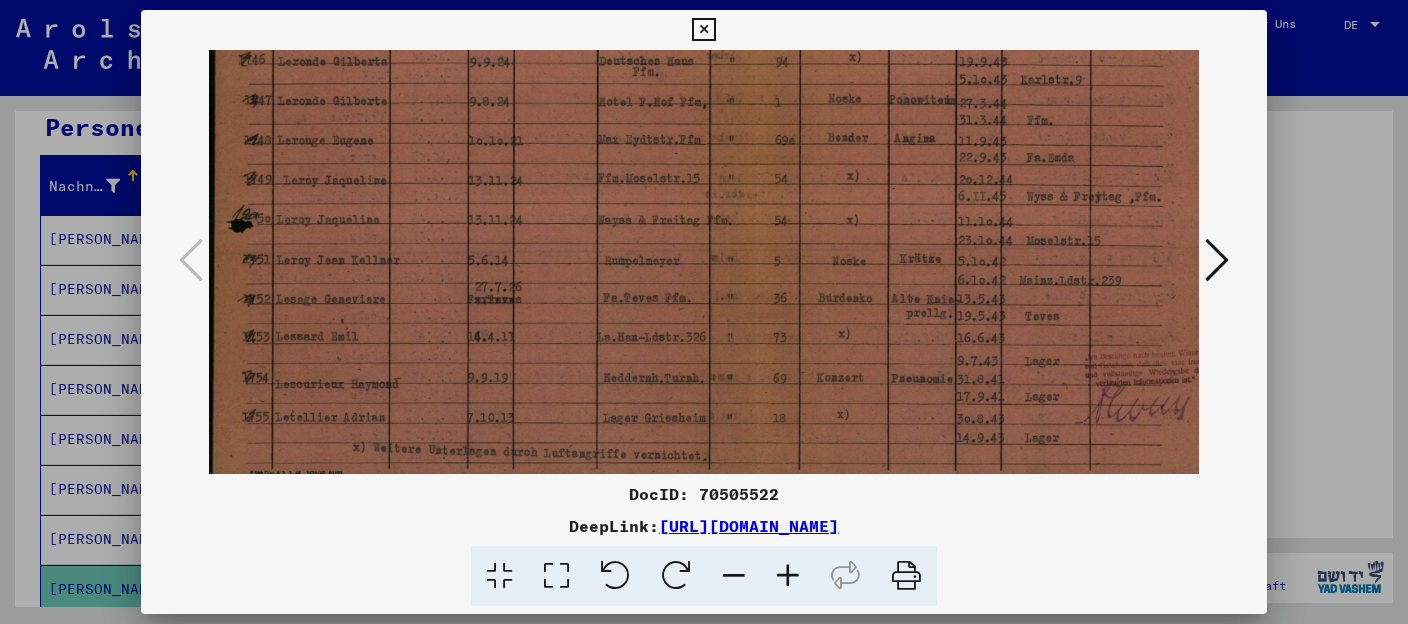 scroll, scrollTop: 300, scrollLeft: 0, axis: vertical 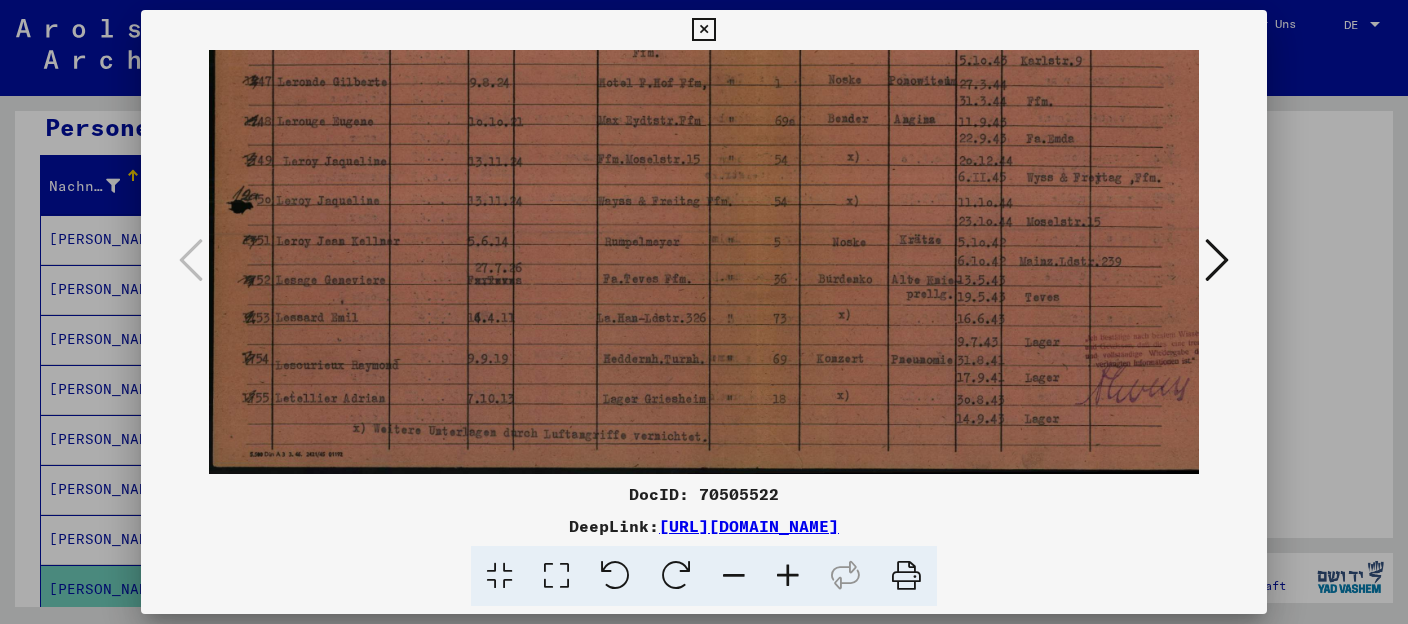 drag, startPoint x: 433, startPoint y: 416, endPoint x: 448, endPoint y: 210, distance: 206.5454 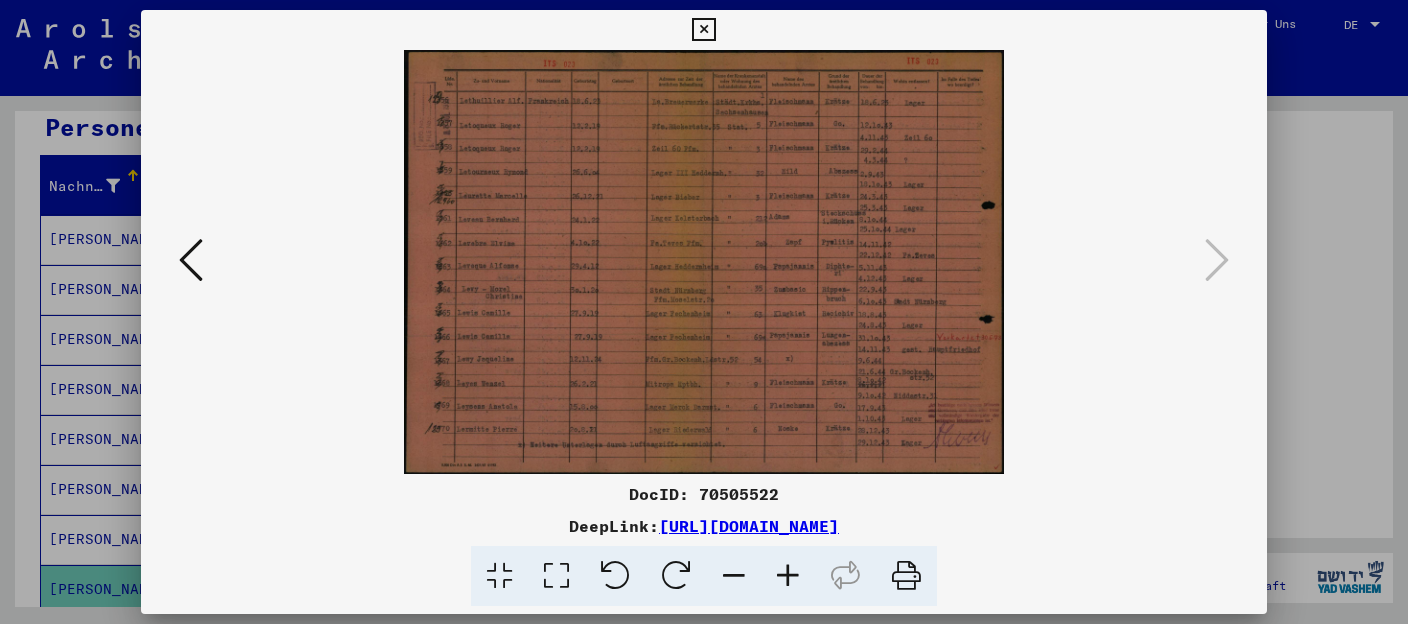 scroll, scrollTop: 0, scrollLeft: 0, axis: both 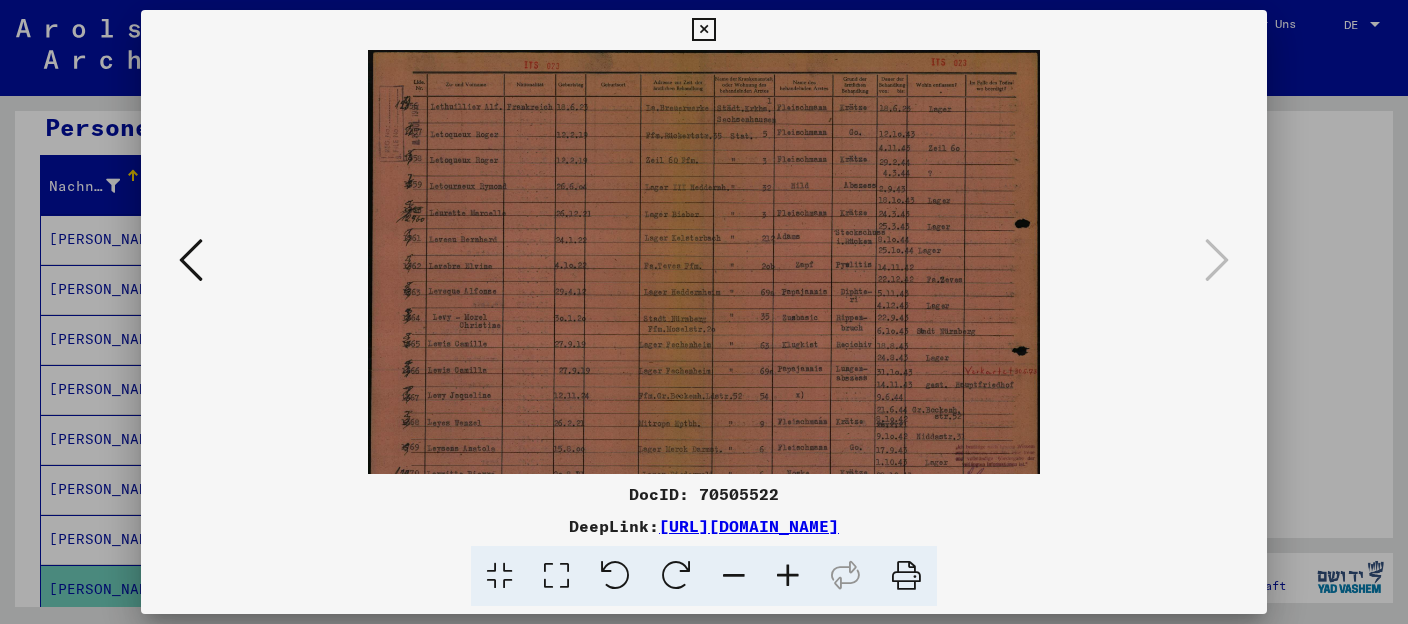 click at bounding box center (788, 576) 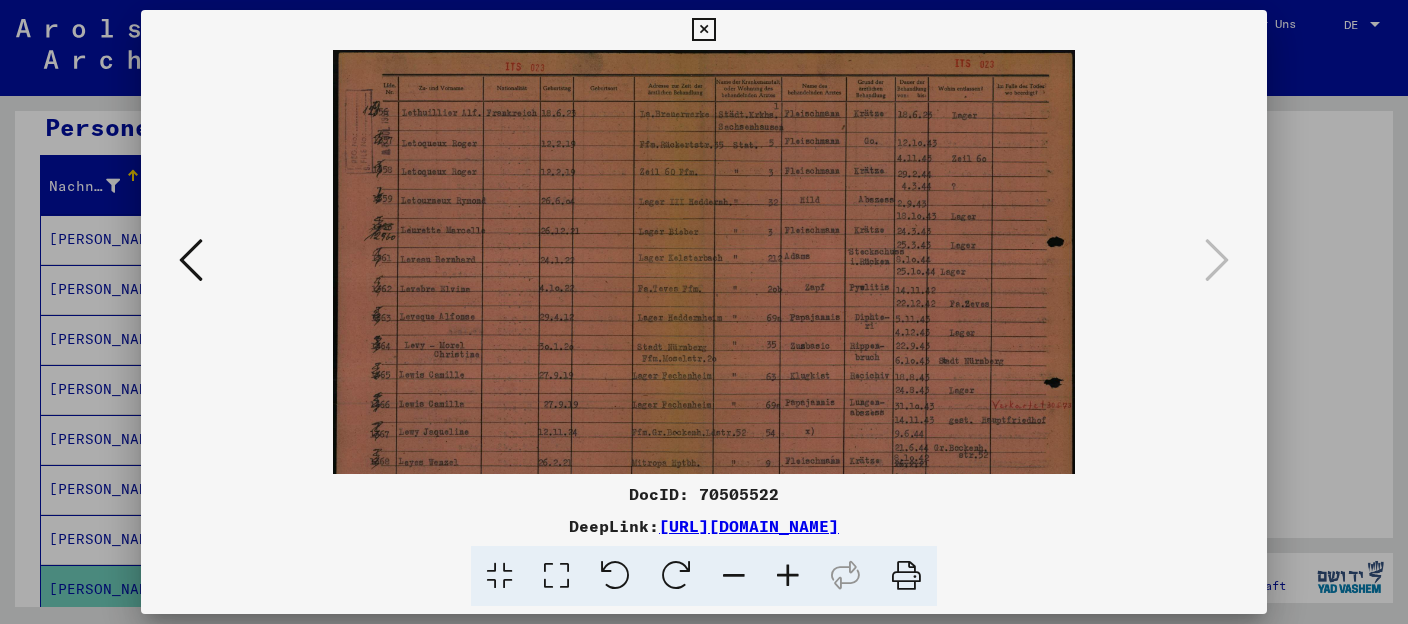 click at bounding box center [788, 576] 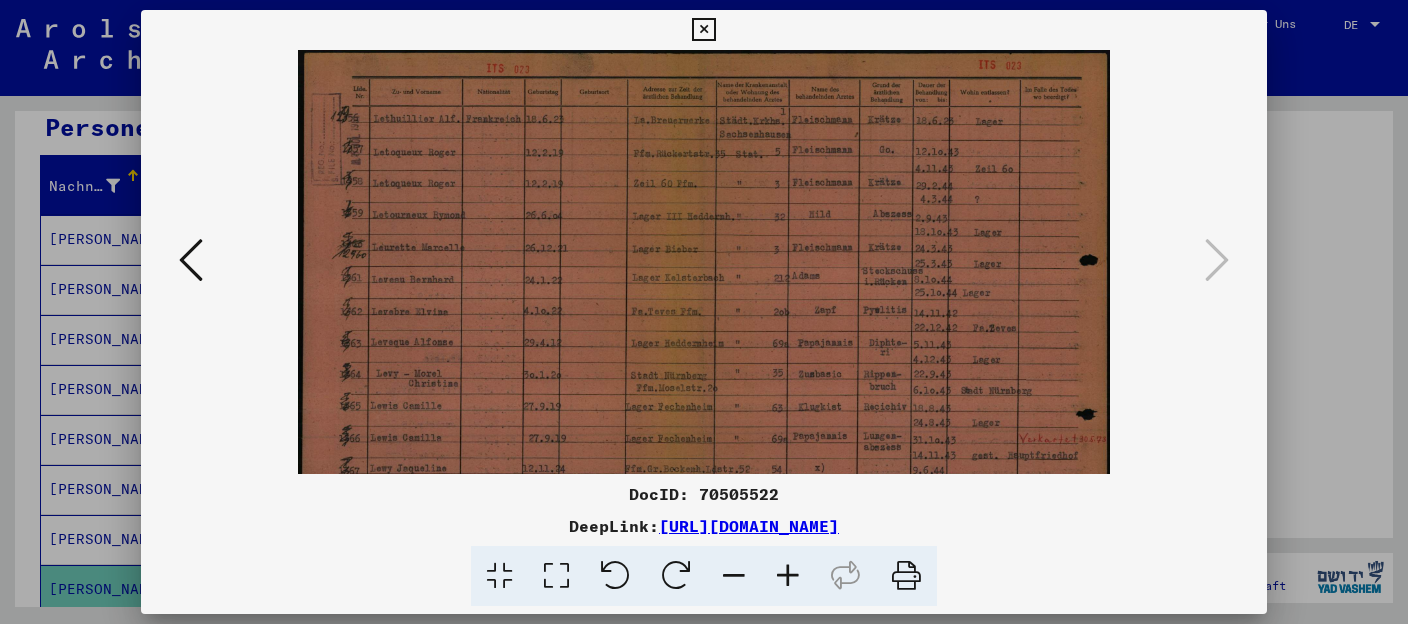 click at bounding box center [788, 576] 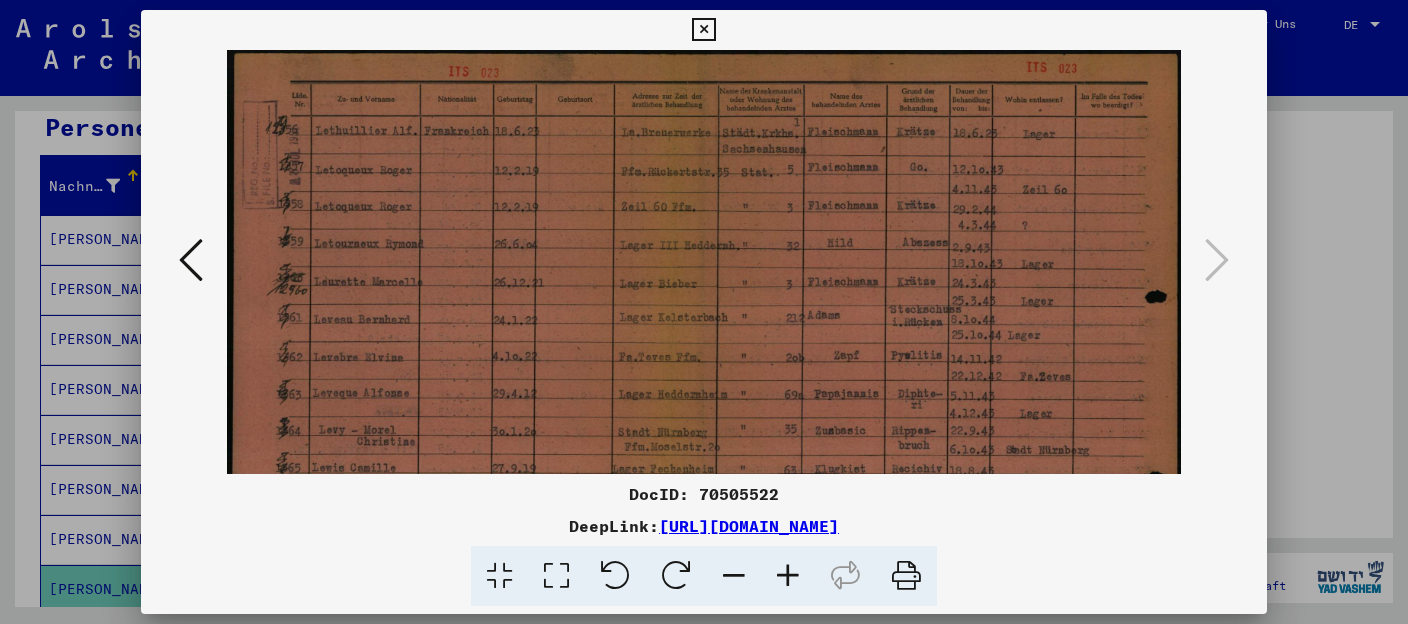 click at bounding box center (788, 576) 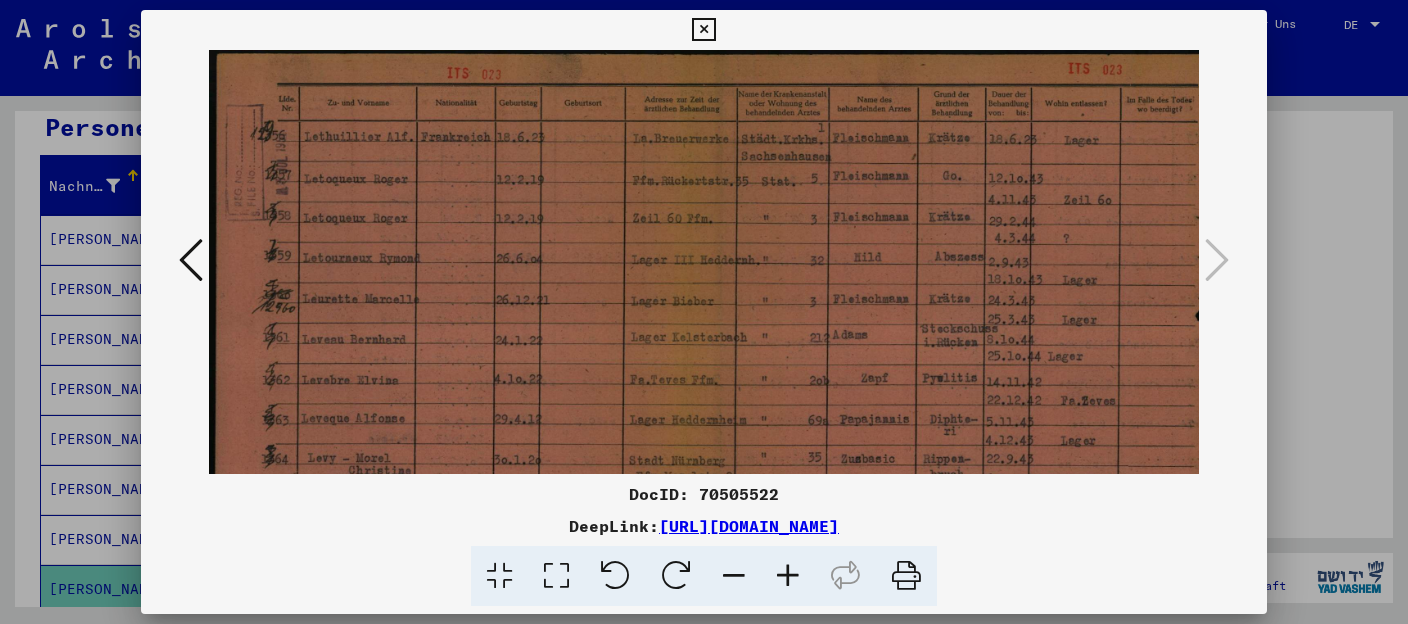 click at bounding box center (788, 576) 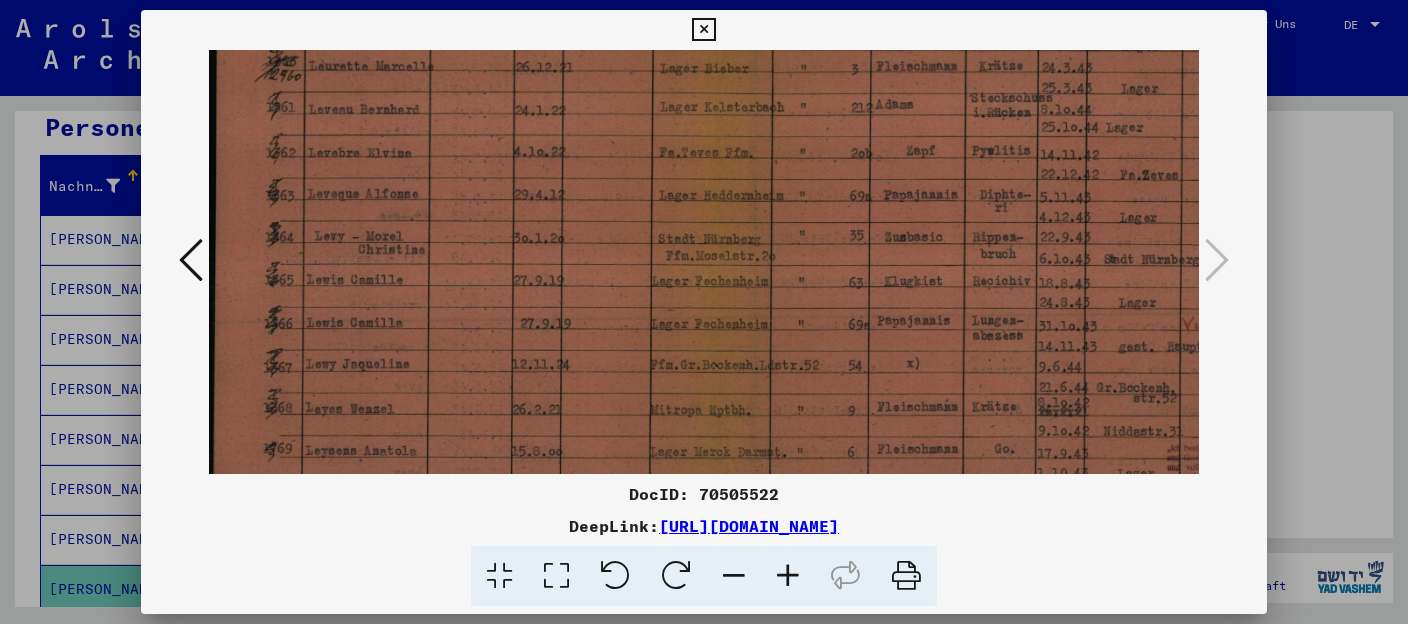 drag, startPoint x: 576, startPoint y: 412, endPoint x: 591, endPoint y: 147, distance: 265.4242 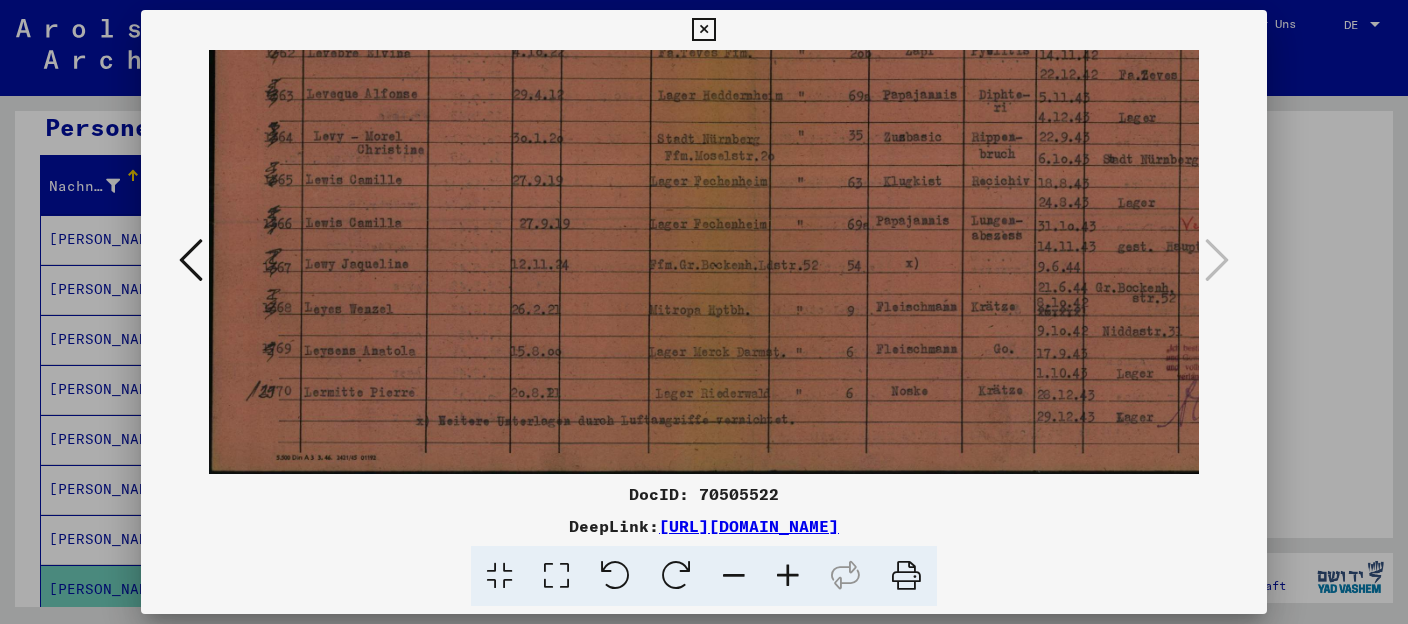drag, startPoint x: 584, startPoint y: 408, endPoint x: 584, endPoint y: 106, distance: 302 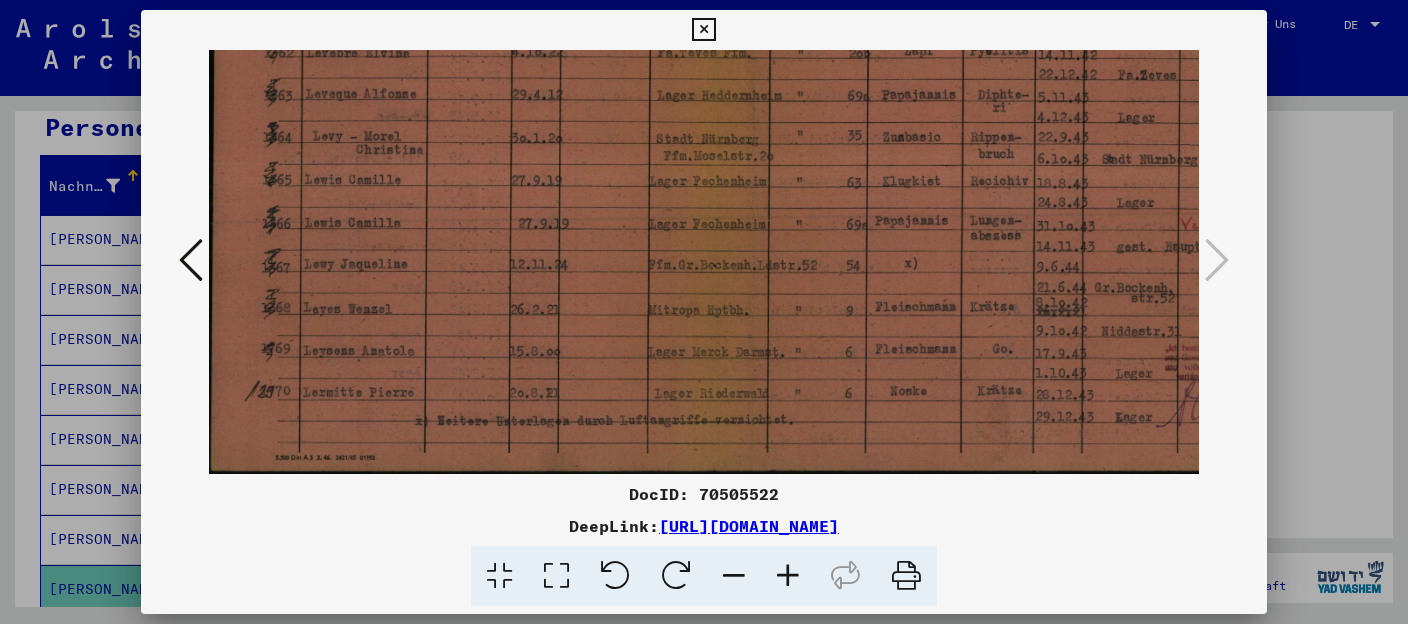 click at bounding box center [755, 87] 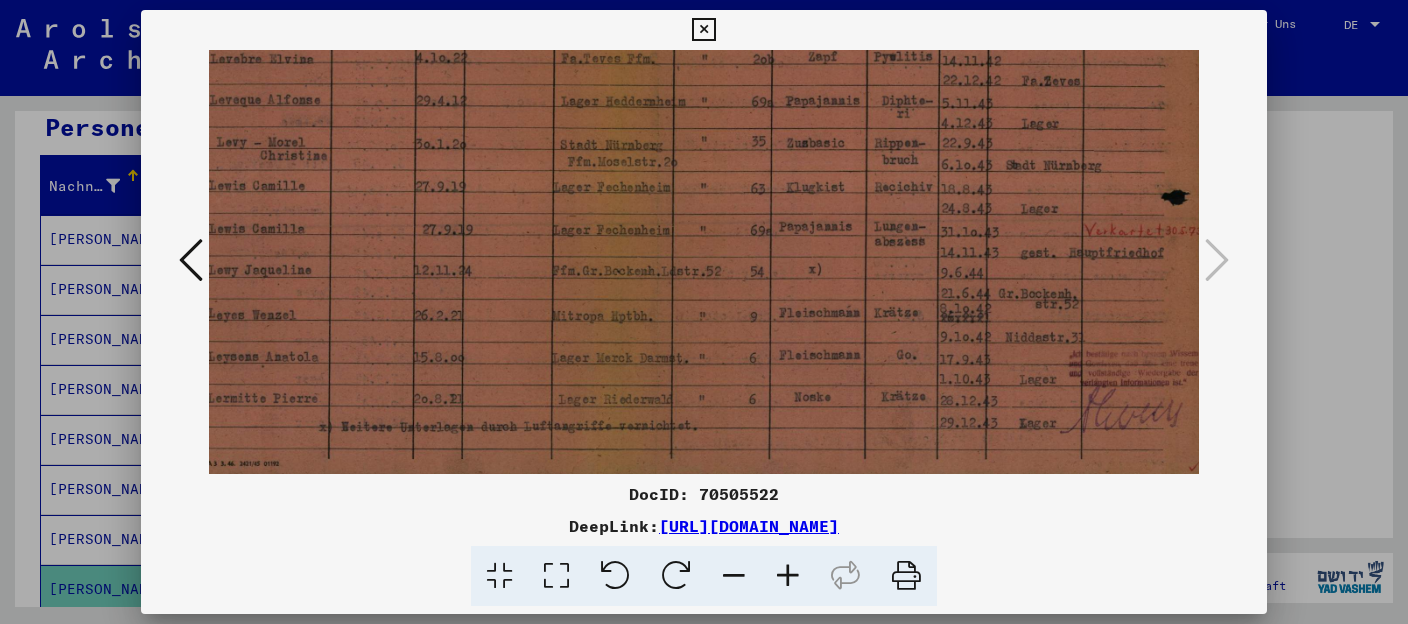 scroll, scrollTop: 341, scrollLeft: 98, axis: both 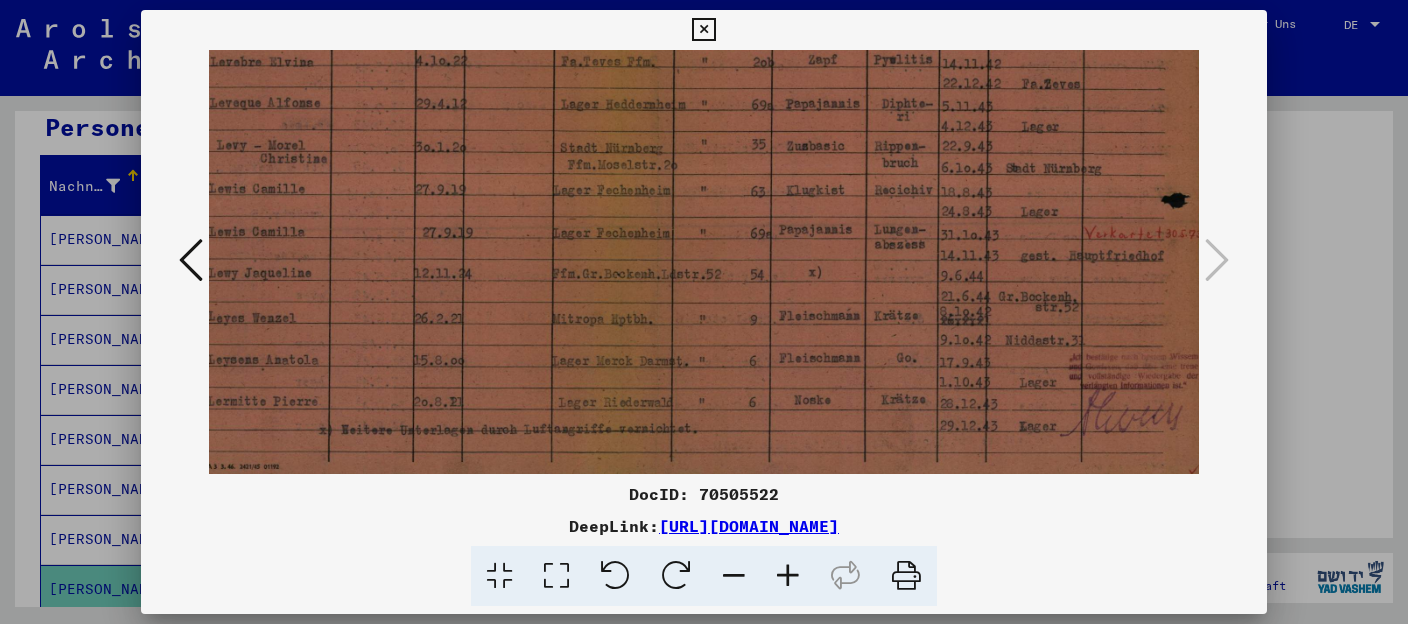 drag, startPoint x: 912, startPoint y: 221, endPoint x: 752, endPoint y: 230, distance: 160.25293 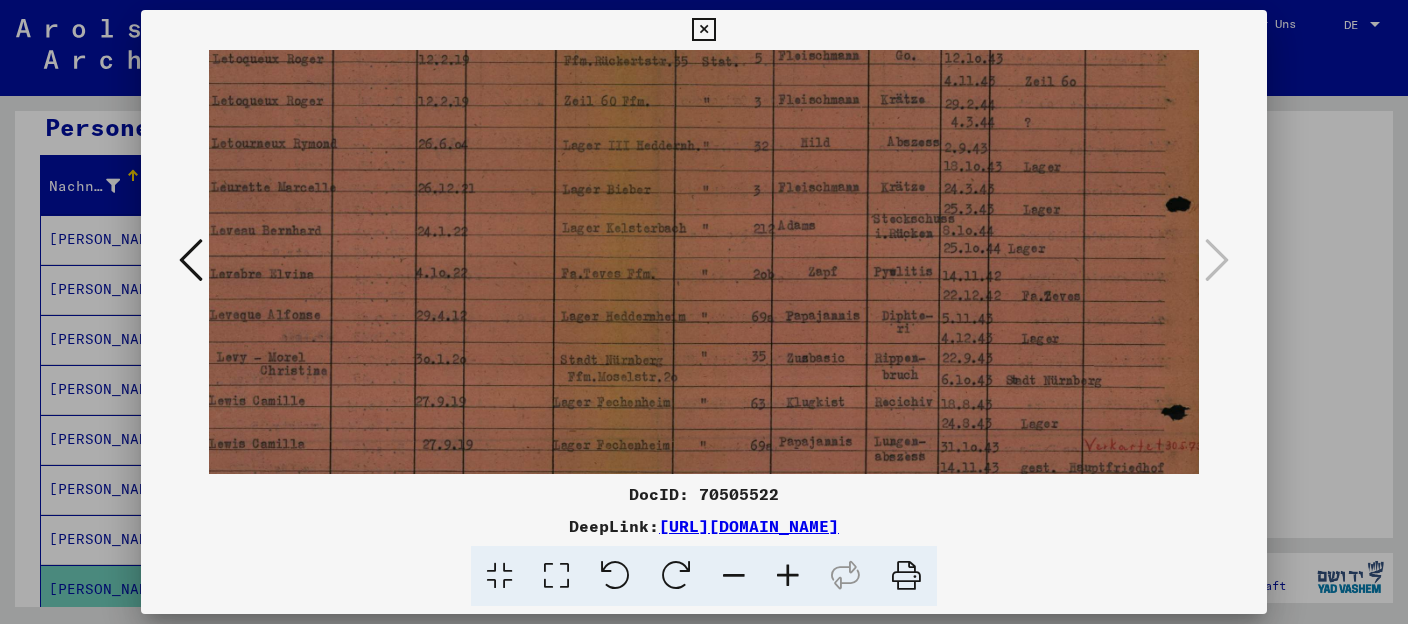 drag, startPoint x: 733, startPoint y: 205, endPoint x: 725, endPoint y: 363, distance: 158.20241 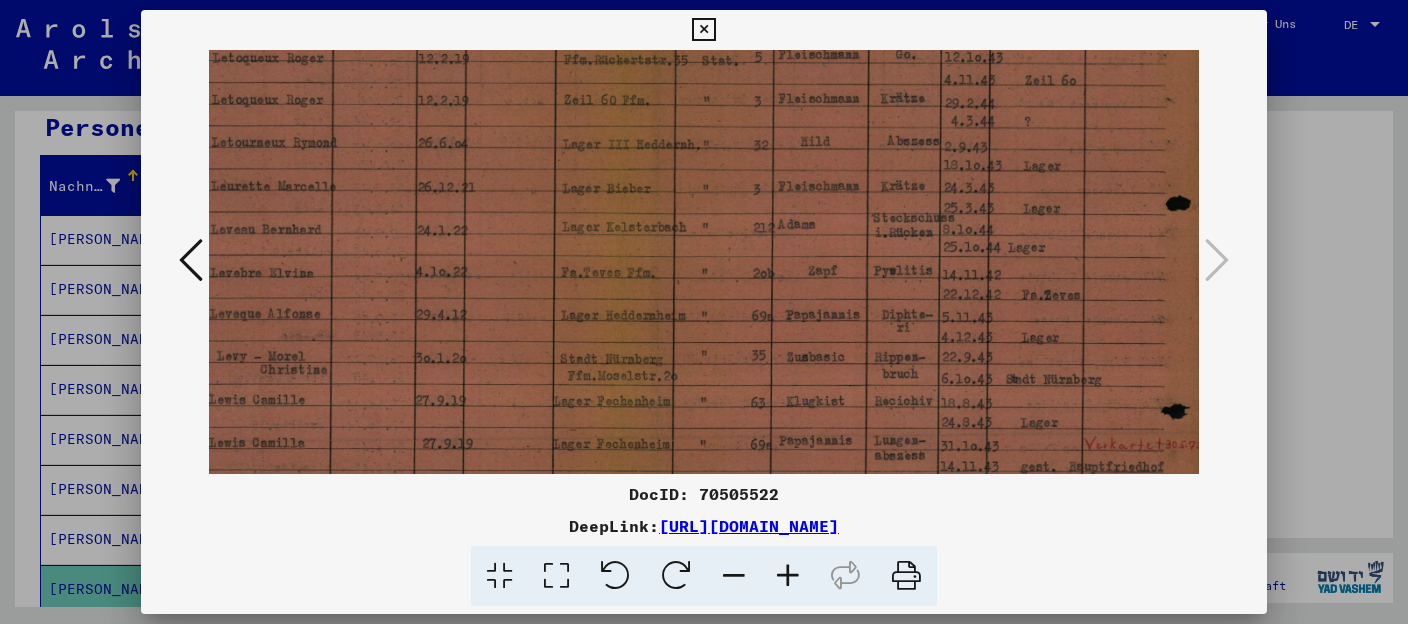 scroll, scrollTop: 0, scrollLeft: 97, axis: horizontal 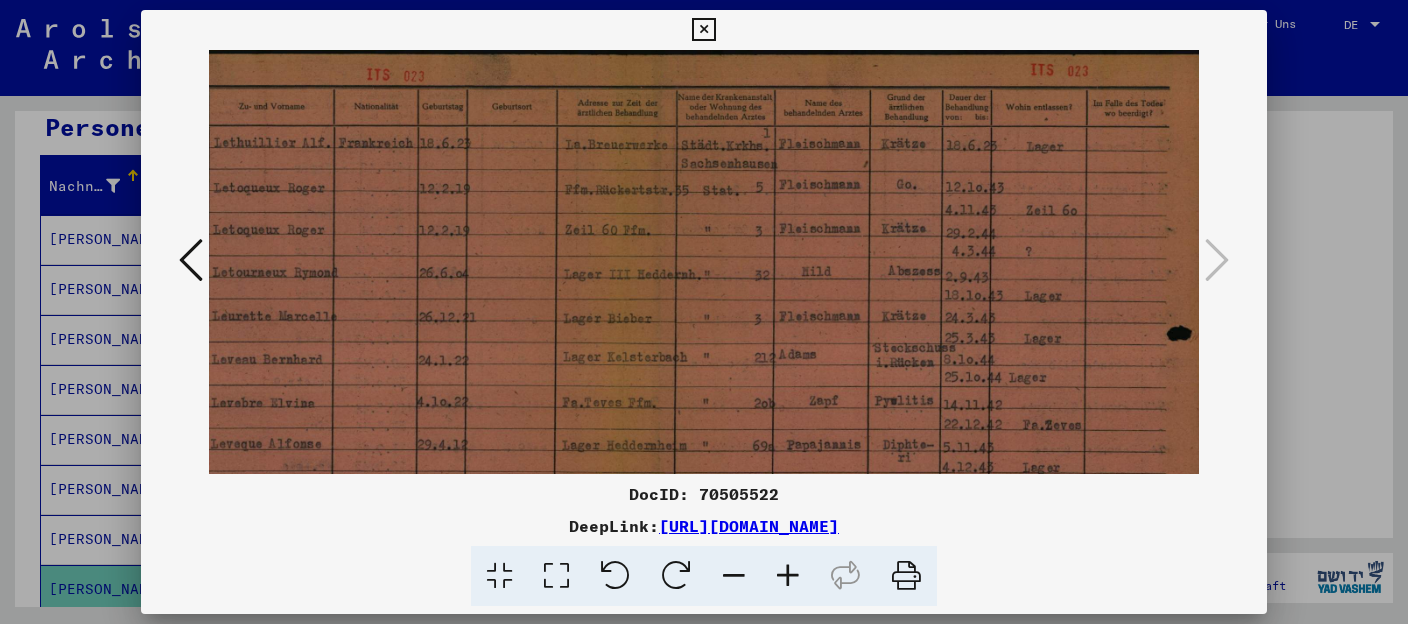 drag, startPoint x: 725, startPoint y: 191, endPoint x: 725, endPoint y: 429, distance: 238 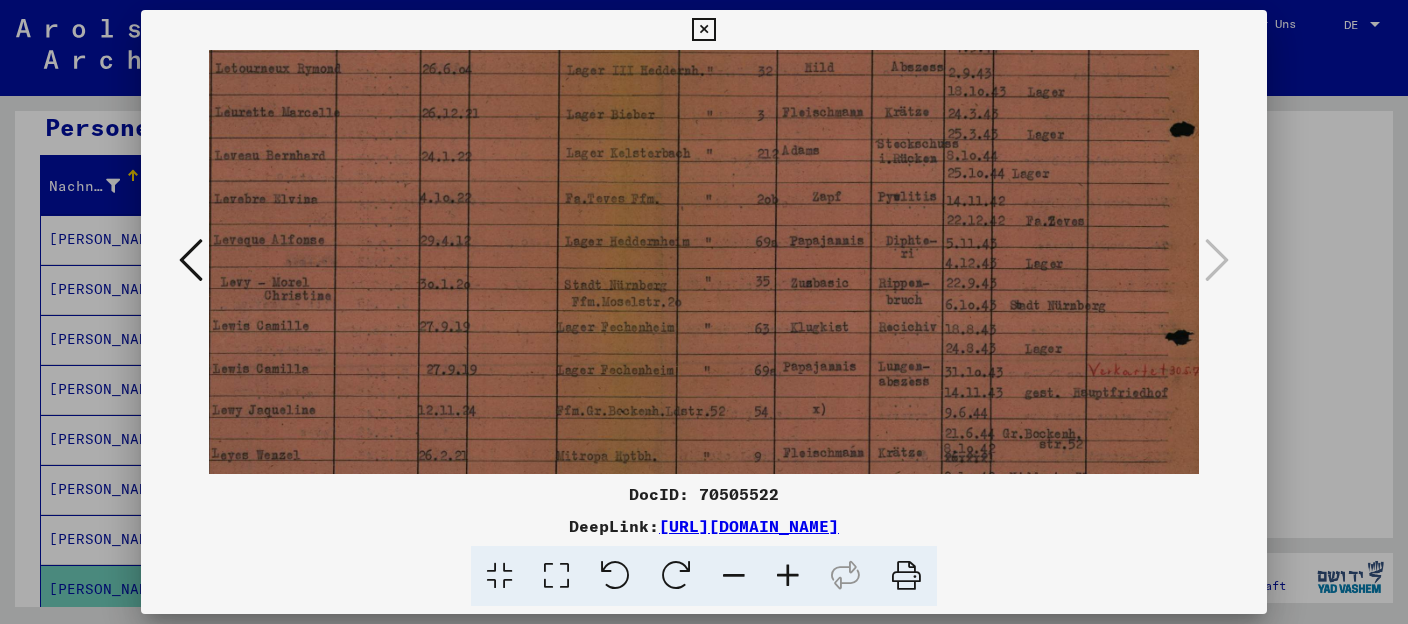 scroll, scrollTop: 205, scrollLeft: 94, axis: both 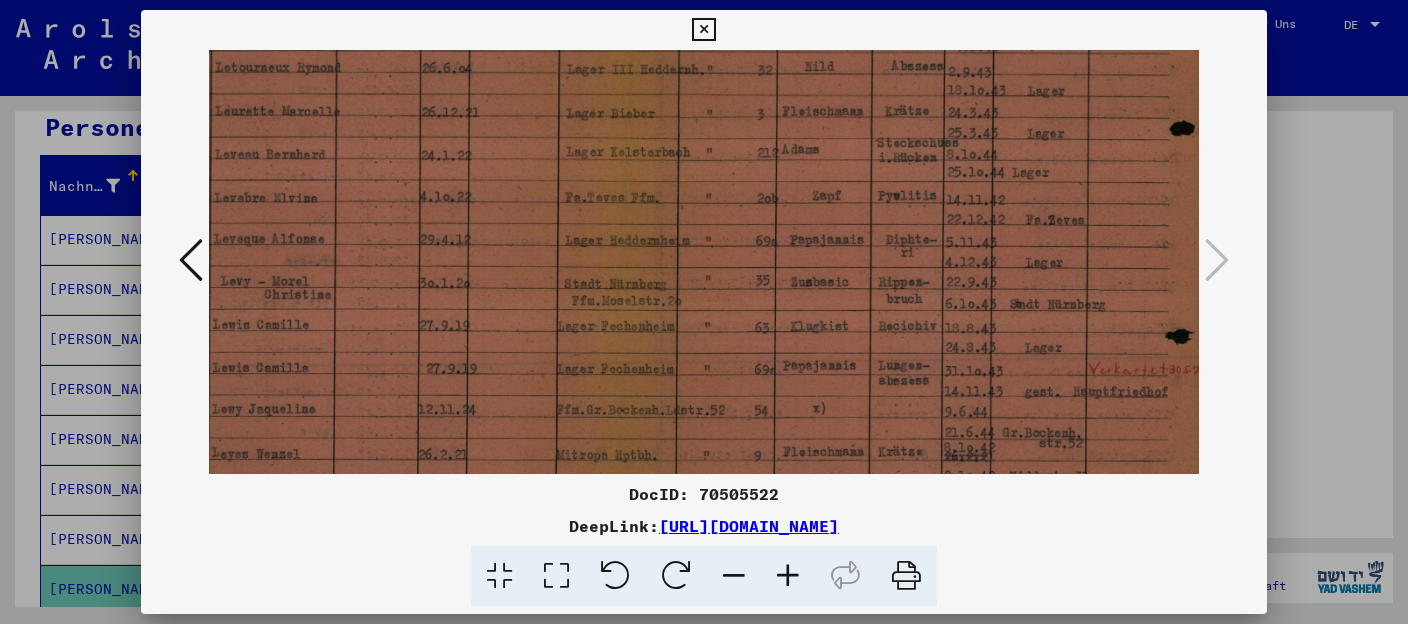 drag, startPoint x: 1113, startPoint y: 416, endPoint x: 1115, endPoint y: 220, distance: 196.01021 